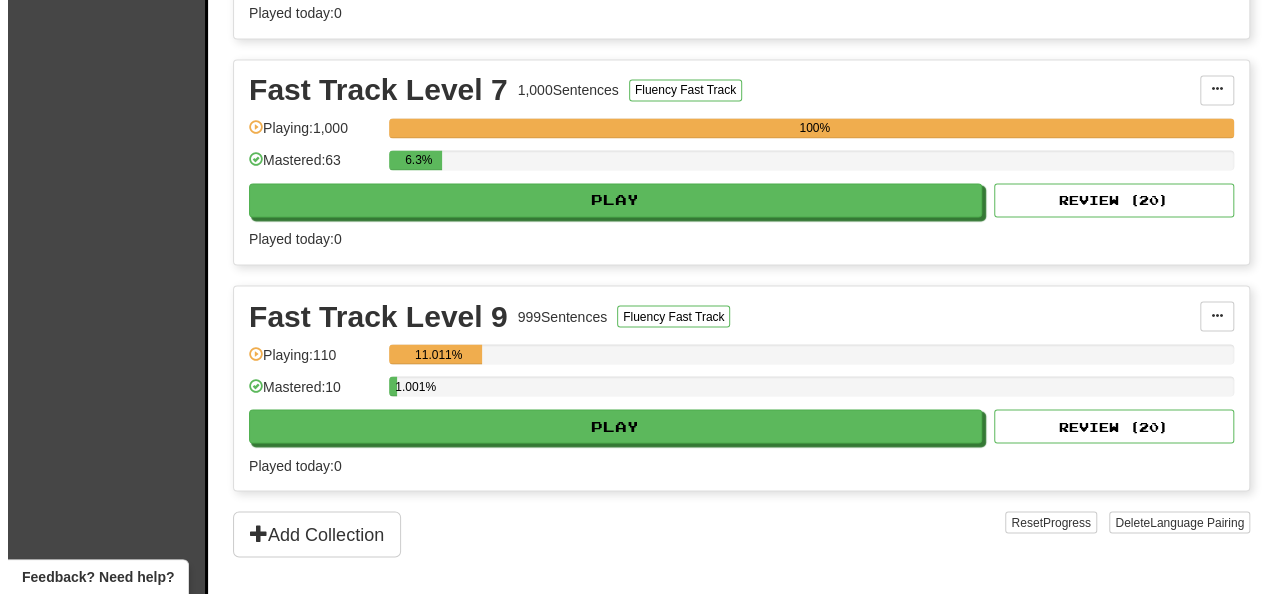 scroll, scrollTop: 1600, scrollLeft: 0, axis: vertical 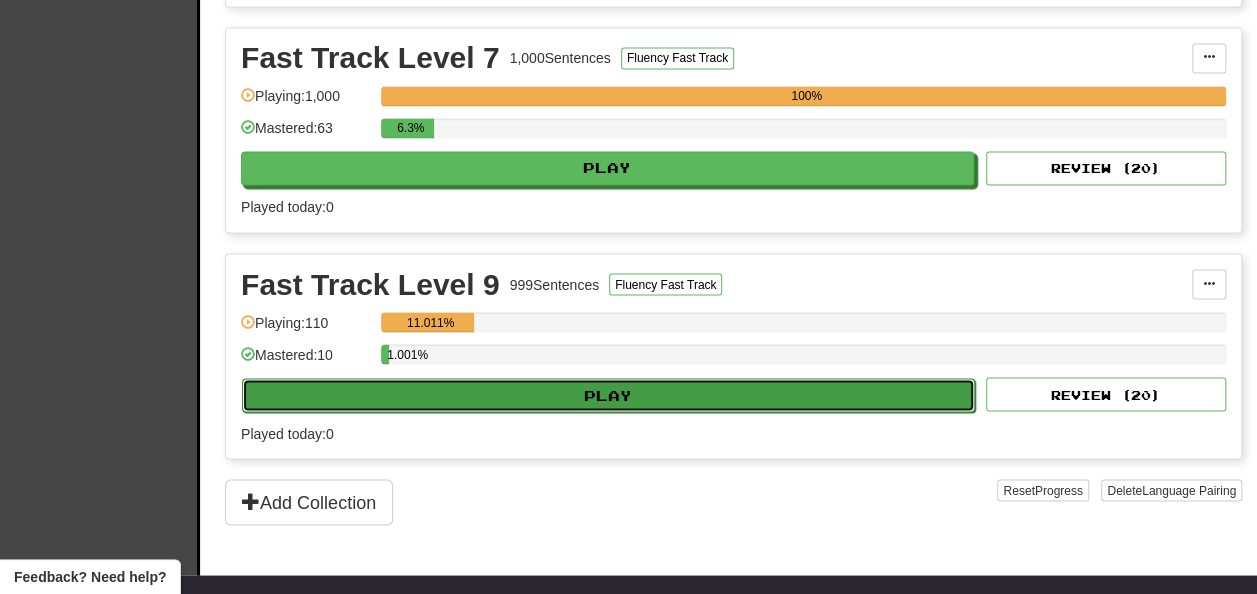 click on "Play" at bounding box center (608, 395) 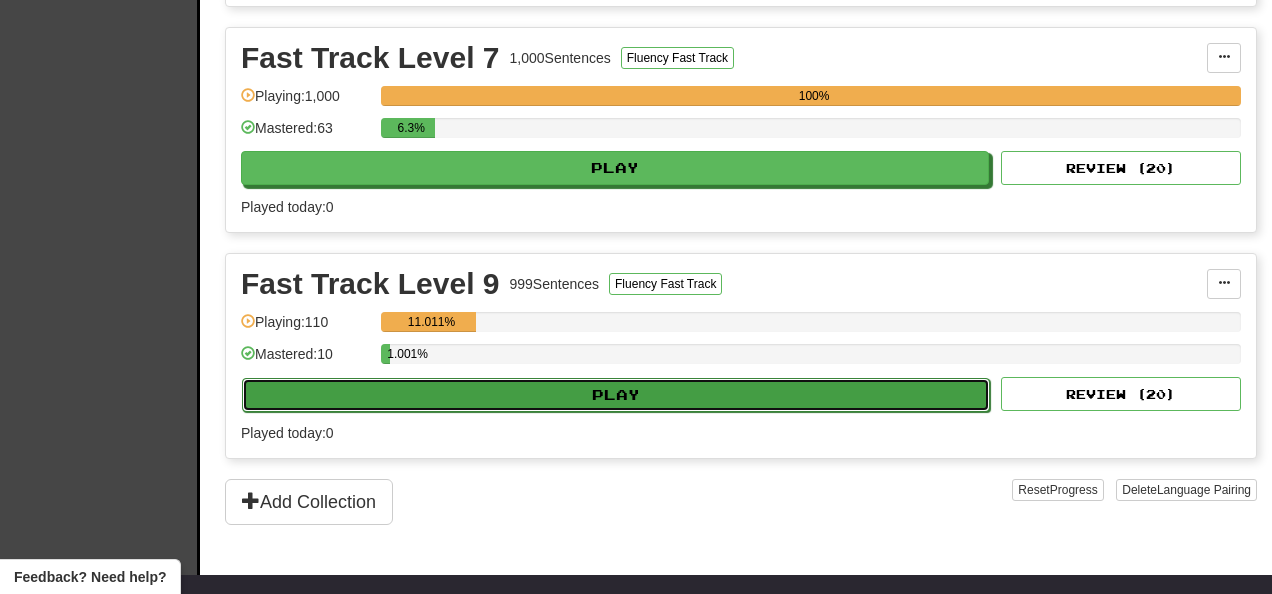 select on "**" 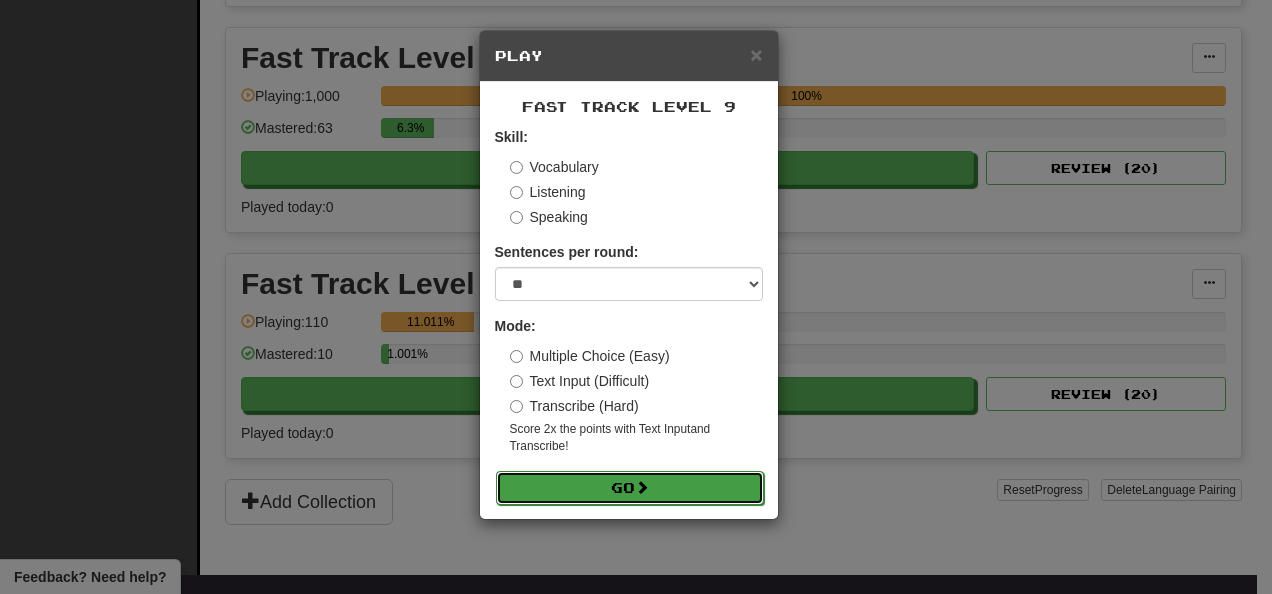click on "Go" at bounding box center (630, 488) 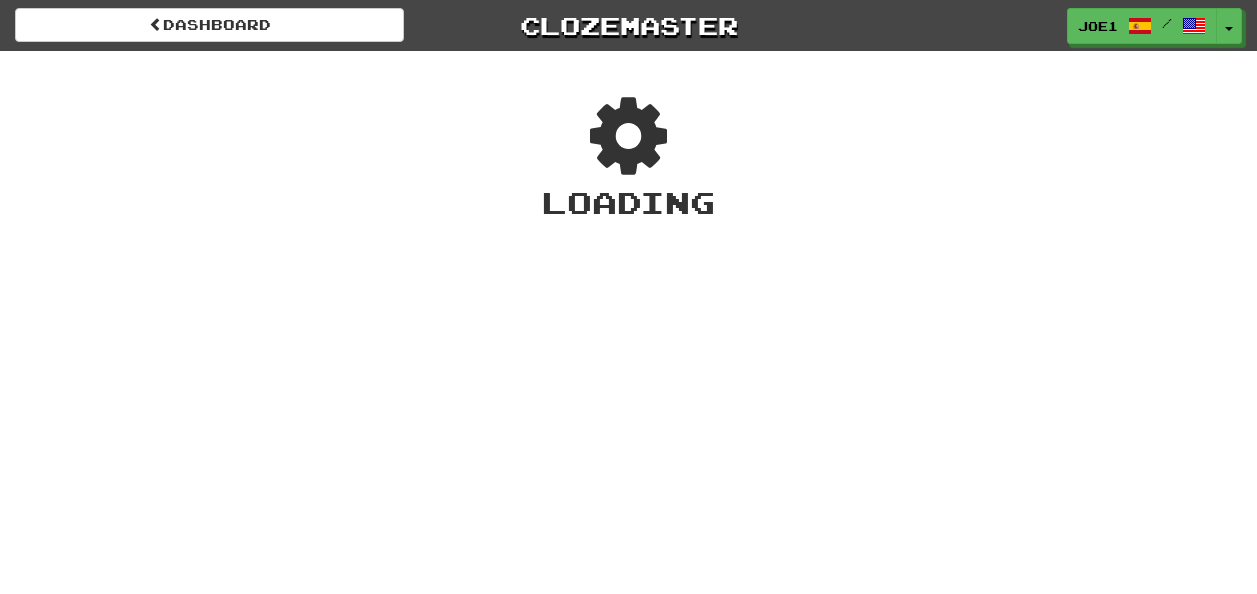 scroll, scrollTop: 0, scrollLeft: 0, axis: both 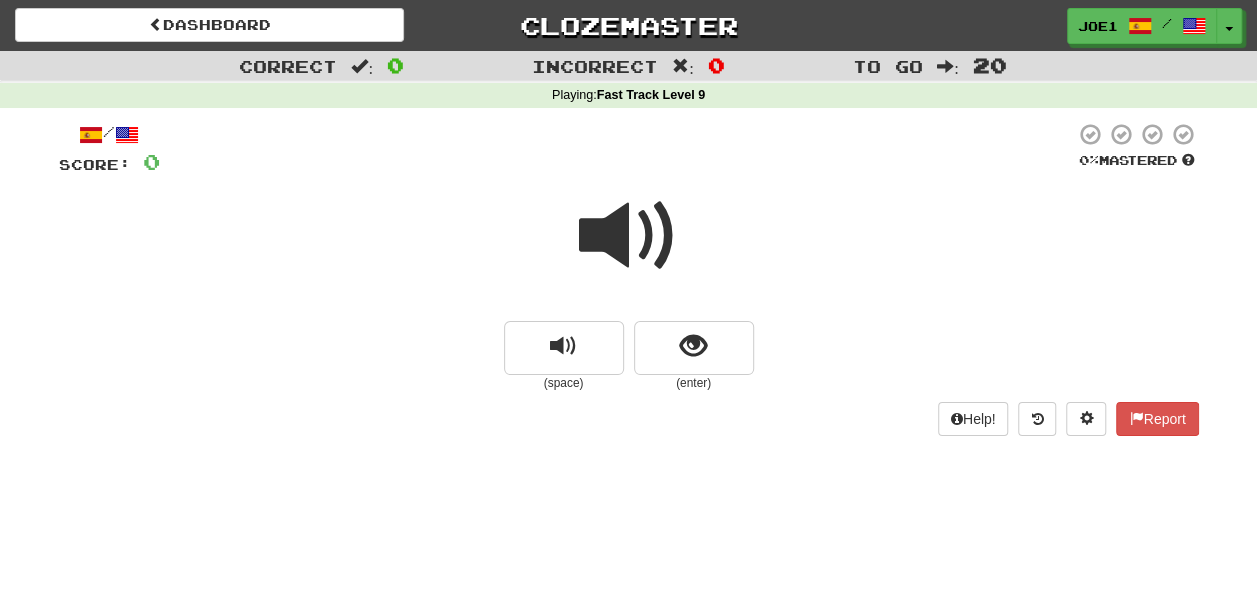 click at bounding box center (629, 236) 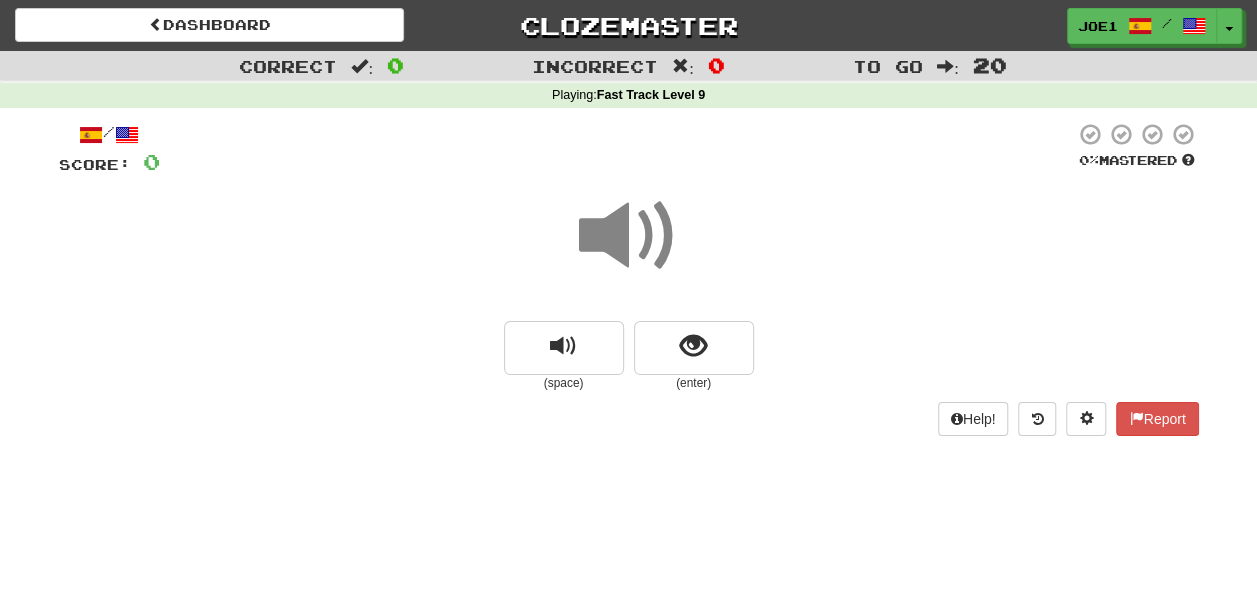 click at bounding box center (629, 236) 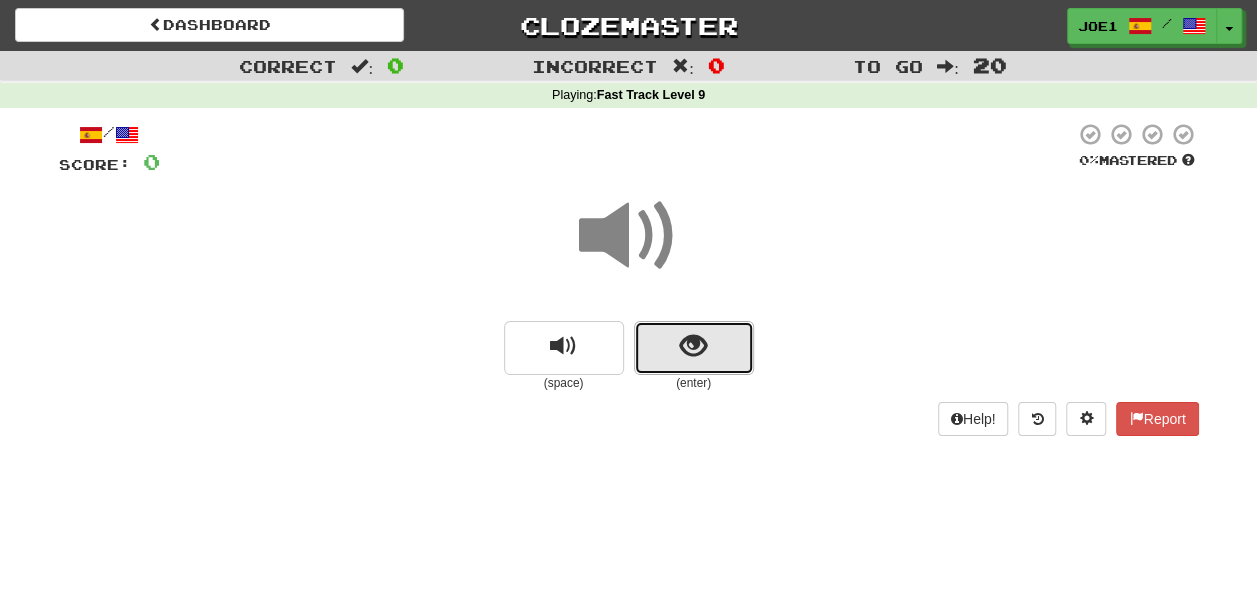 click at bounding box center (694, 348) 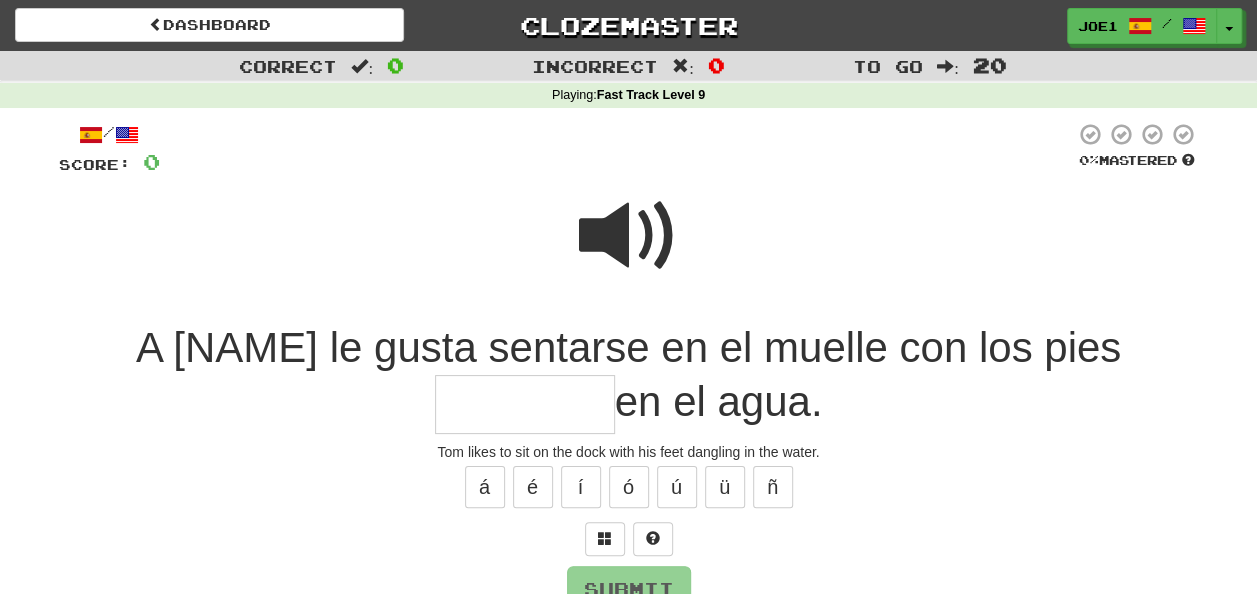 click at bounding box center (629, 236) 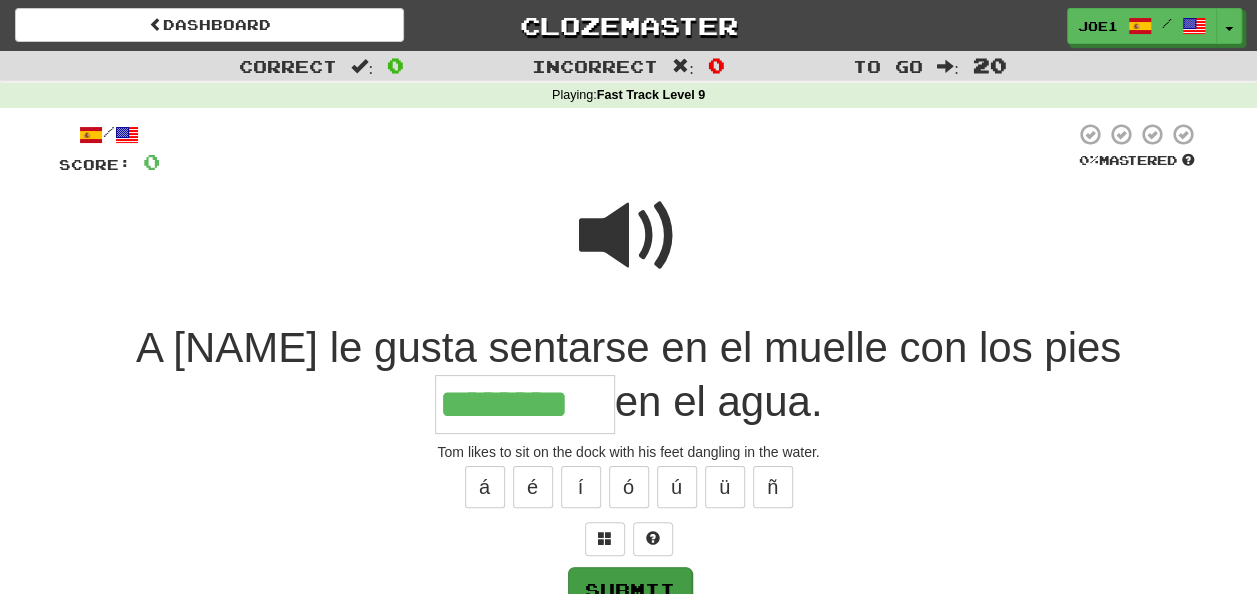 type on "********" 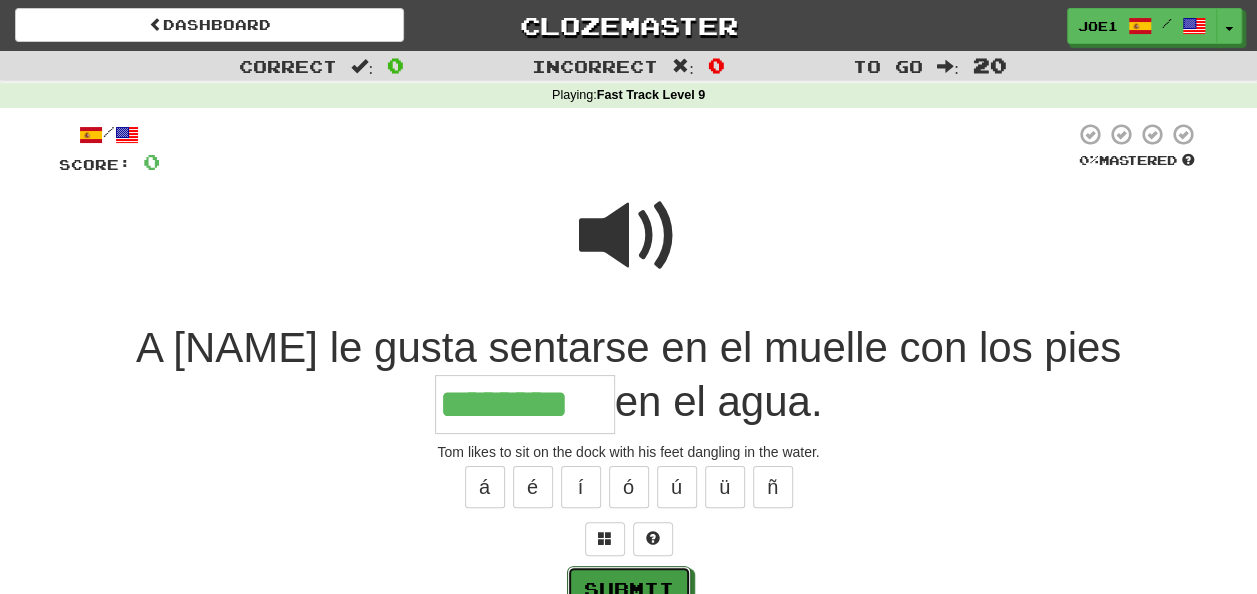 click on "Submit" at bounding box center [629, 589] 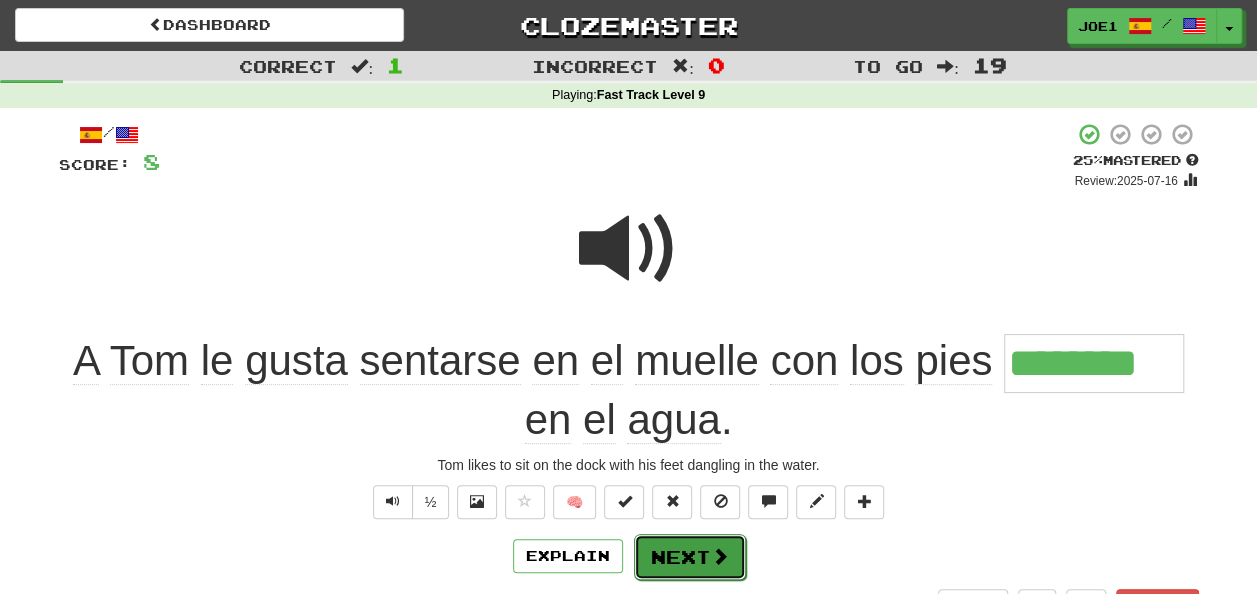 click on "Next" at bounding box center [690, 557] 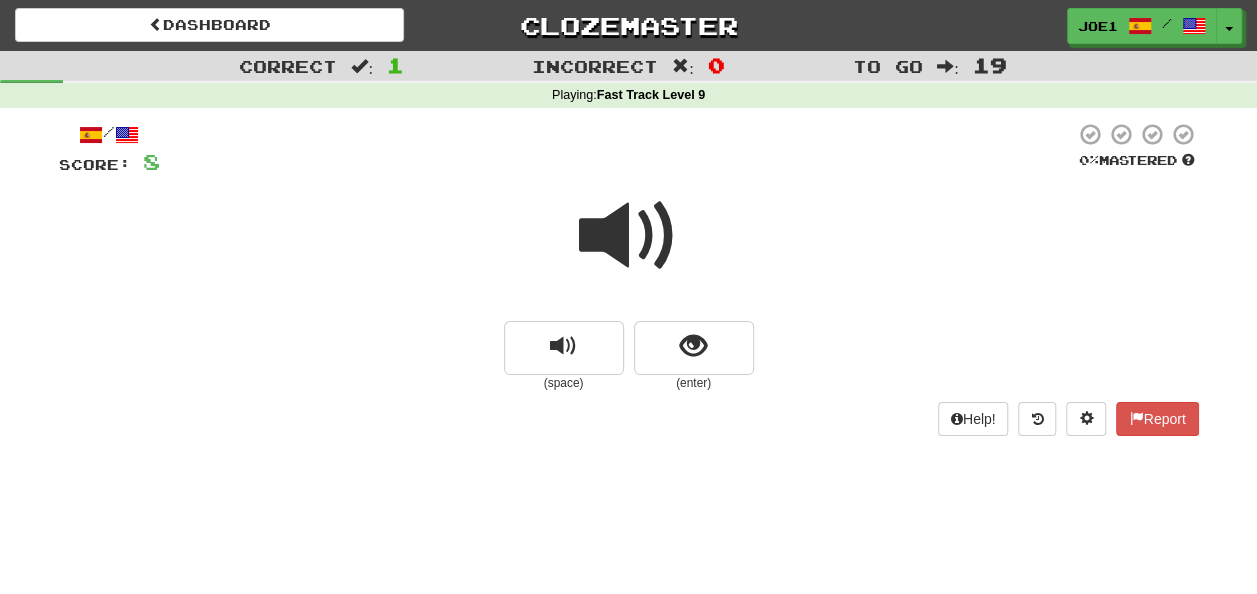 click at bounding box center [629, 236] 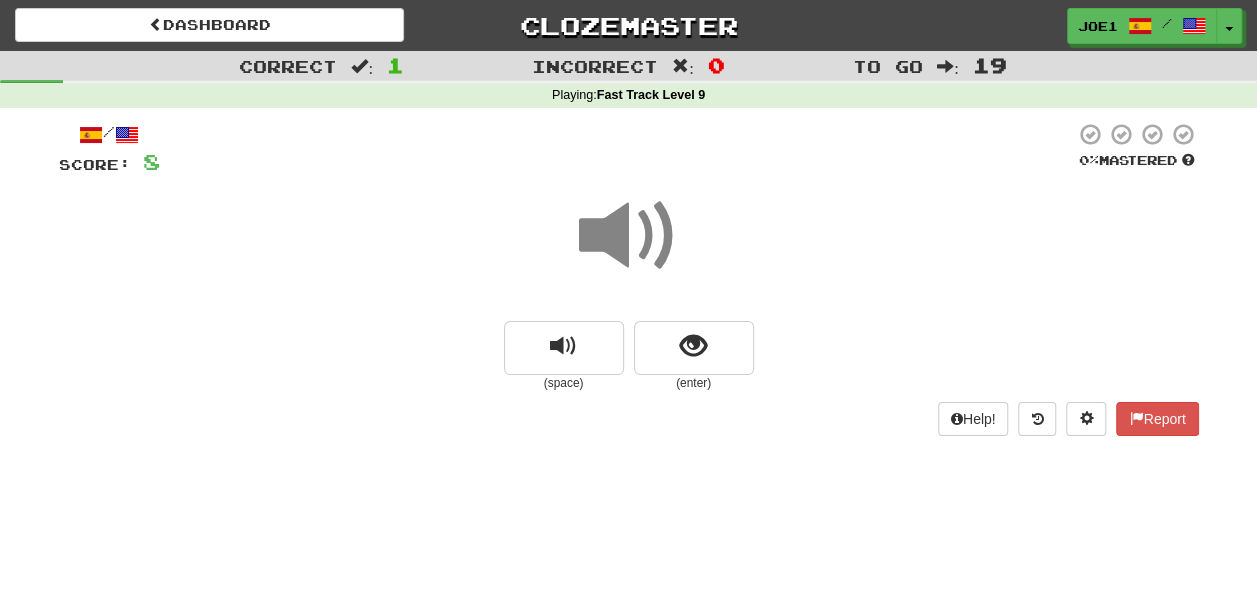click at bounding box center (629, 236) 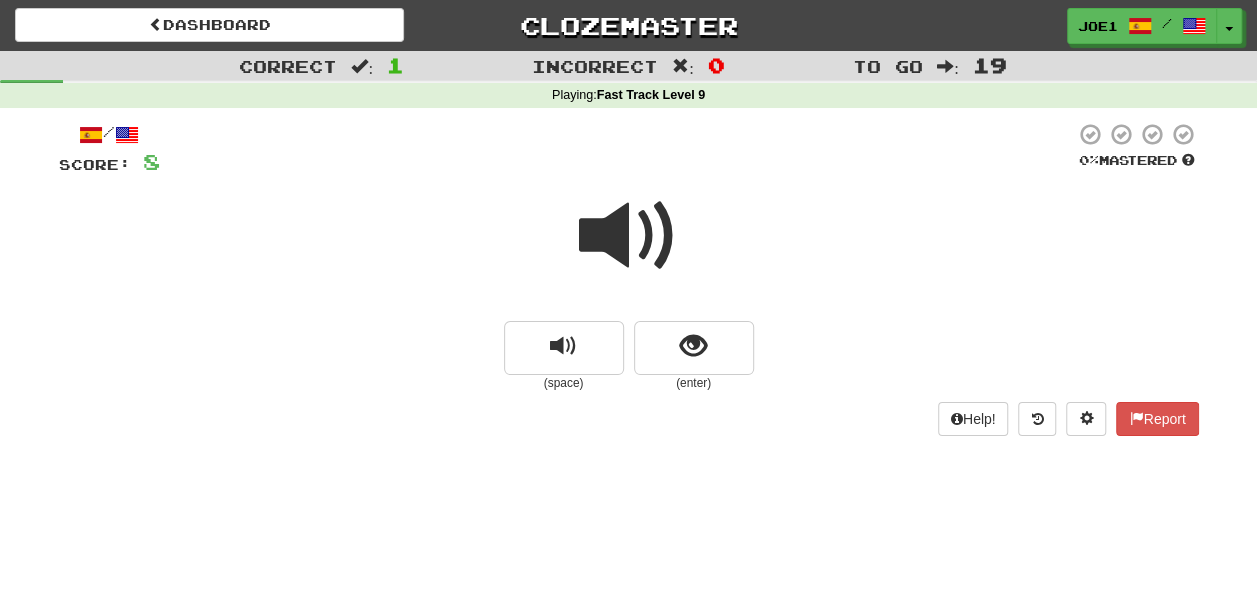 click at bounding box center [629, 236] 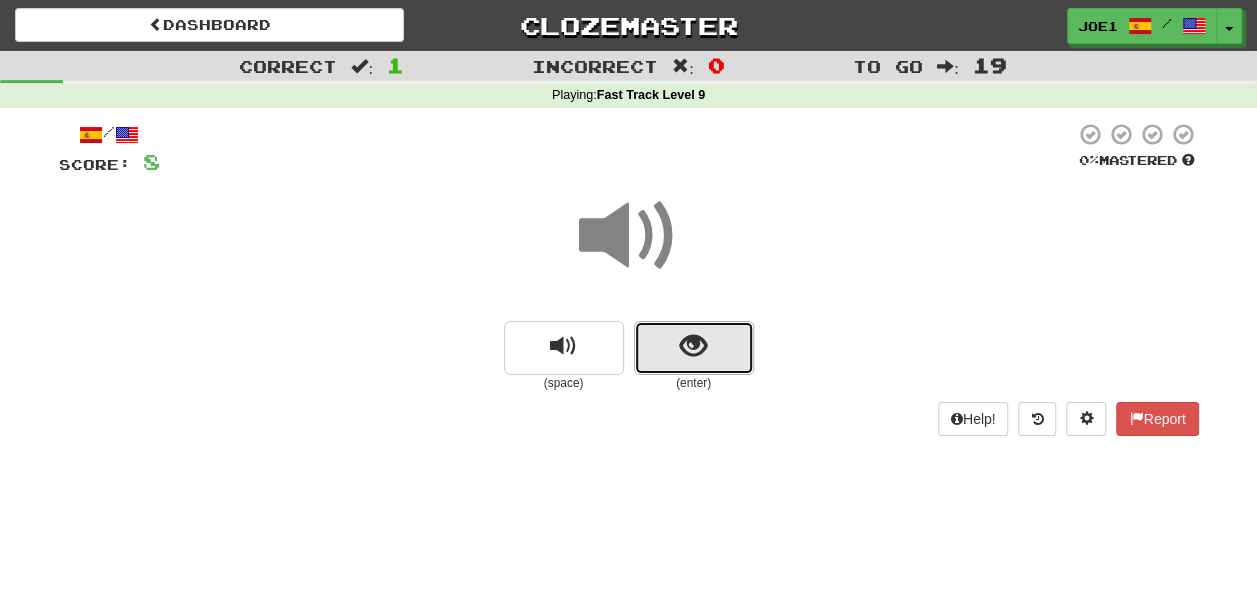 click at bounding box center [693, 346] 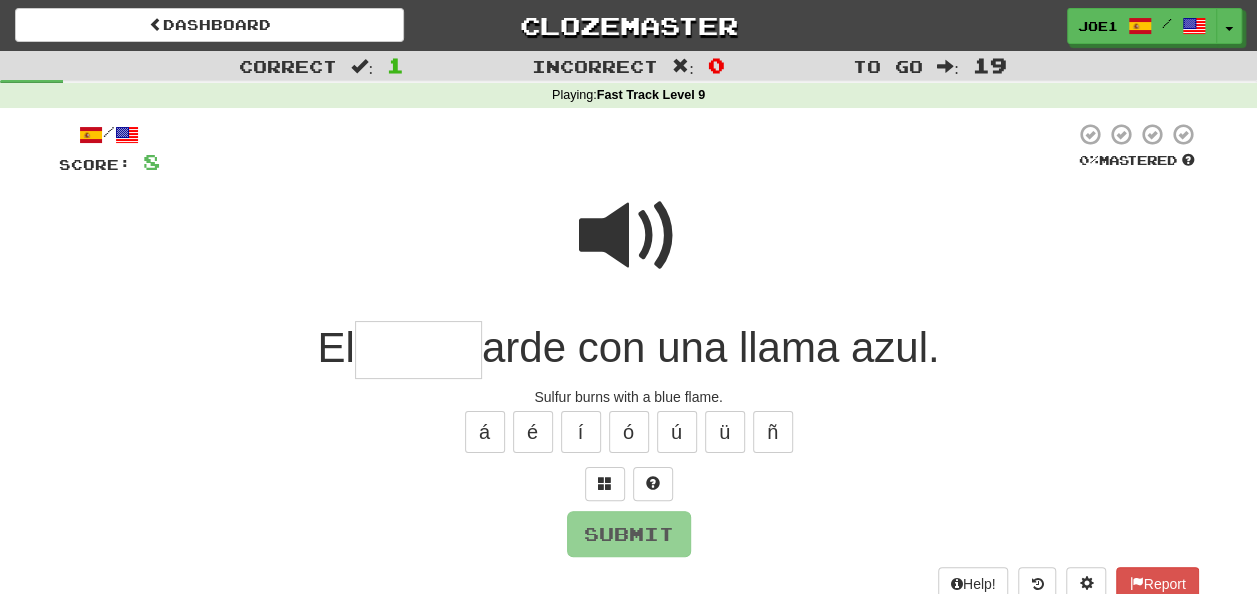 drag, startPoint x: 625, startPoint y: 230, endPoint x: 596, endPoint y: 233, distance: 29.15476 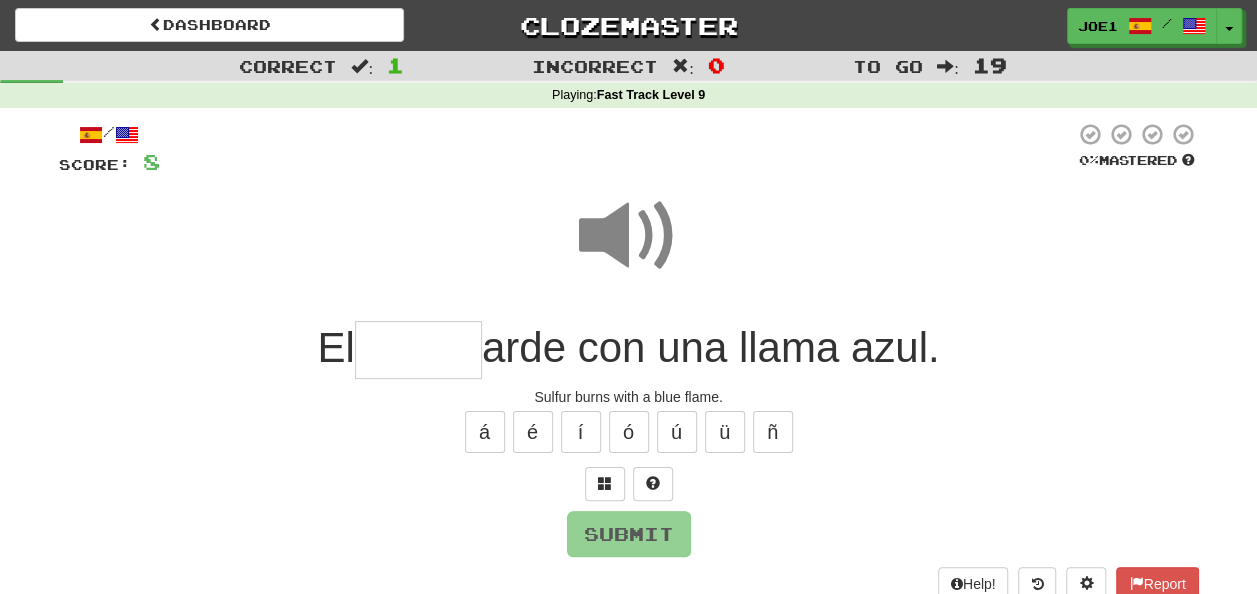 click at bounding box center [418, 350] 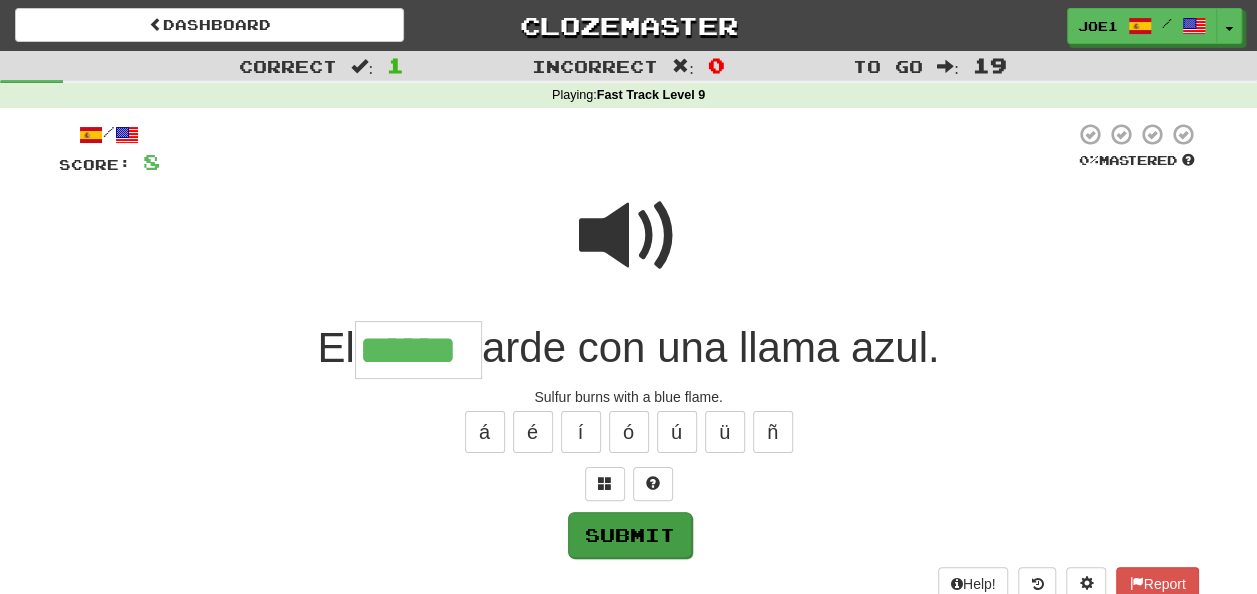 type on "******" 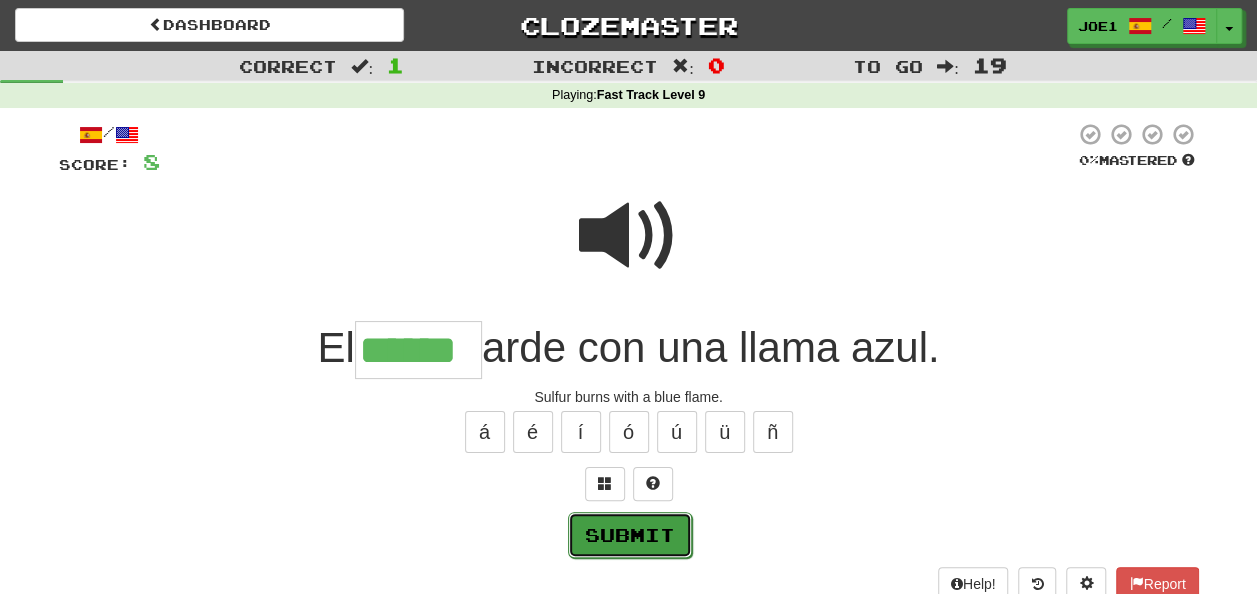 click on "Submit" at bounding box center [630, 535] 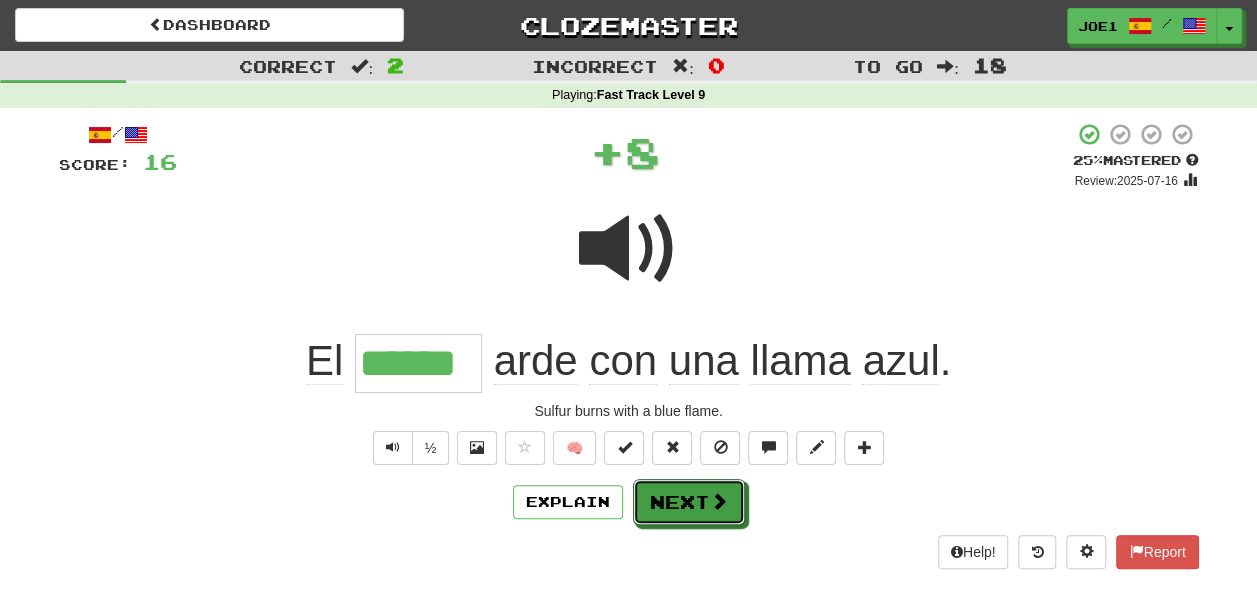click on "Next" at bounding box center [689, 502] 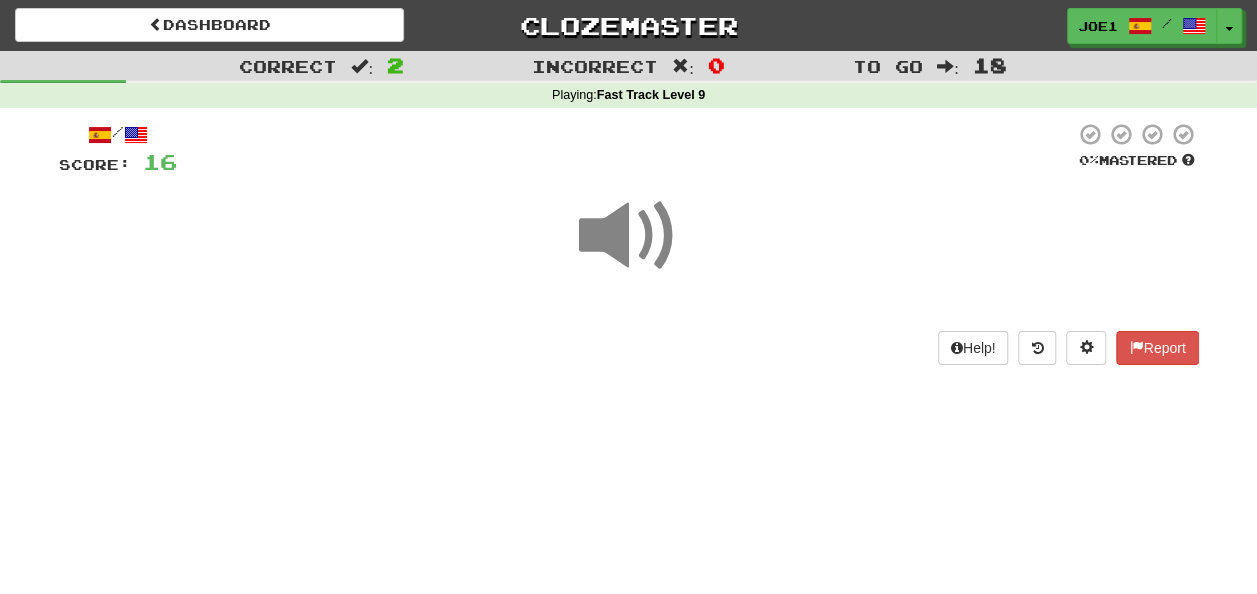 click at bounding box center [629, 236] 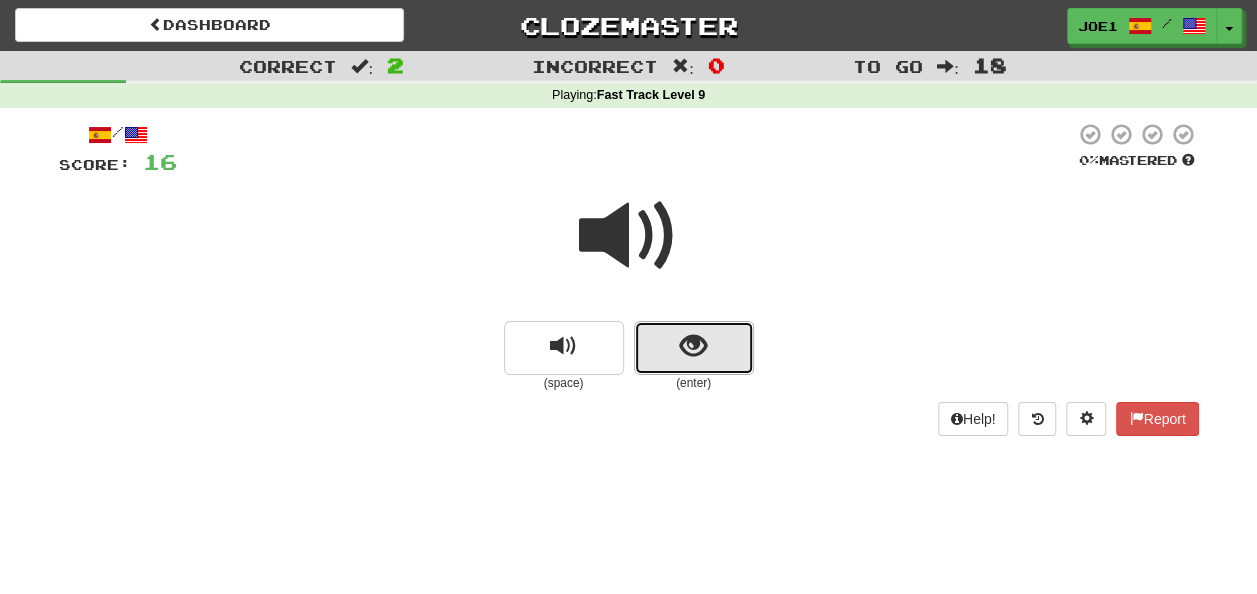 click at bounding box center (694, 348) 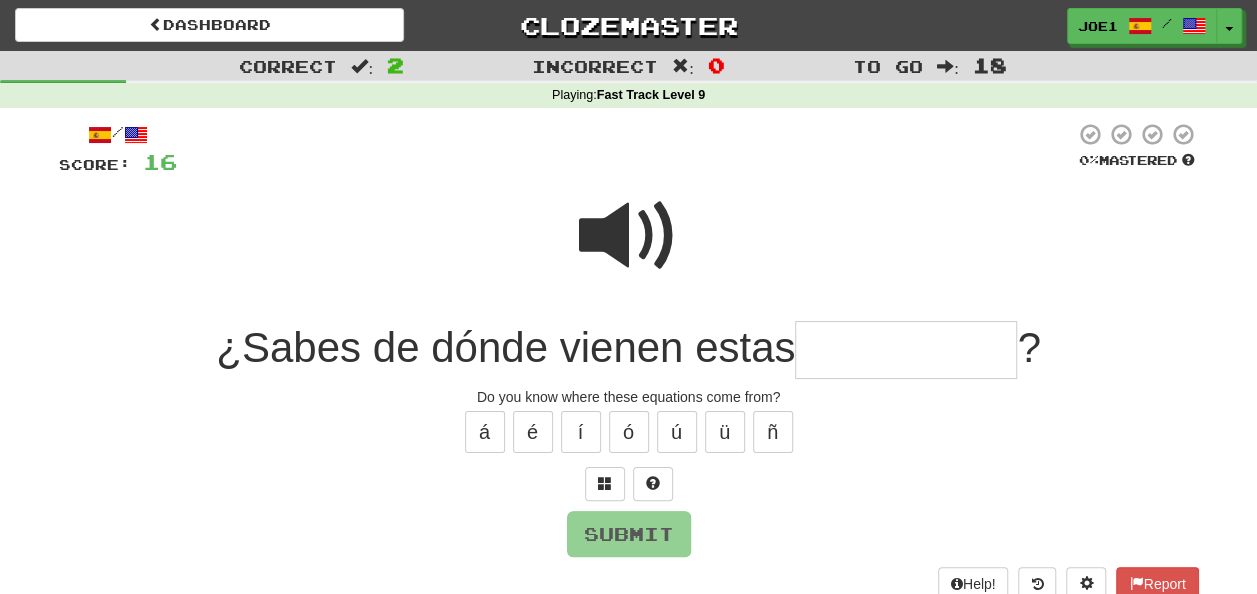 click at bounding box center (629, 236) 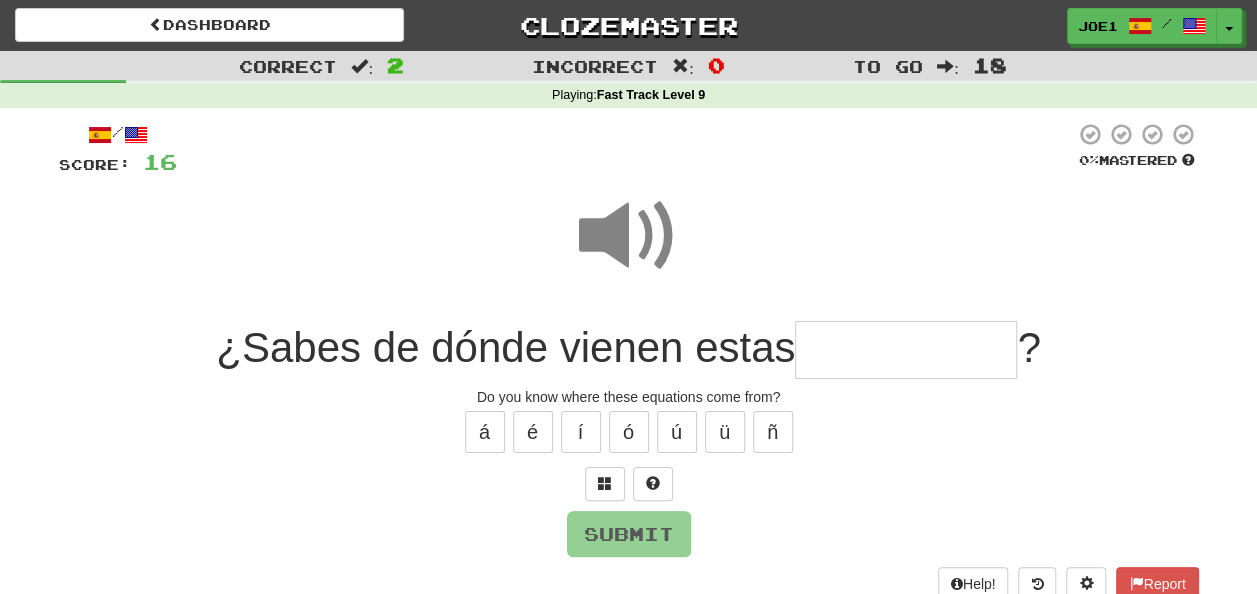 click at bounding box center [906, 350] 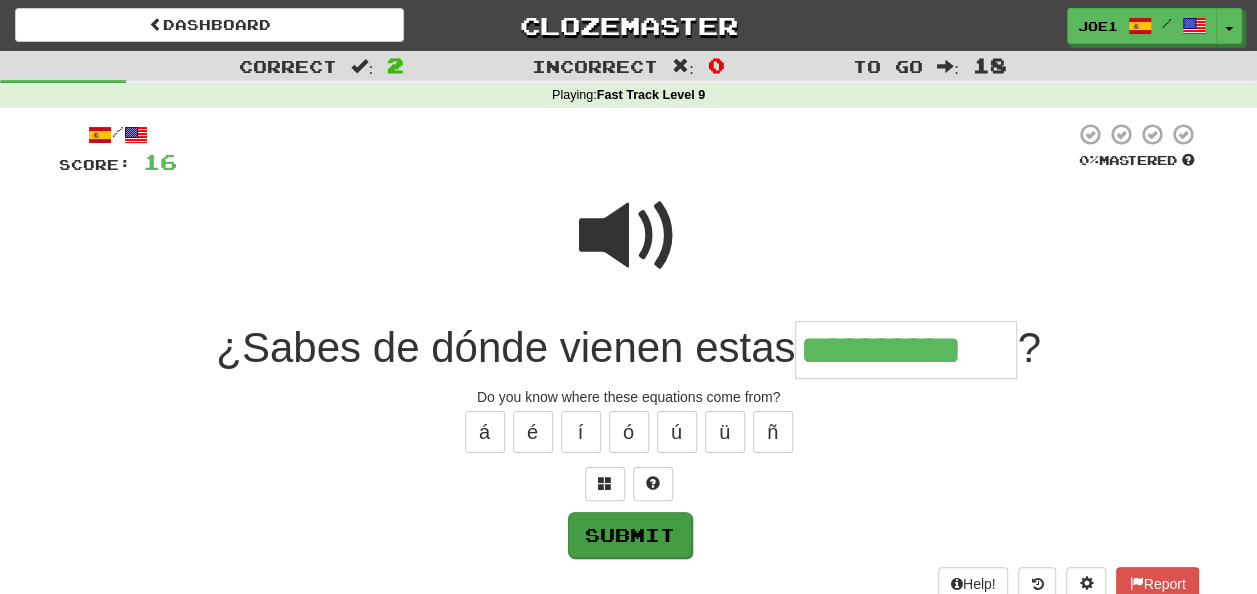 type on "**********" 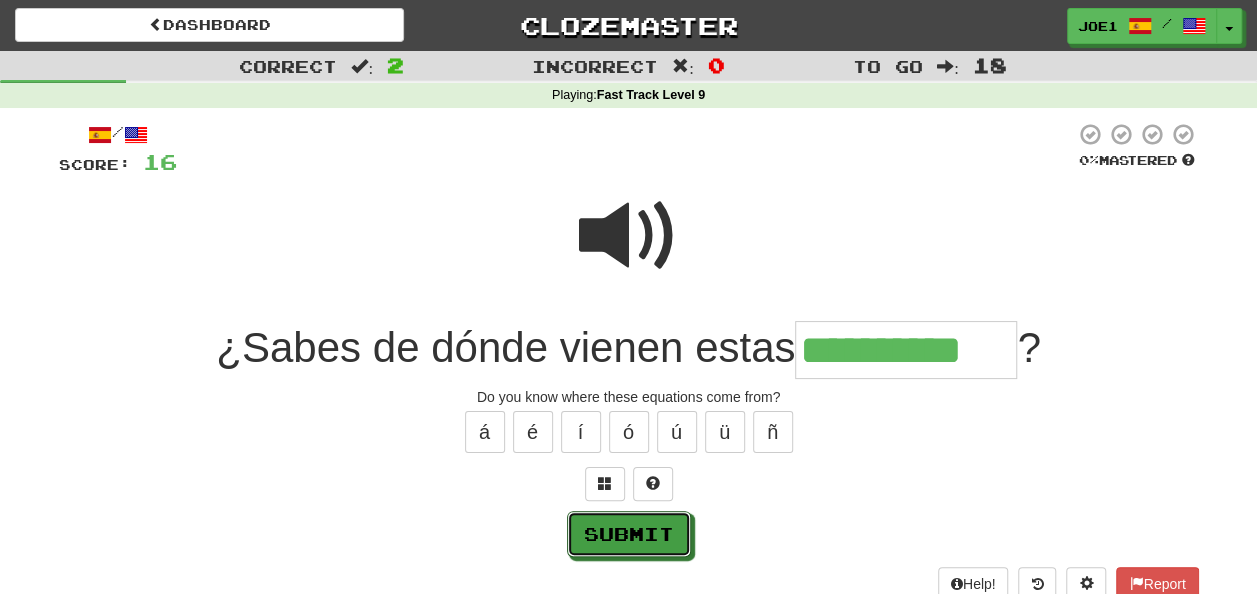 click on "Submit" at bounding box center [629, 534] 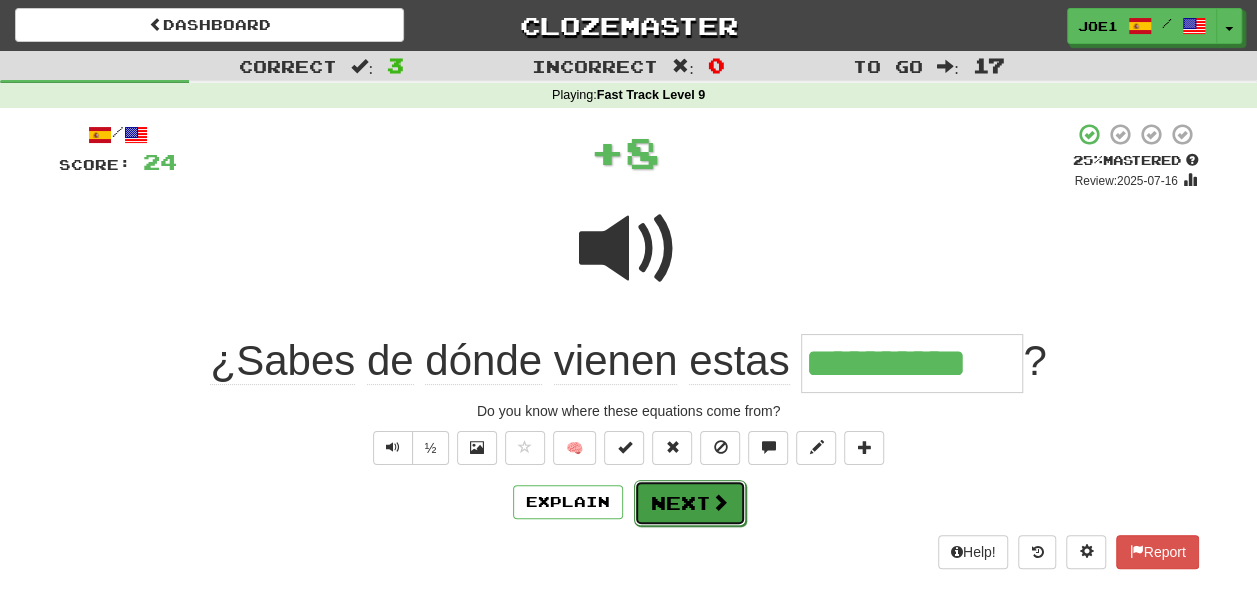 click on "Next" at bounding box center [690, 503] 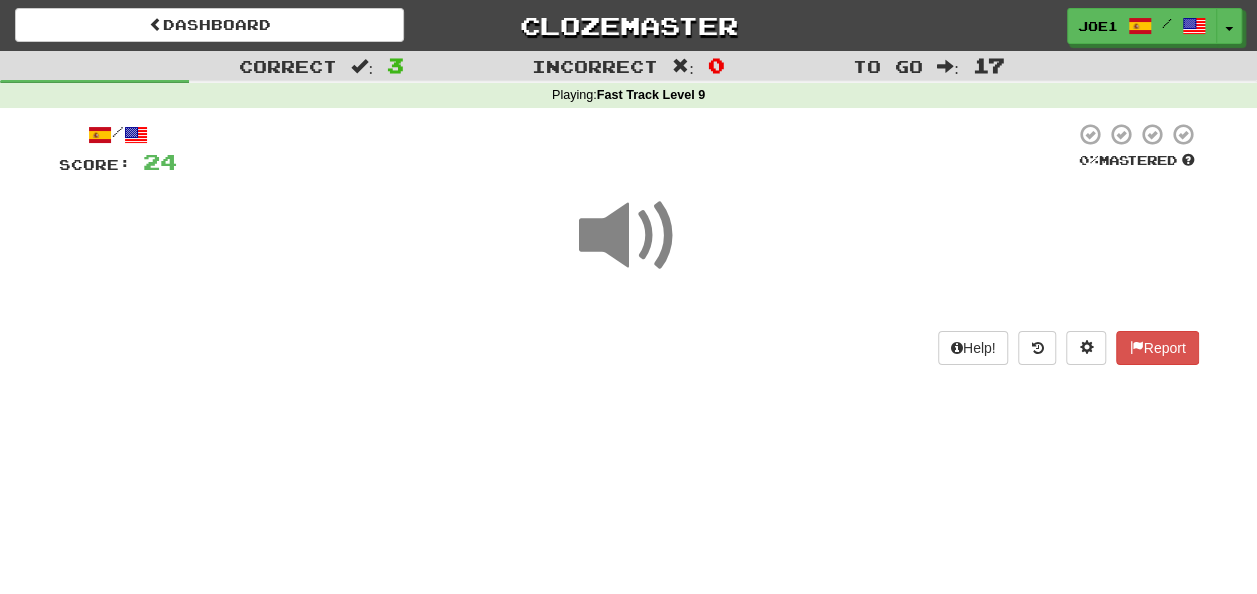click at bounding box center (629, 236) 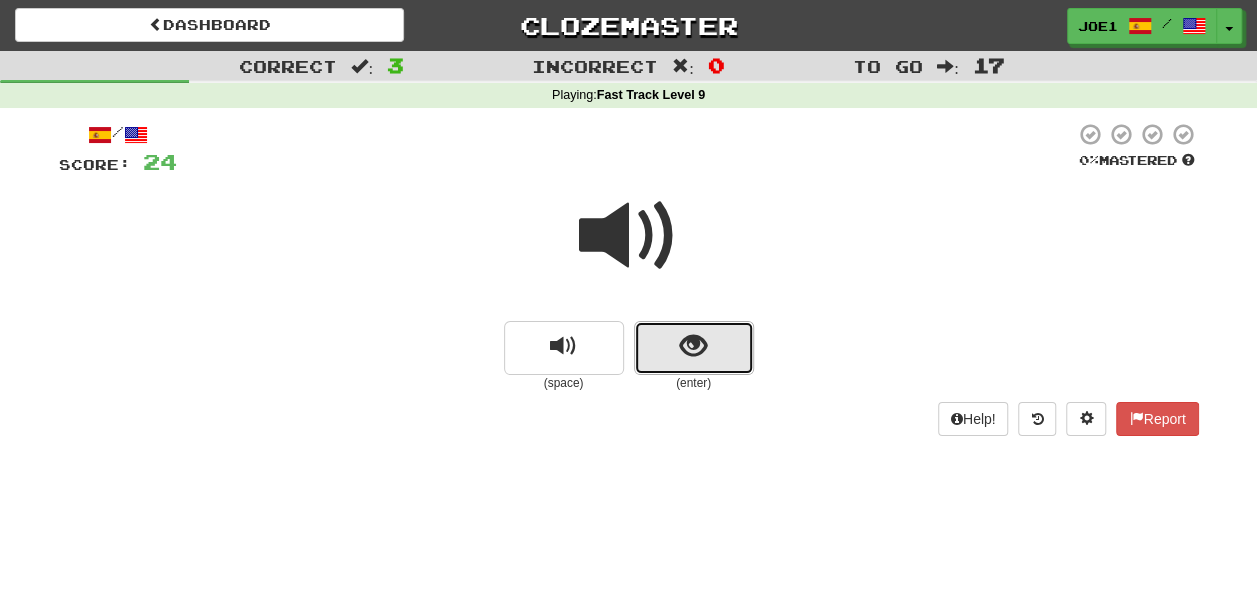 click at bounding box center [694, 348] 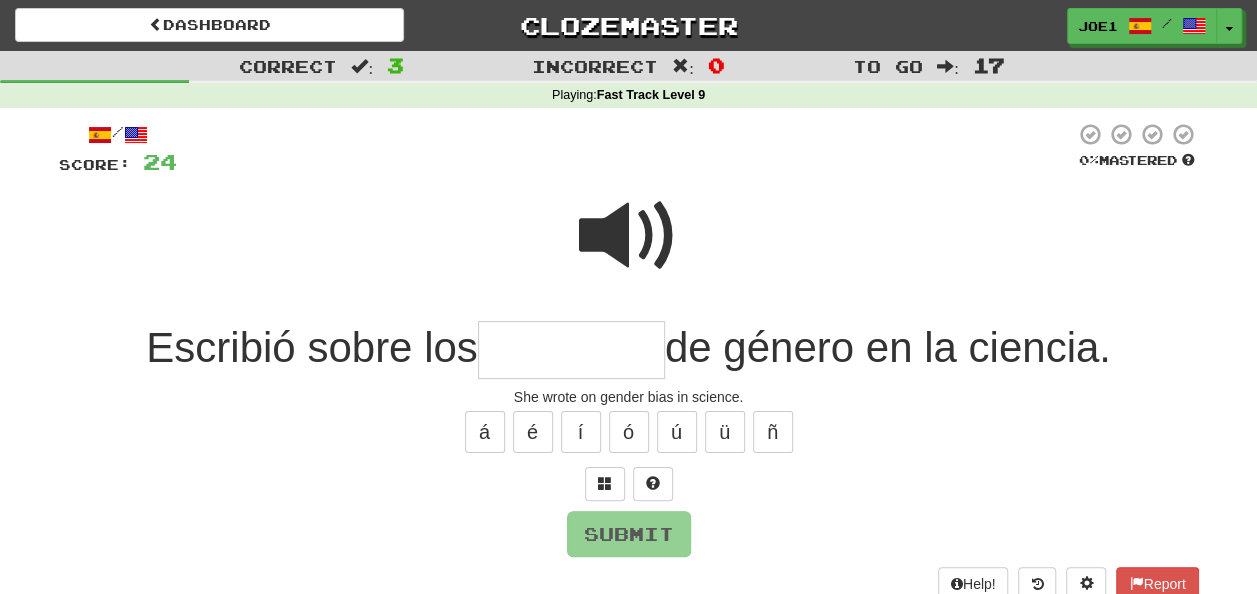 click at bounding box center (629, 236) 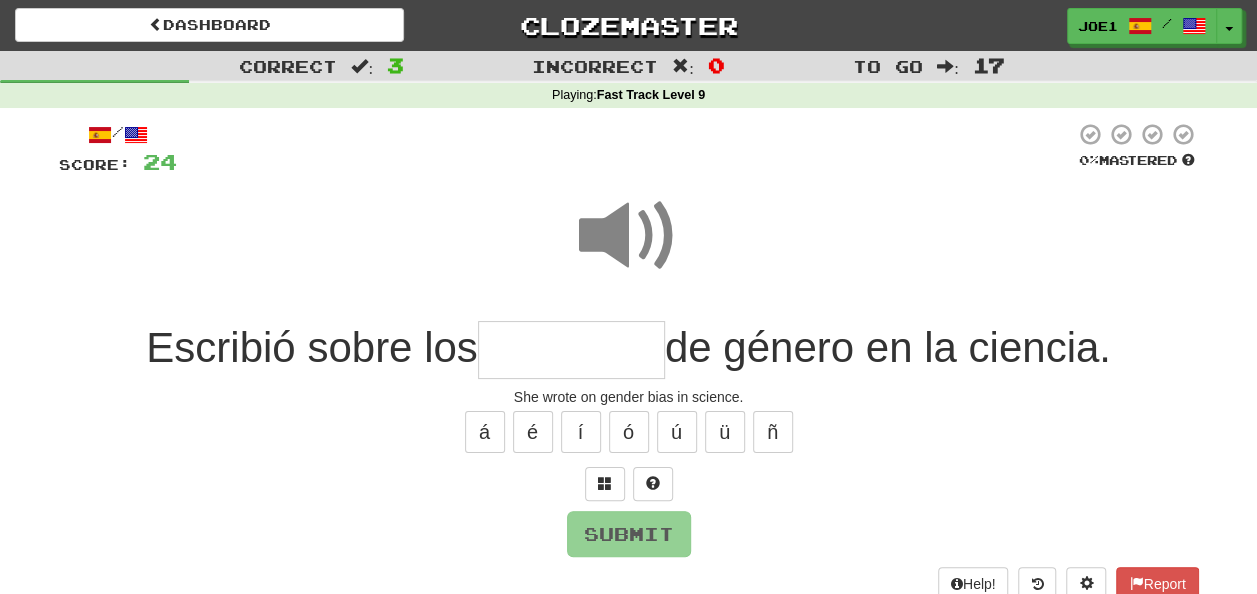 click at bounding box center (571, 350) 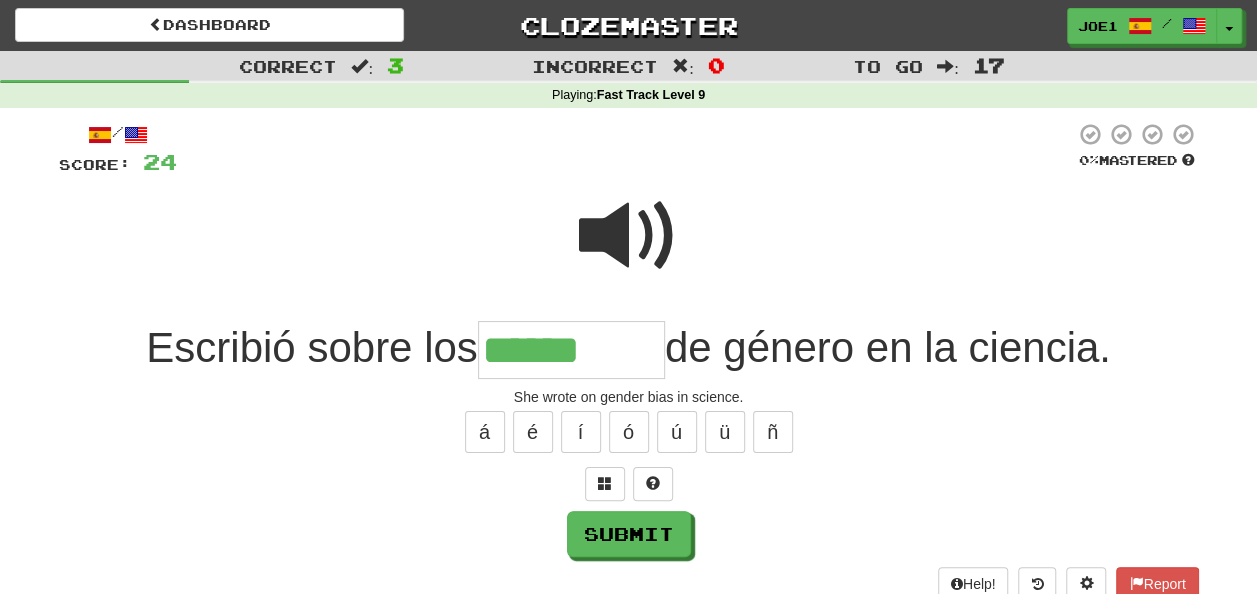 click at bounding box center (629, 236) 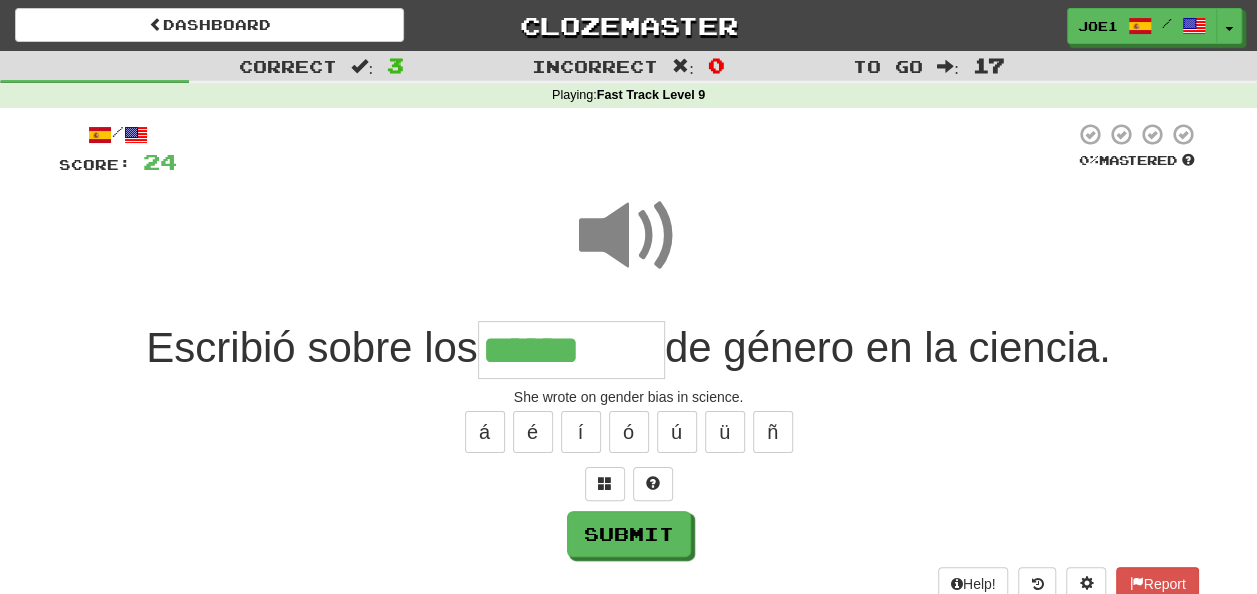 click on "******" at bounding box center [571, 350] 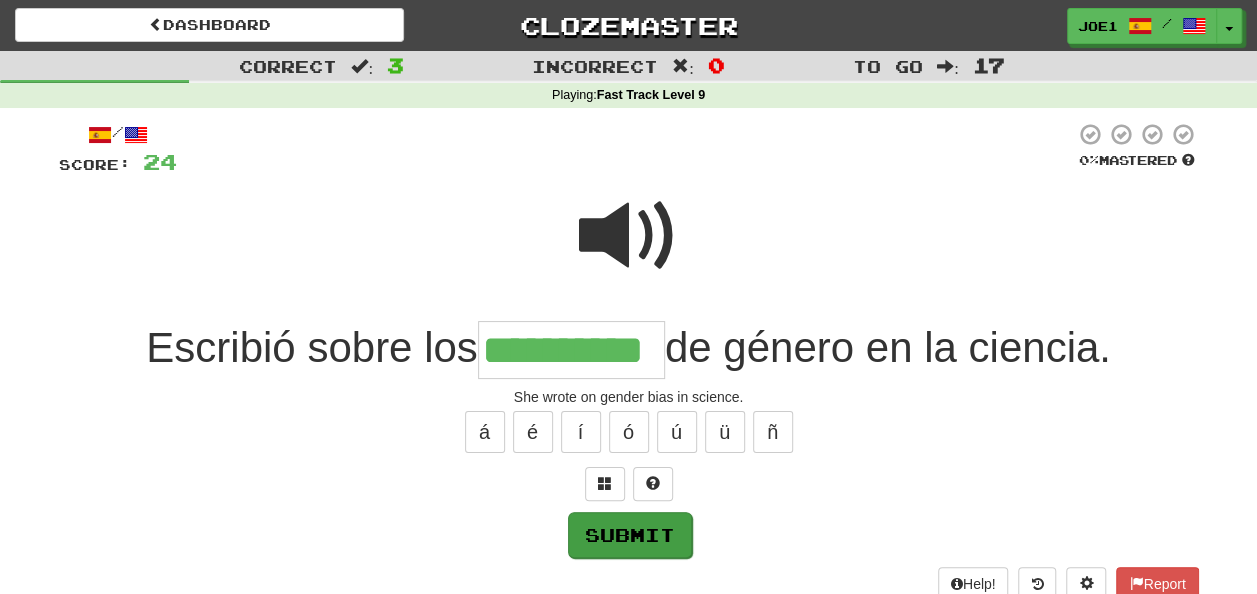 type on "**********" 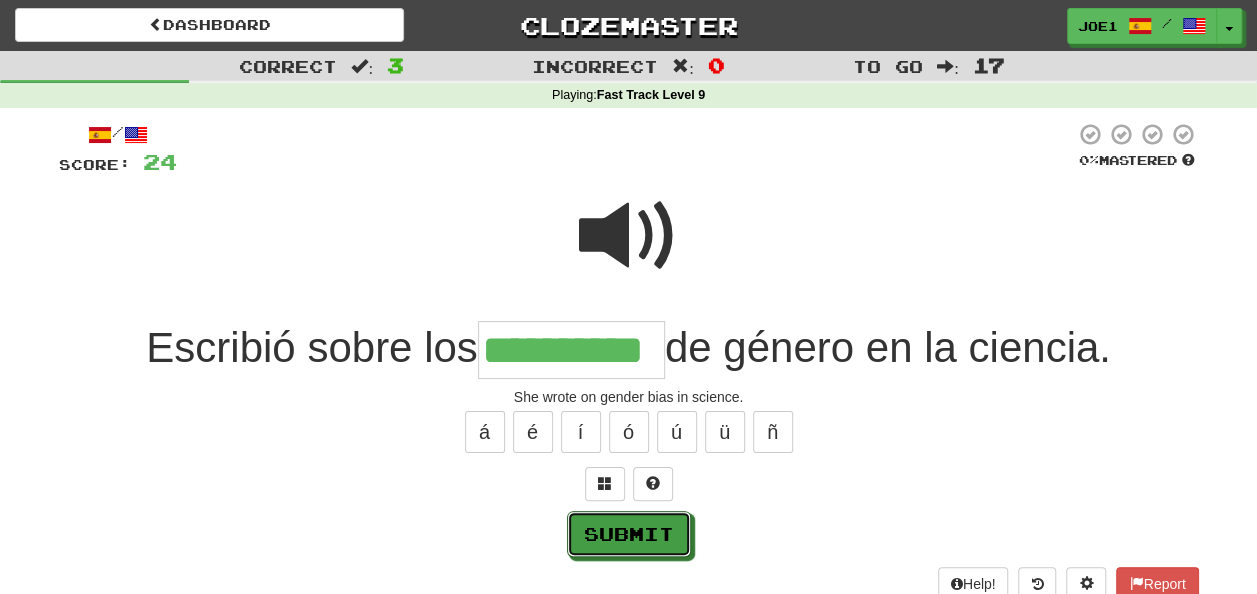 click on "Submit" at bounding box center (629, 534) 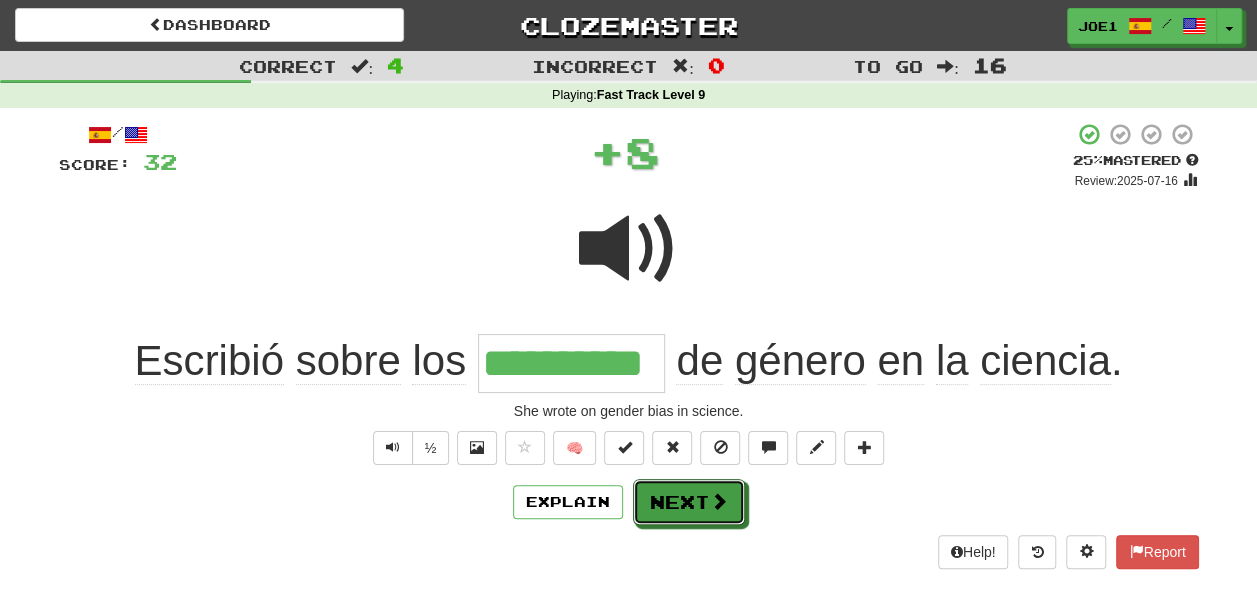 click on "Next" at bounding box center [689, 502] 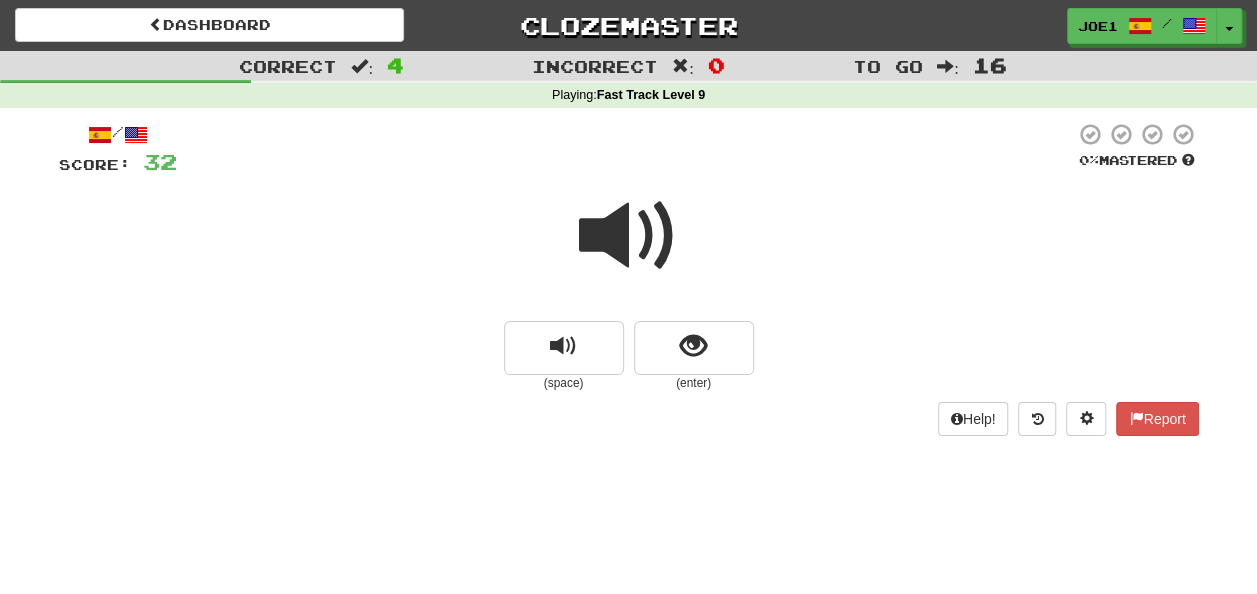 click at bounding box center [629, 236] 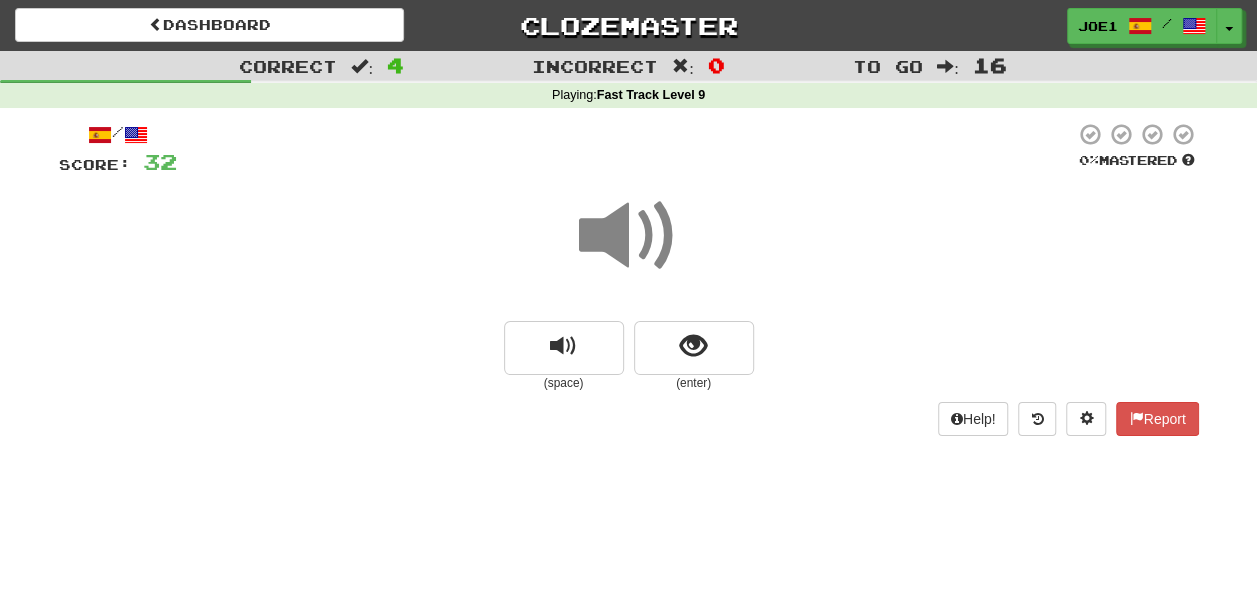 click at bounding box center [629, 236] 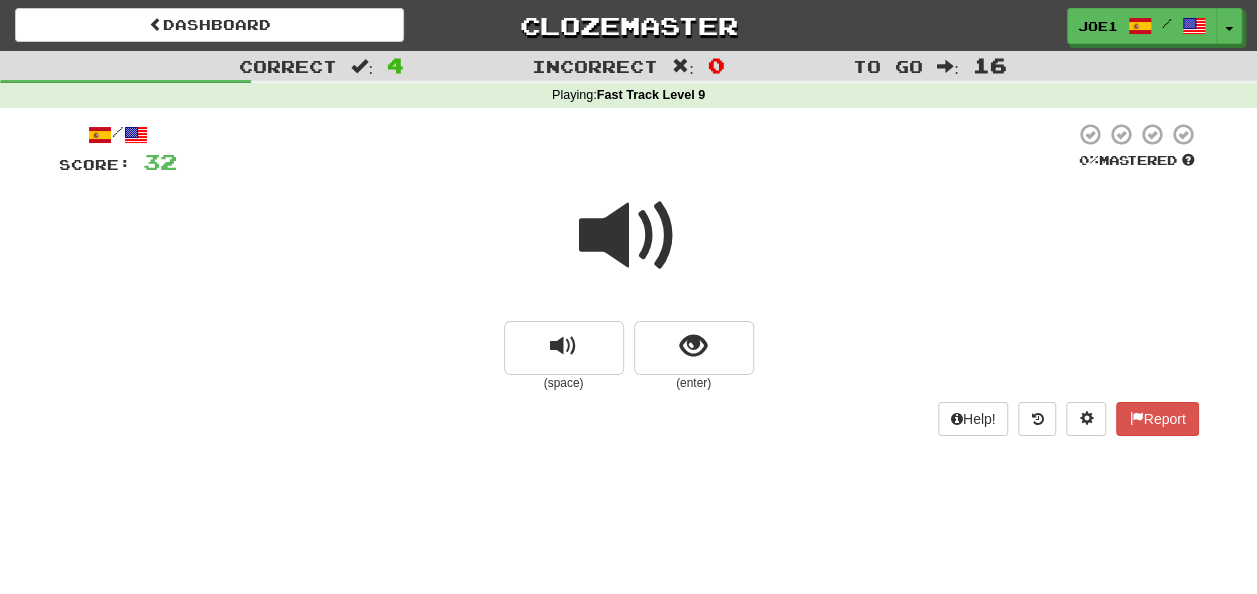 click at bounding box center [629, 236] 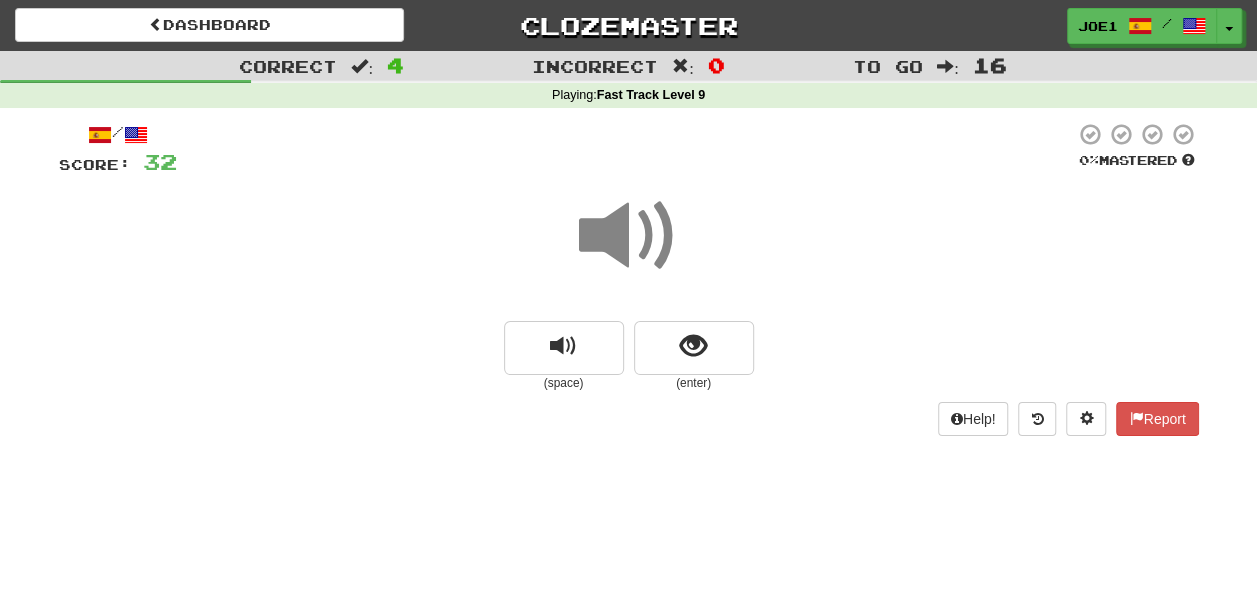 click at bounding box center (629, 236) 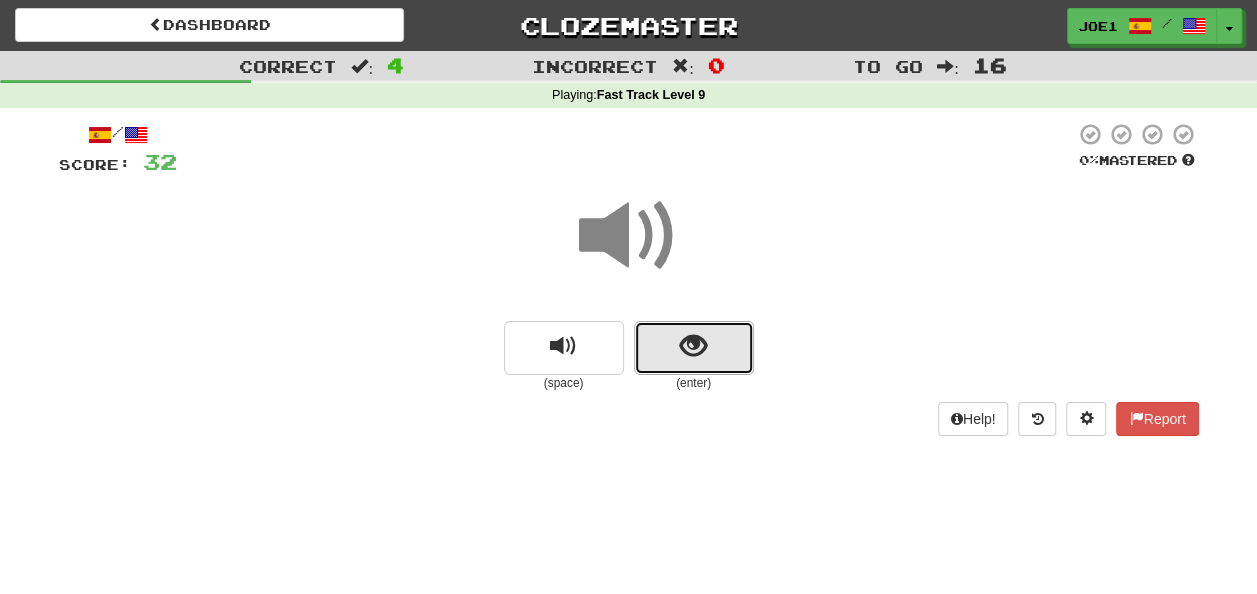 click at bounding box center [694, 348] 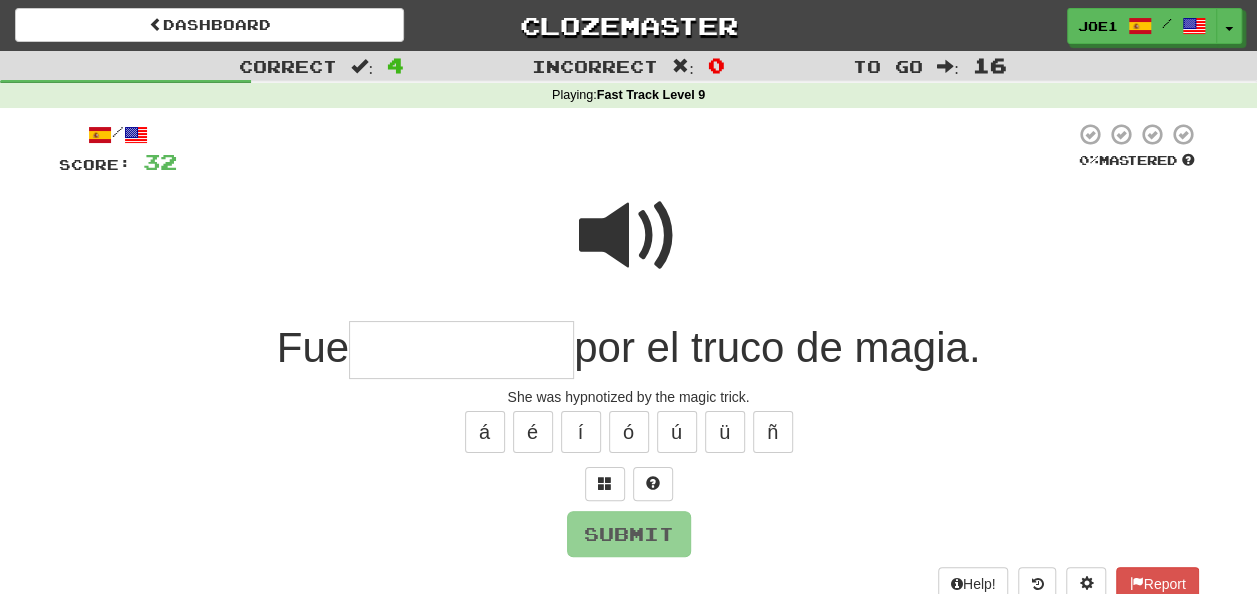 click at bounding box center [461, 350] 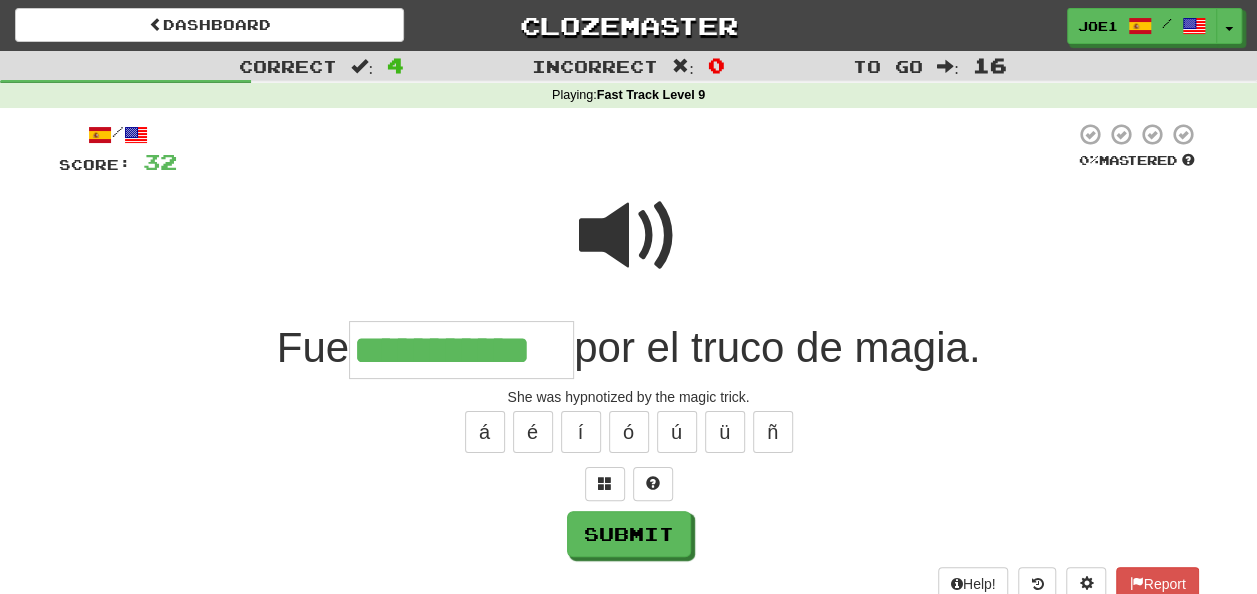 type on "**********" 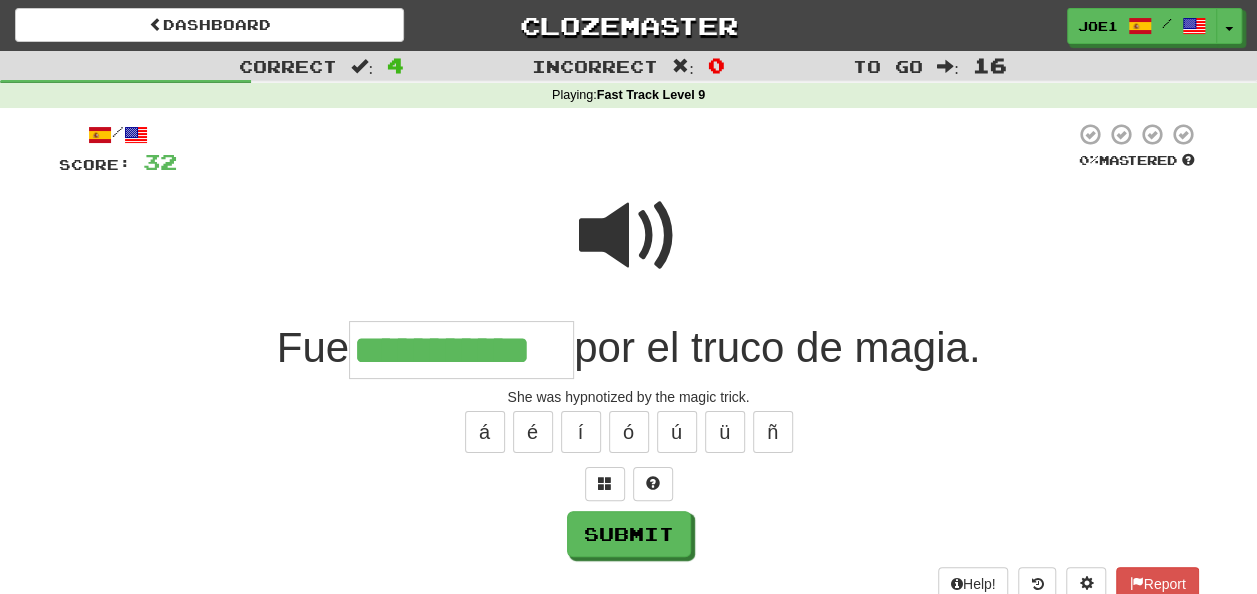 click at bounding box center [629, 236] 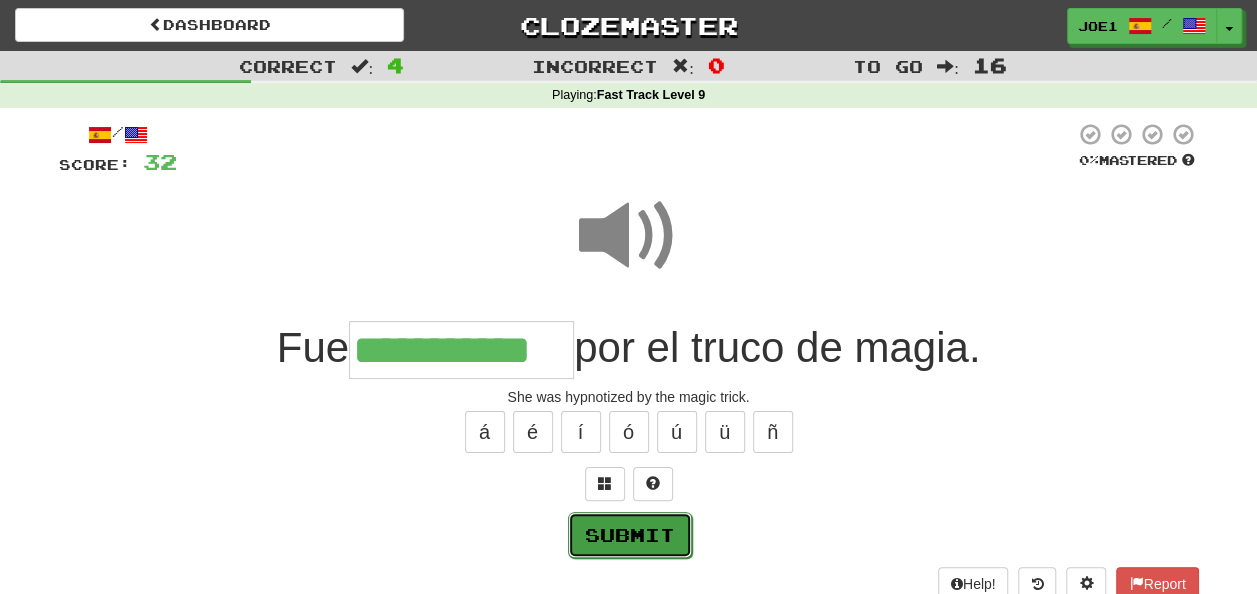 click on "Submit" at bounding box center [630, 535] 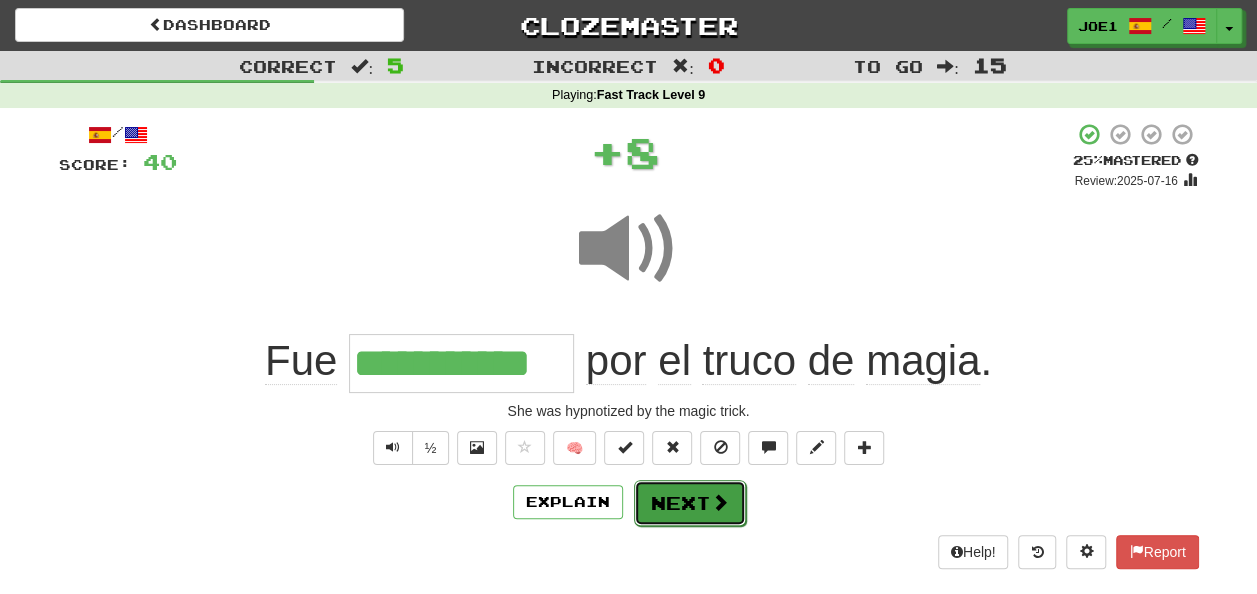 click on "Next" at bounding box center (690, 503) 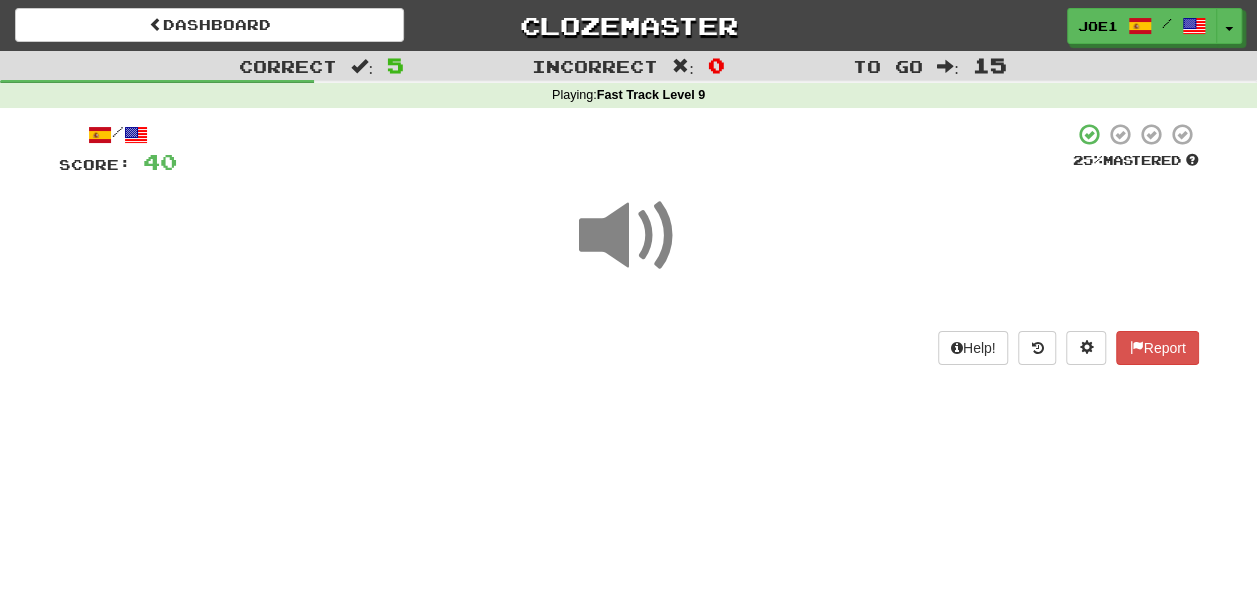 click at bounding box center (629, 236) 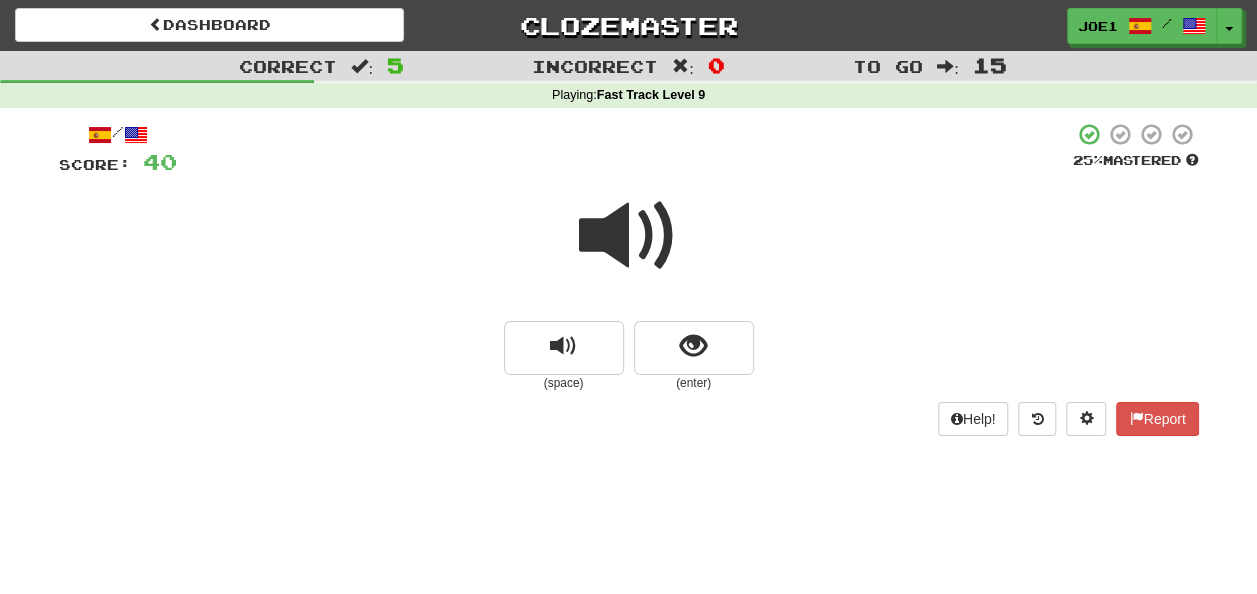 click at bounding box center (629, 236) 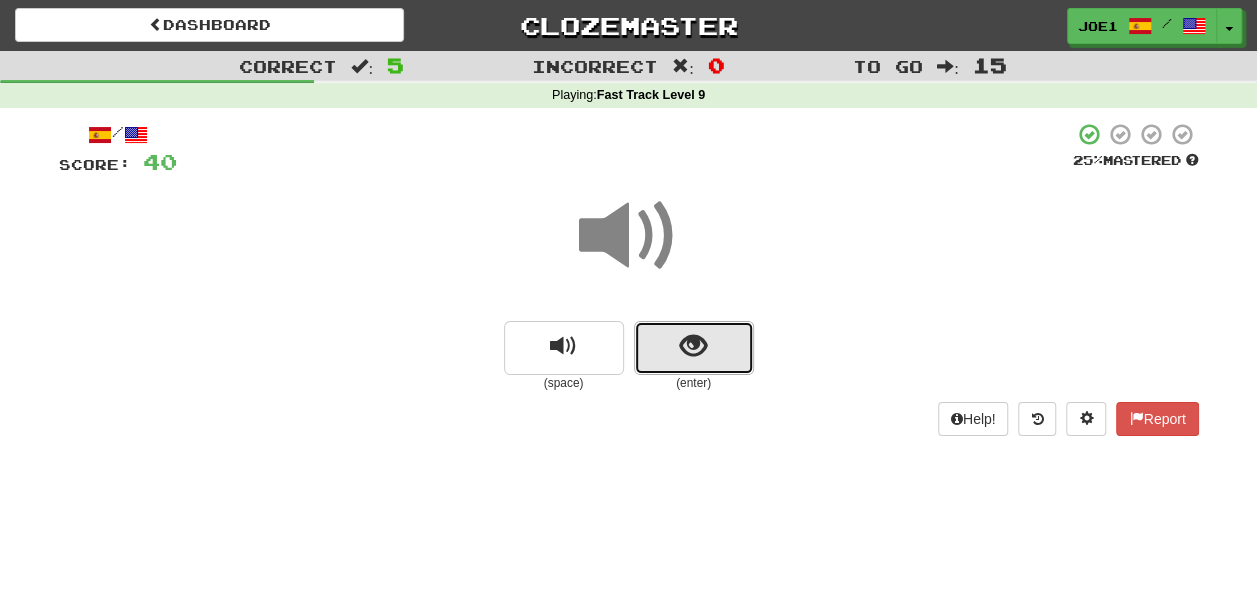 click at bounding box center (694, 348) 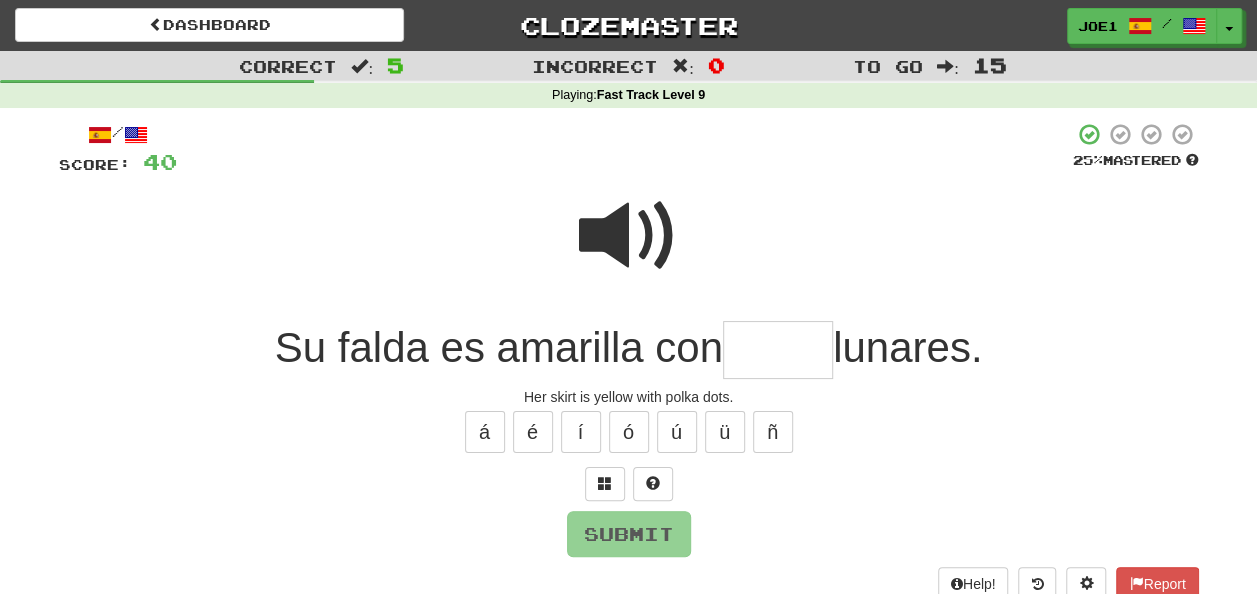 click at bounding box center (629, 236) 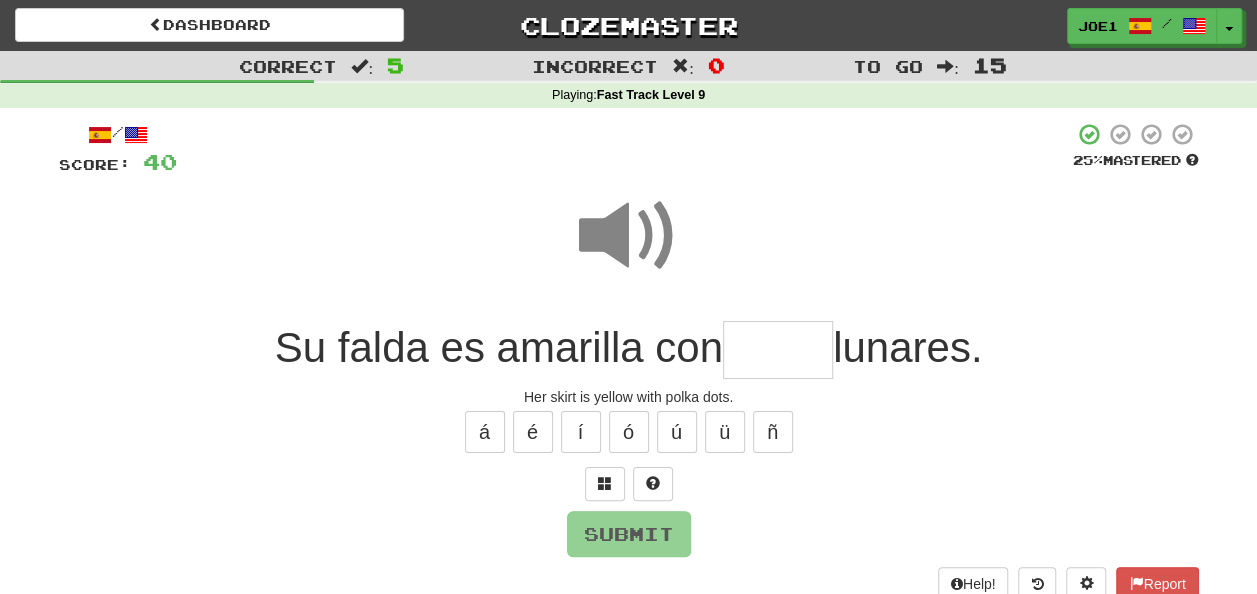 click at bounding box center (778, 350) 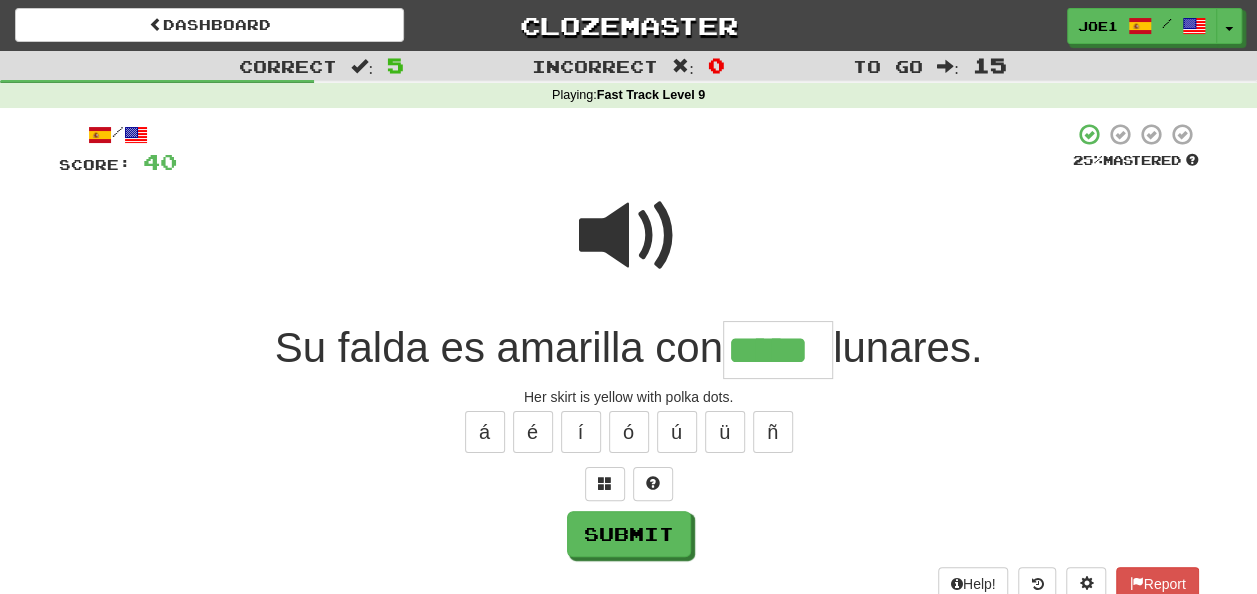 type on "*****" 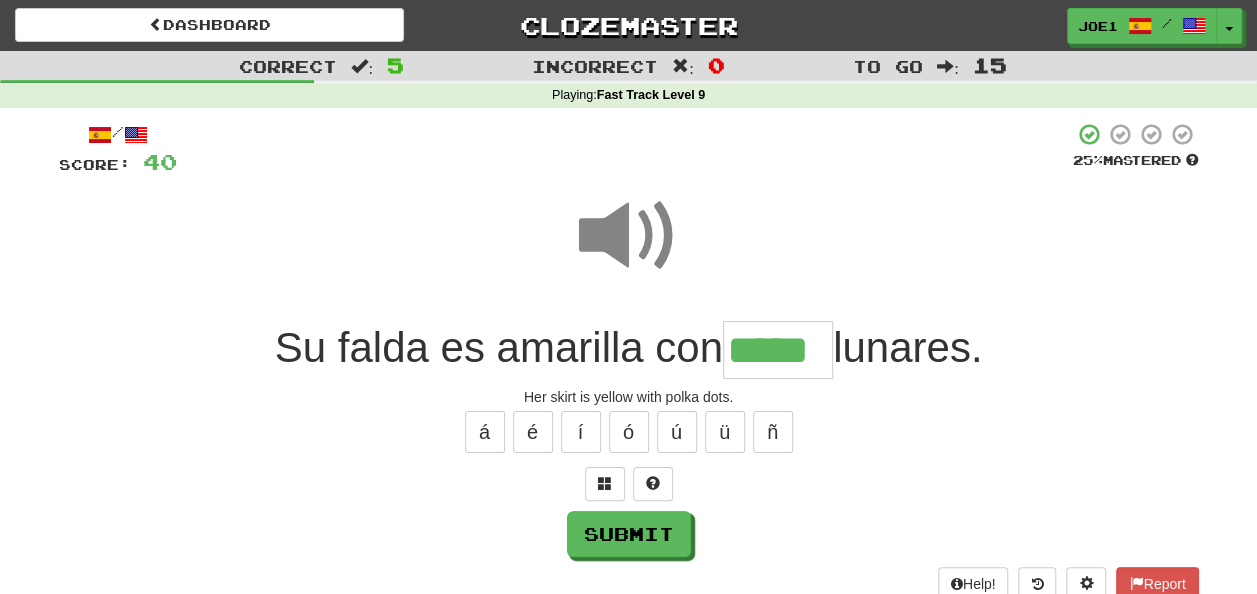 click at bounding box center [629, 236] 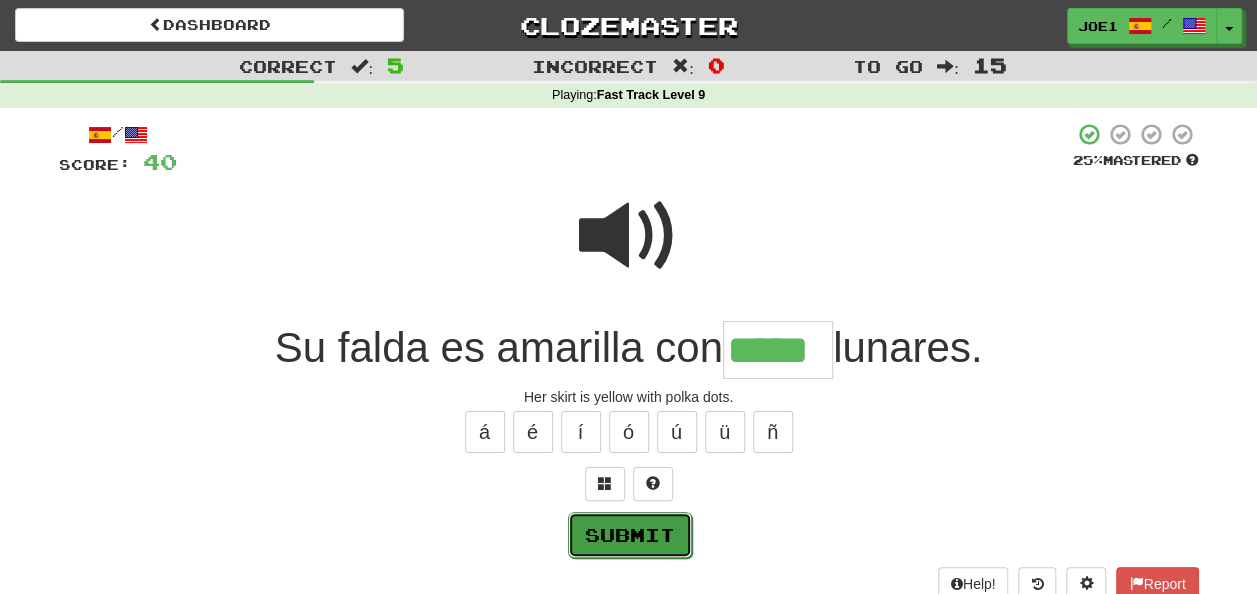 click on "Submit" at bounding box center [630, 535] 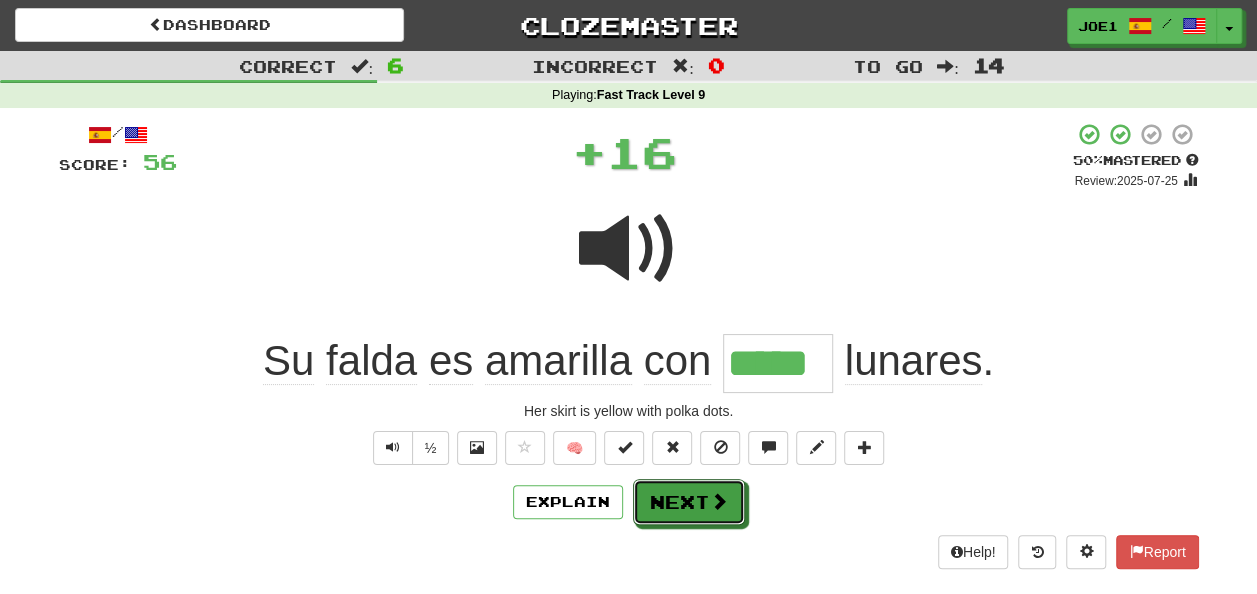 click on "Next" at bounding box center (689, 502) 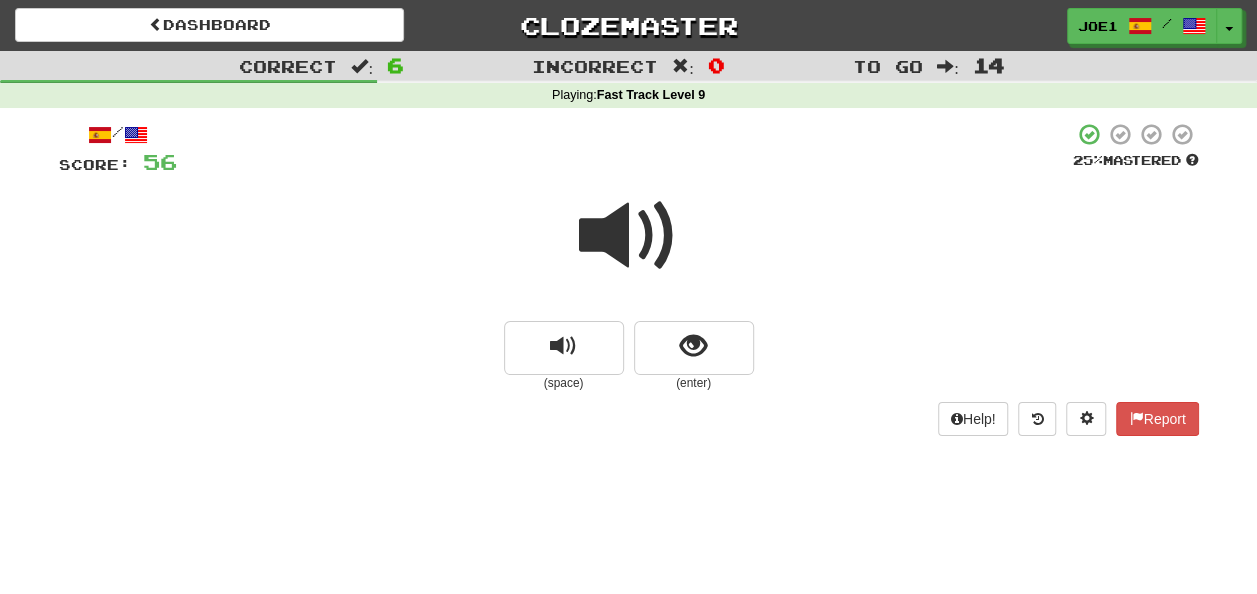 click at bounding box center (629, 236) 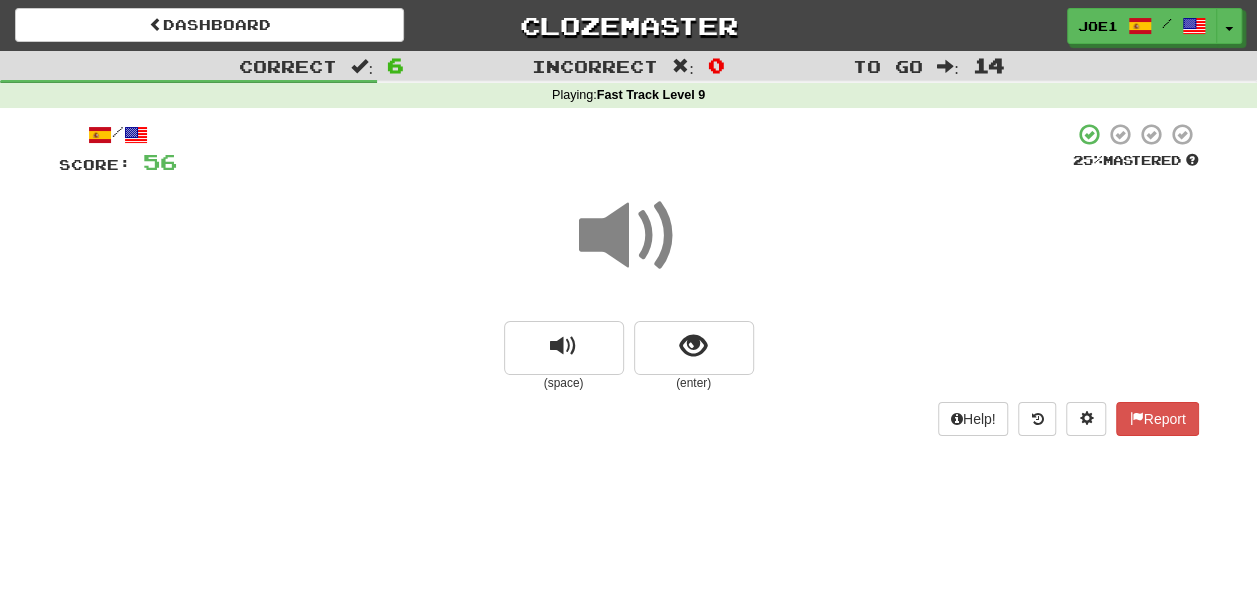 click at bounding box center [629, 236] 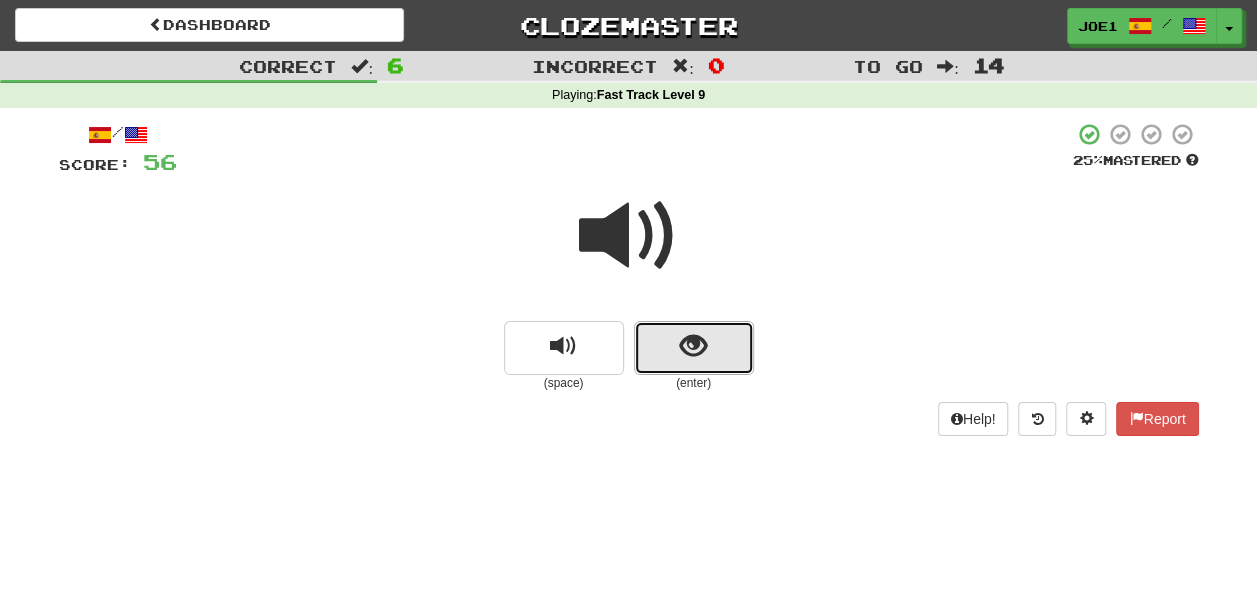 click at bounding box center (694, 348) 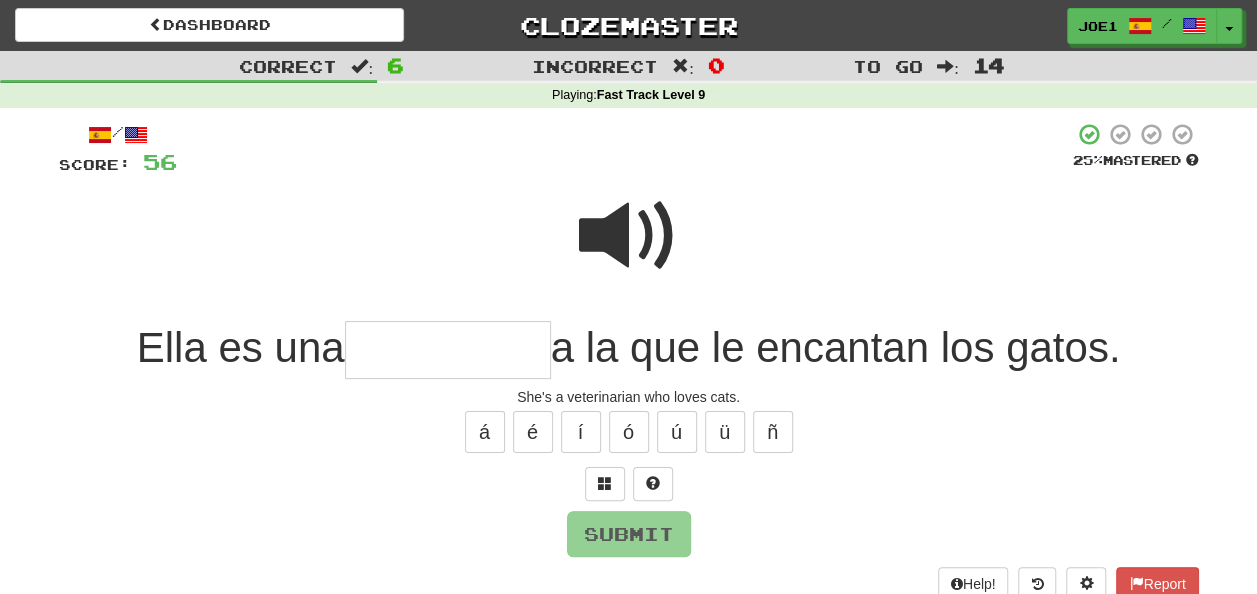 click at bounding box center (448, 350) 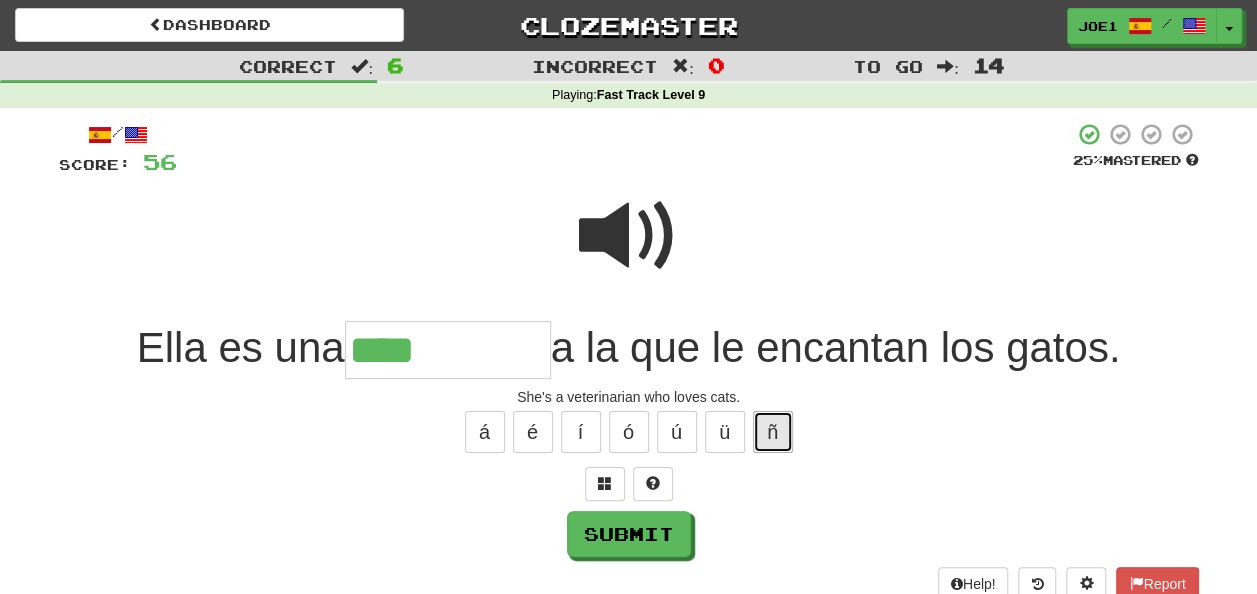 click on "ñ" at bounding box center (773, 432) 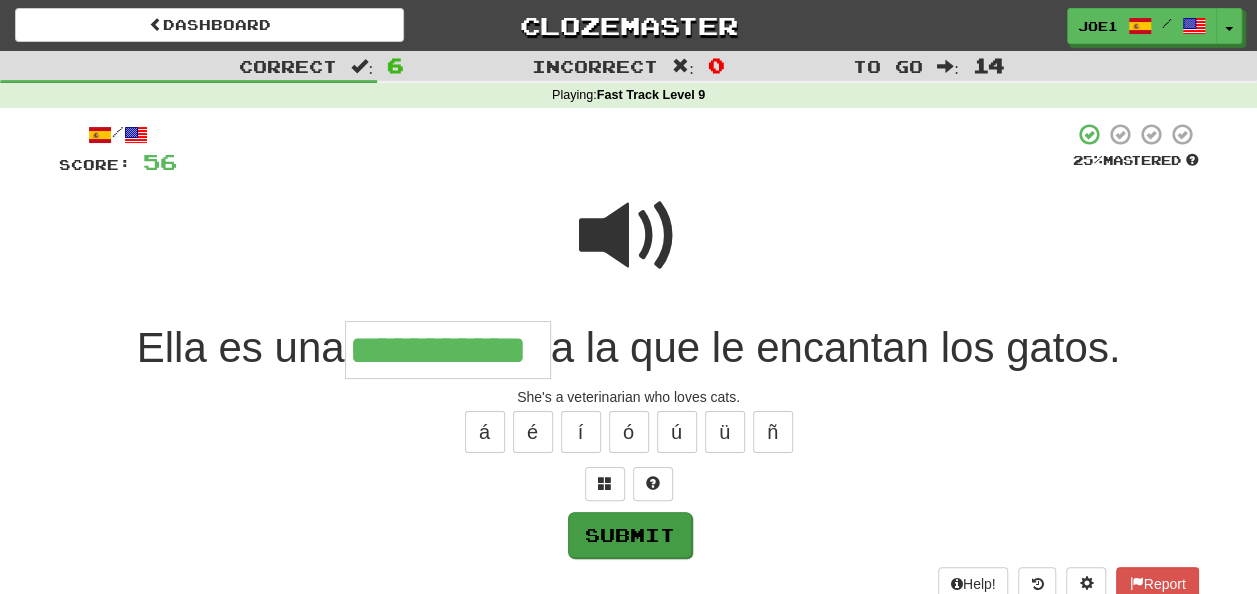 type on "**********" 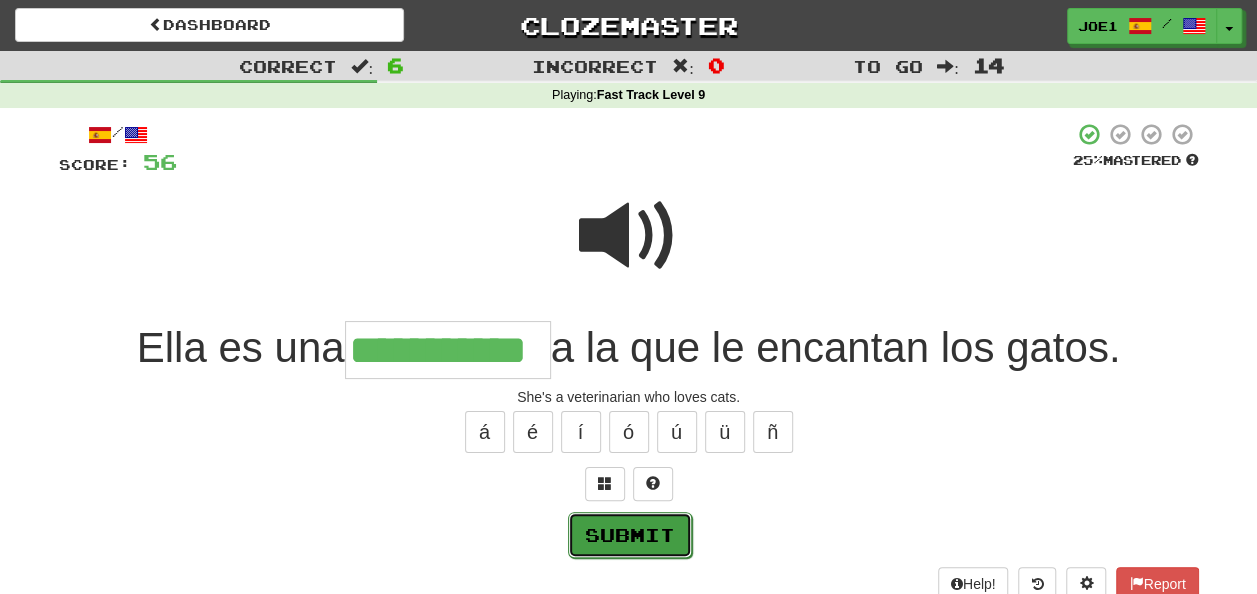 click on "Submit" at bounding box center (630, 535) 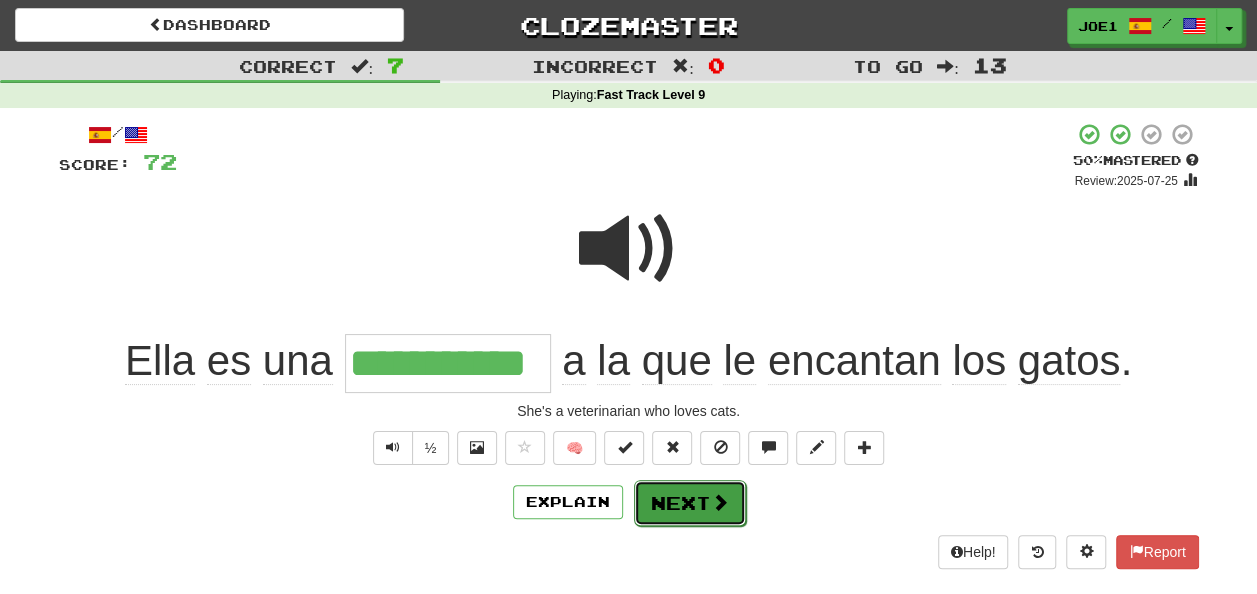 click on "Next" at bounding box center (690, 503) 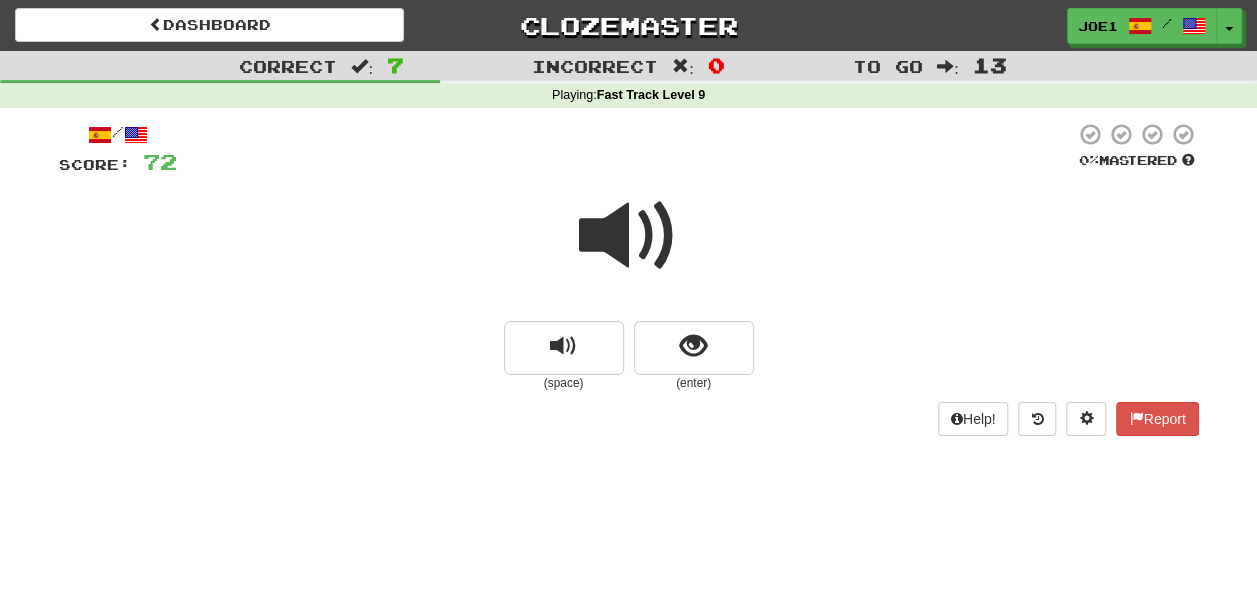 click at bounding box center [629, 236] 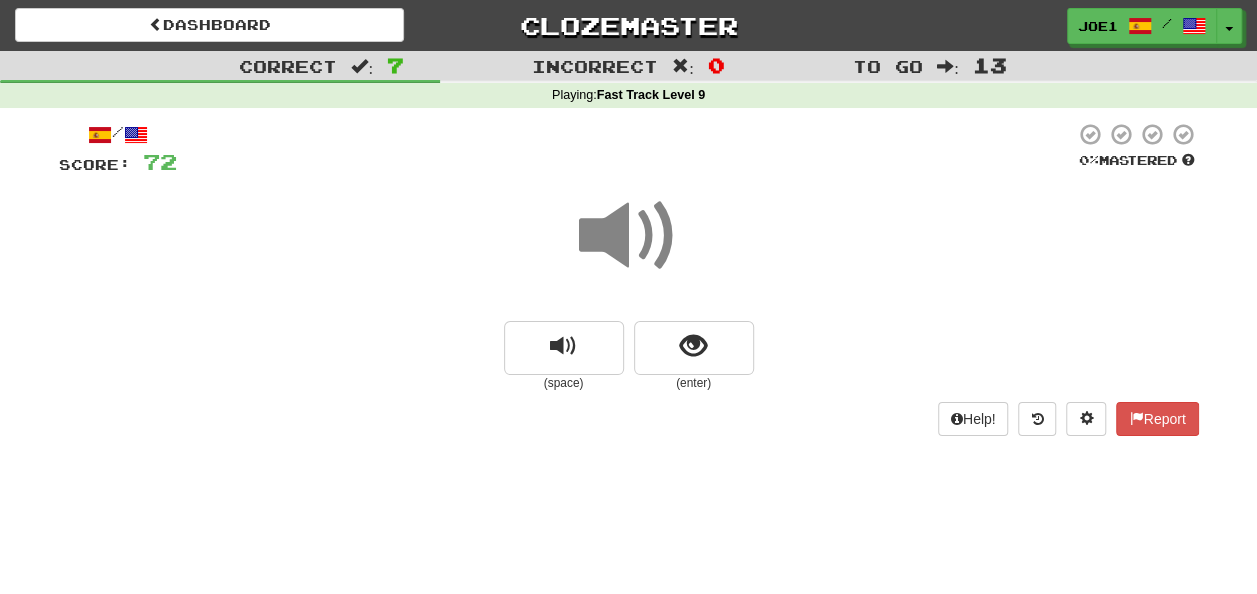 click at bounding box center (629, 236) 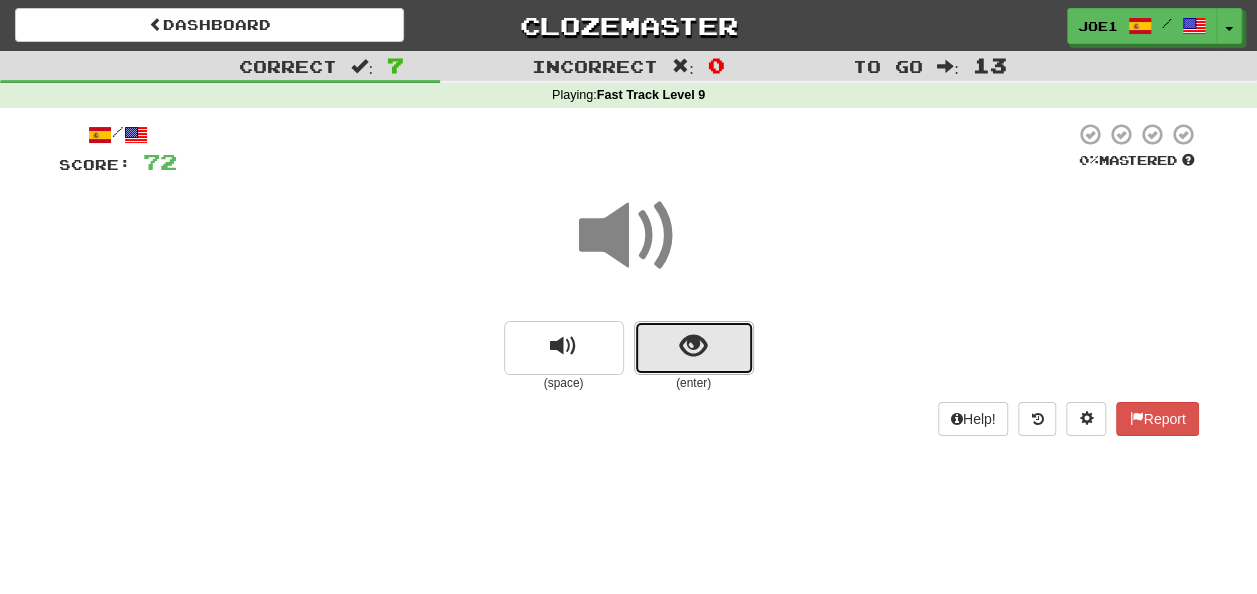 click at bounding box center (694, 348) 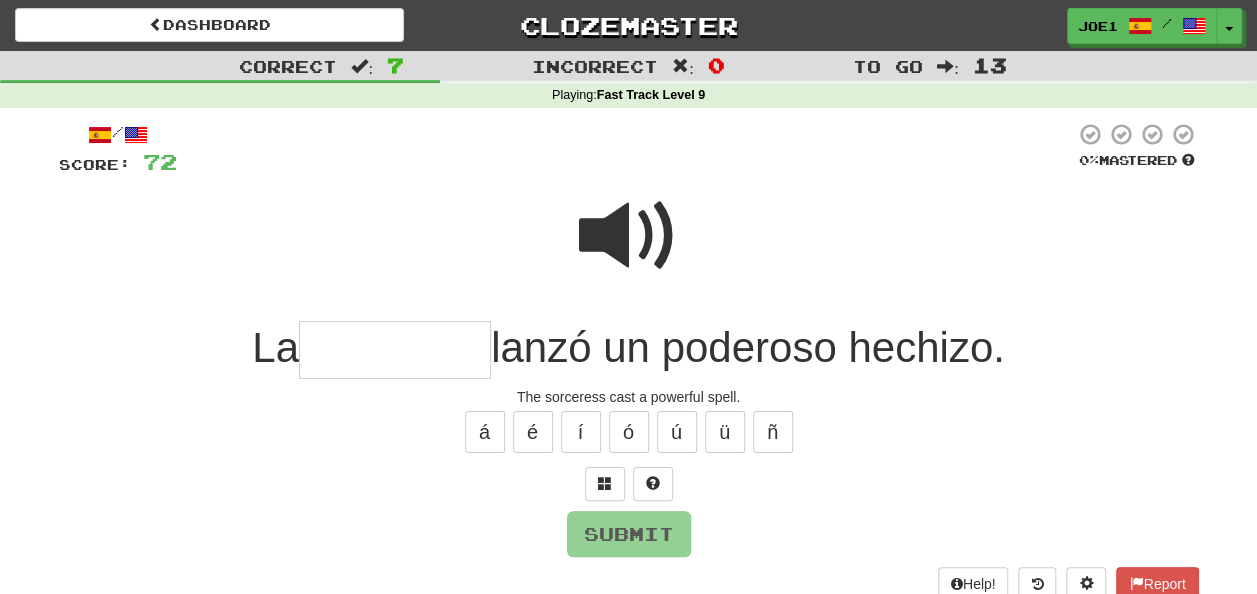 click at bounding box center [395, 350] 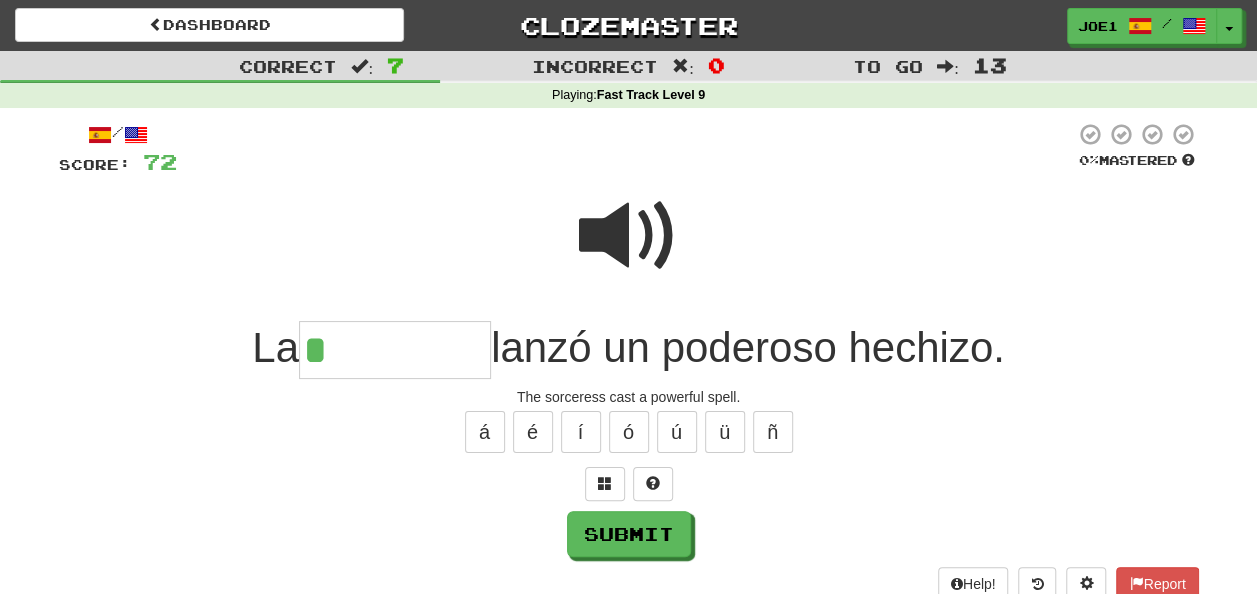 click at bounding box center (629, 236) 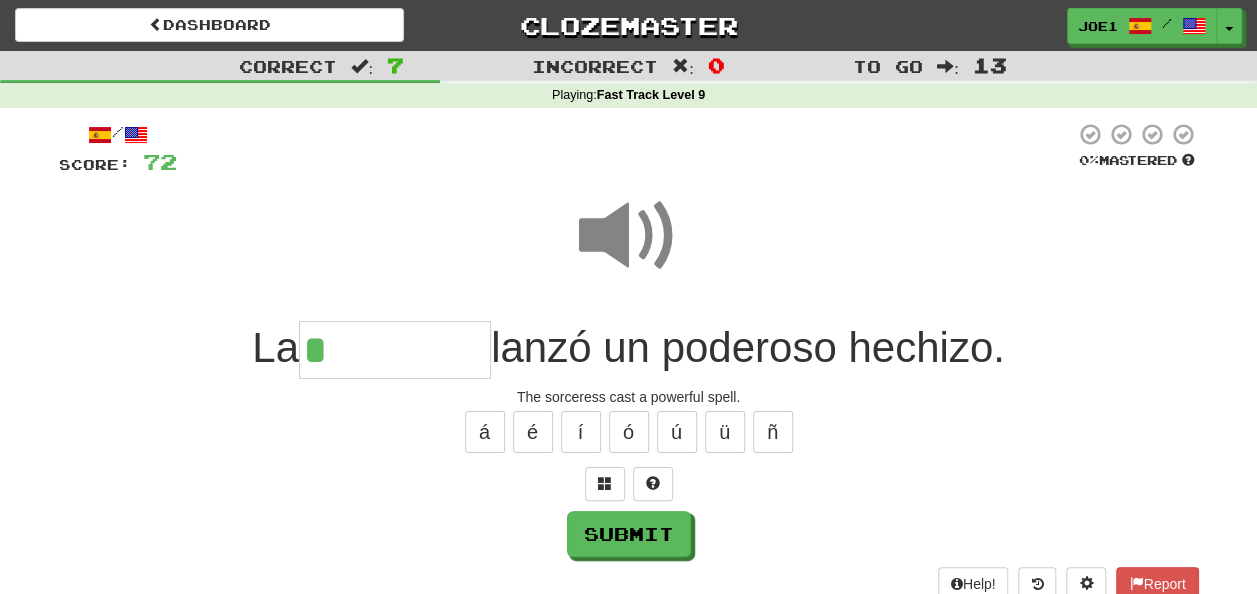 click on "*" at bounding box center (395, 350) 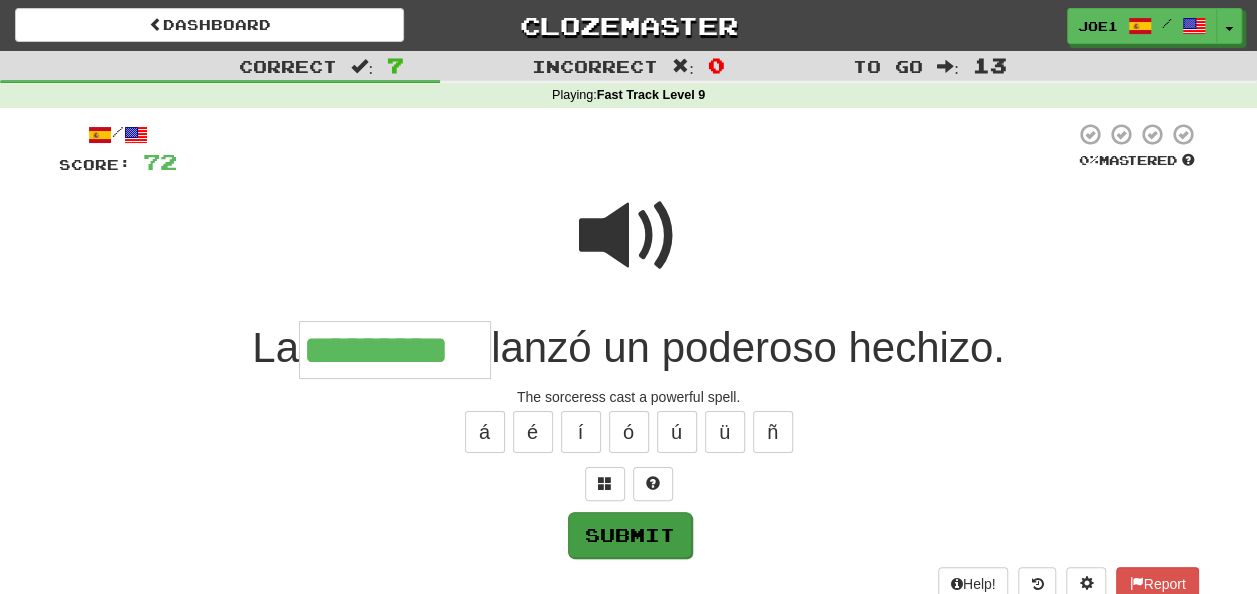 type on "*********" 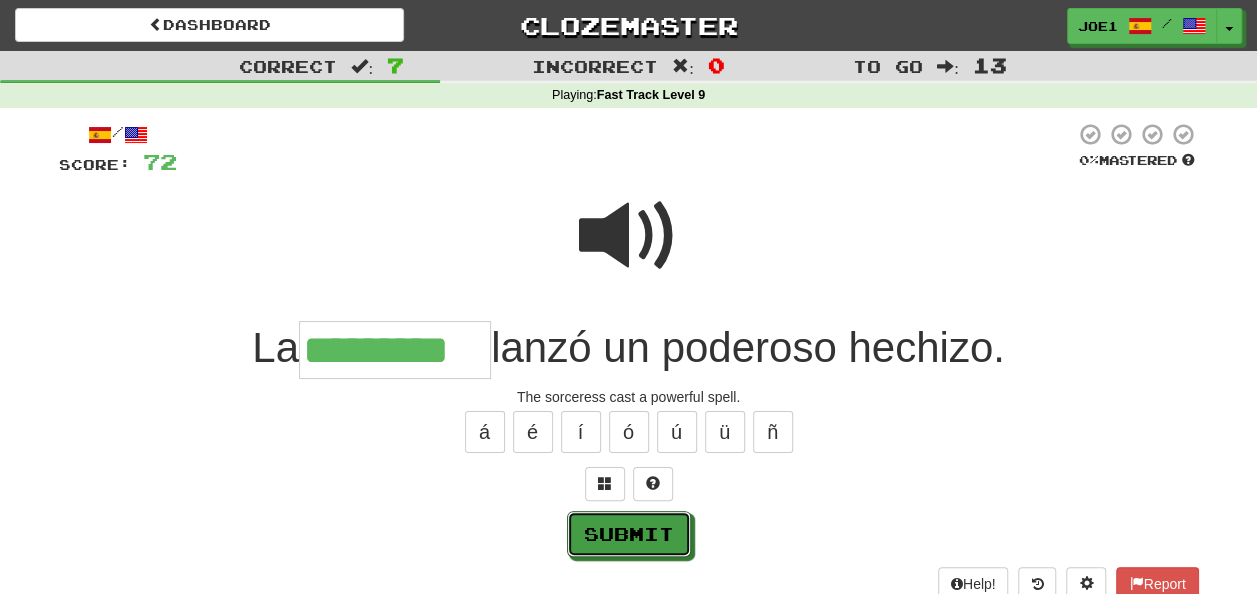 click on "Submit" at bounding box center (629, 534) 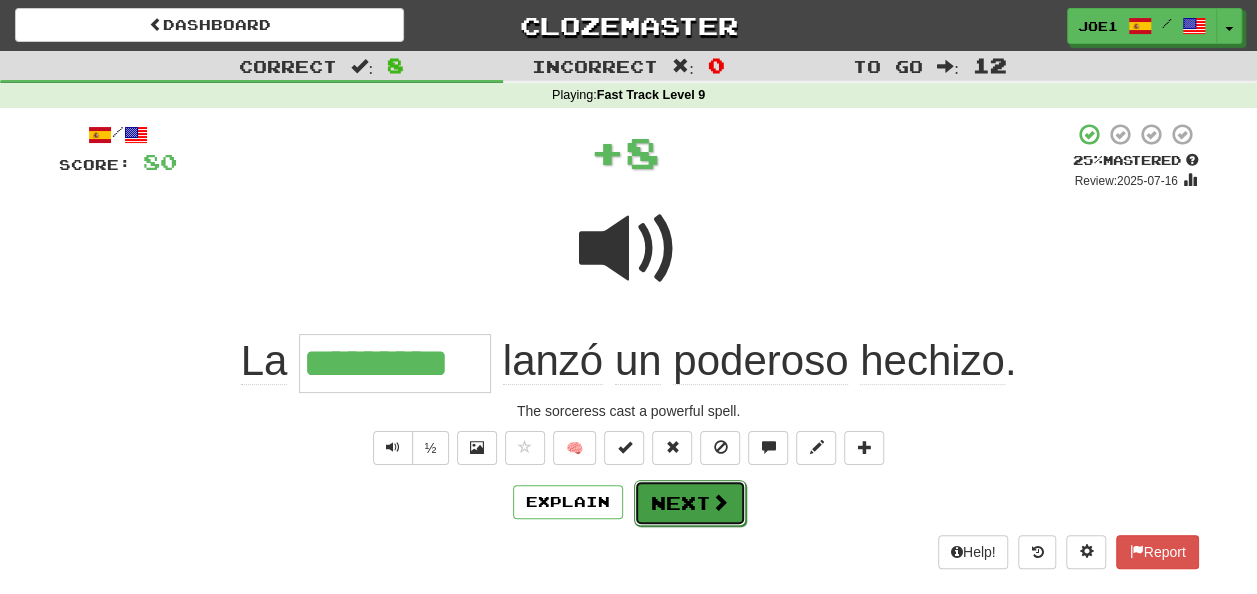click on "Next" at bounding box center [690, 503] 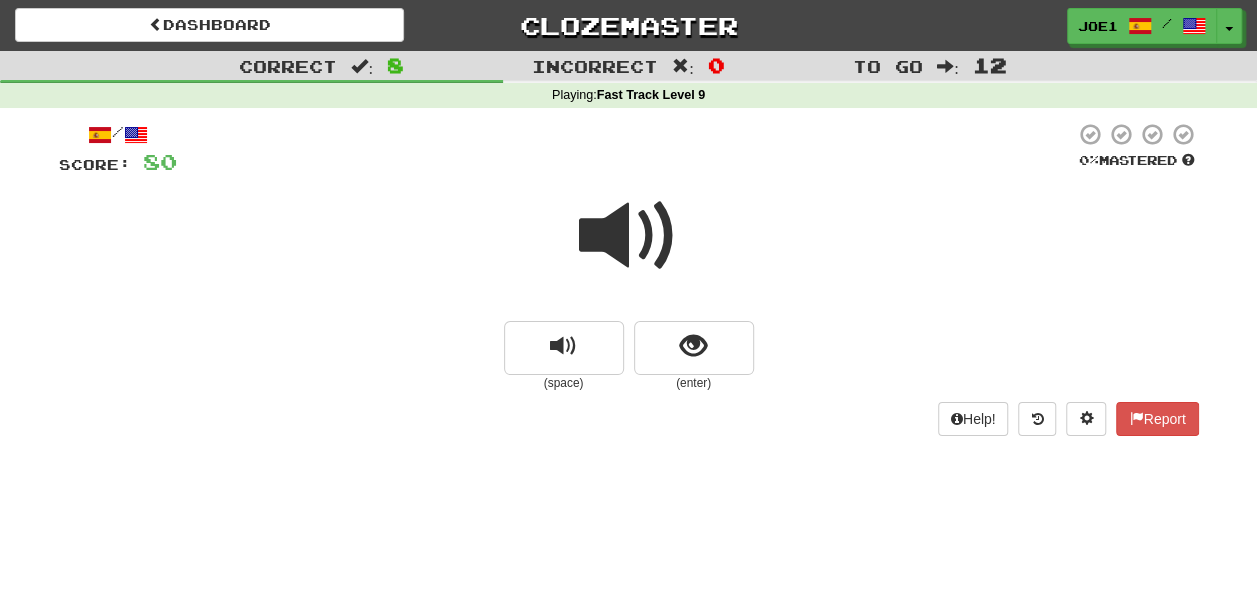 drag, startPoint x: 616, startPoint y: 223, endPoint x: 613, endPoint y: 240, distance: 17.262676 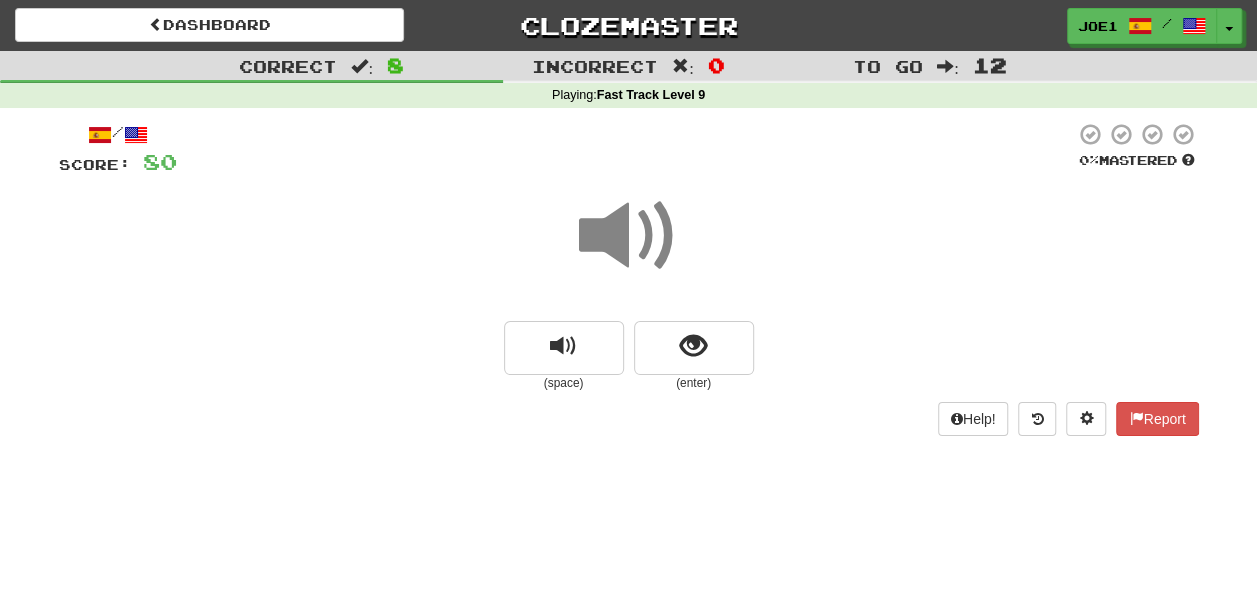 click at bounding box center [629, 236] 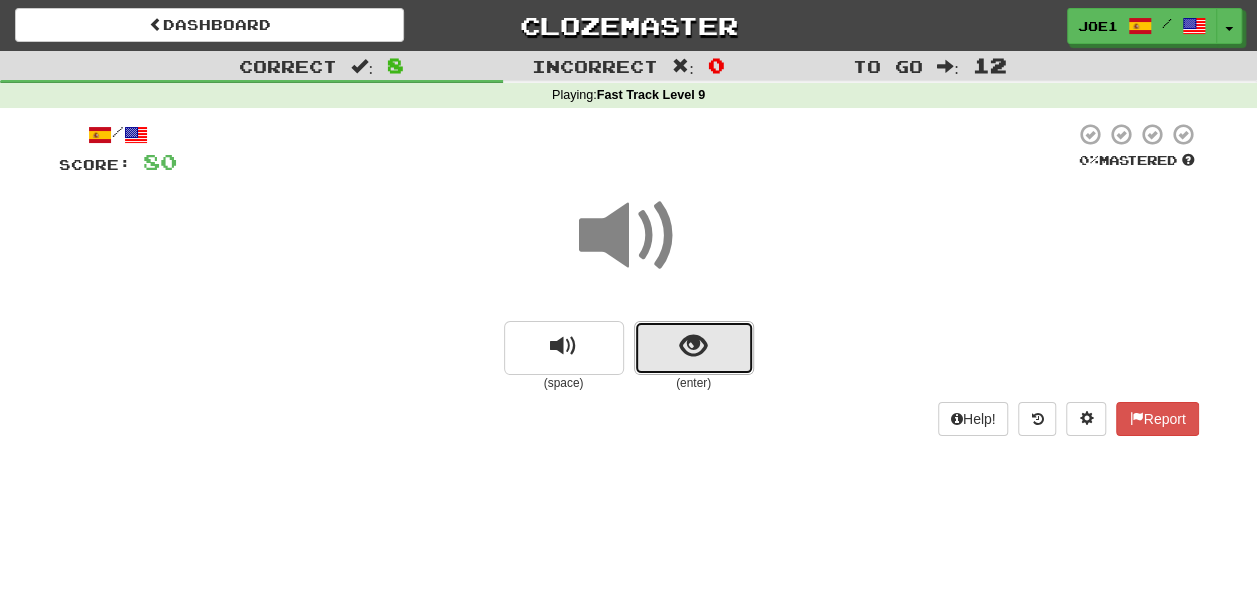 click at bounding box center [694, 348] 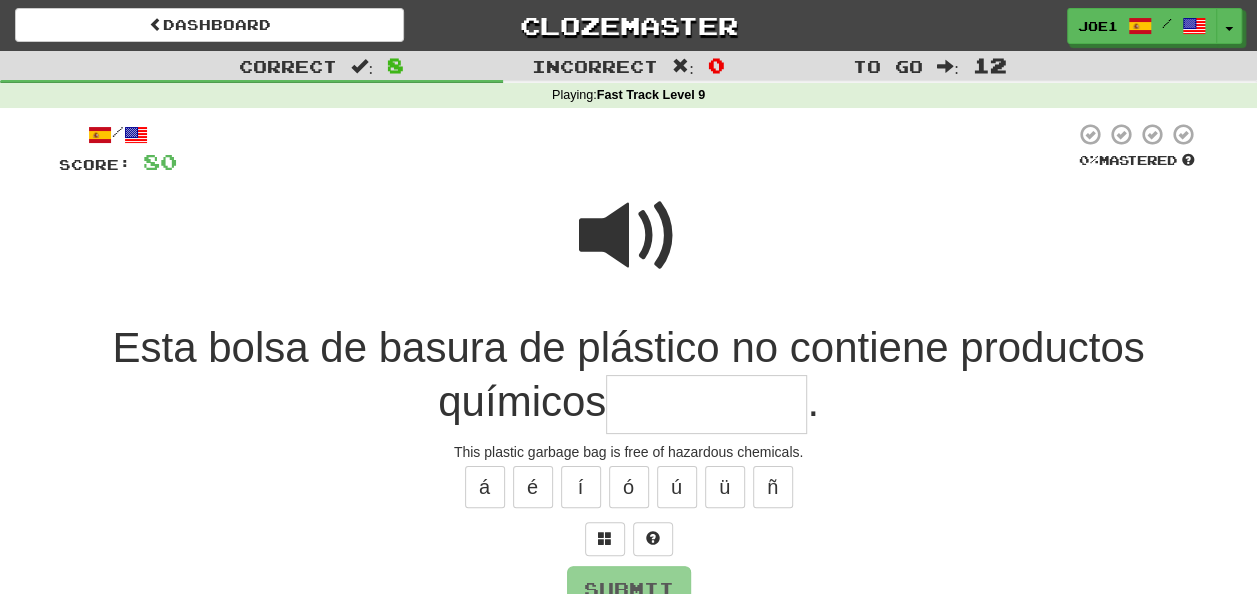 click at bounding box center [629, 236] 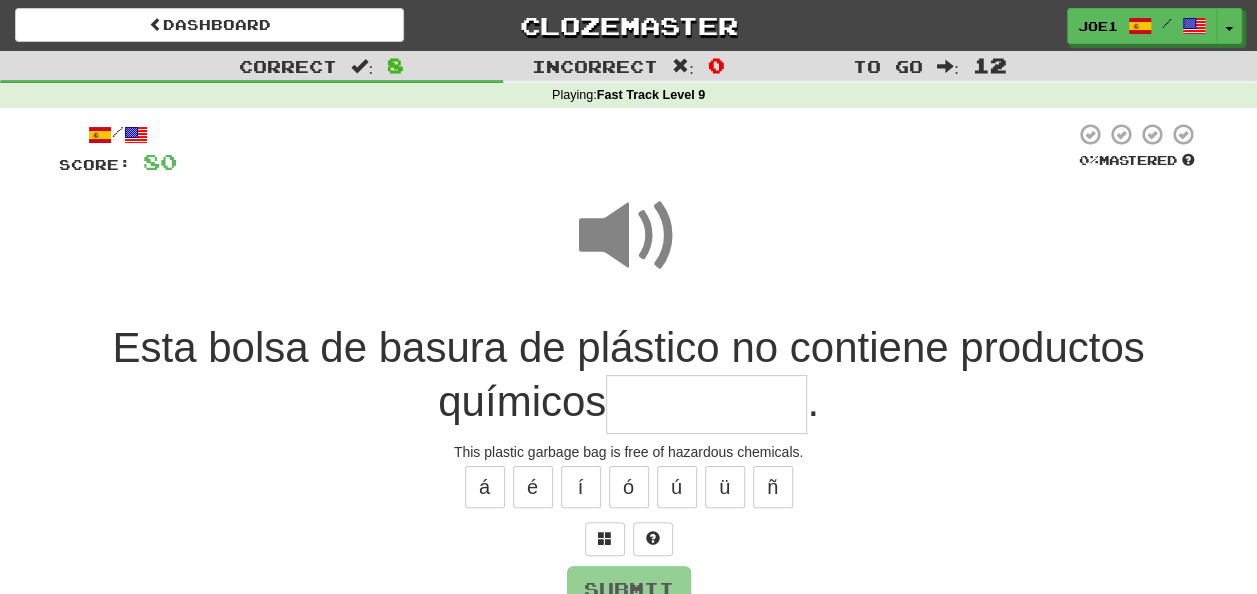 click at bounding box center (706, 404) 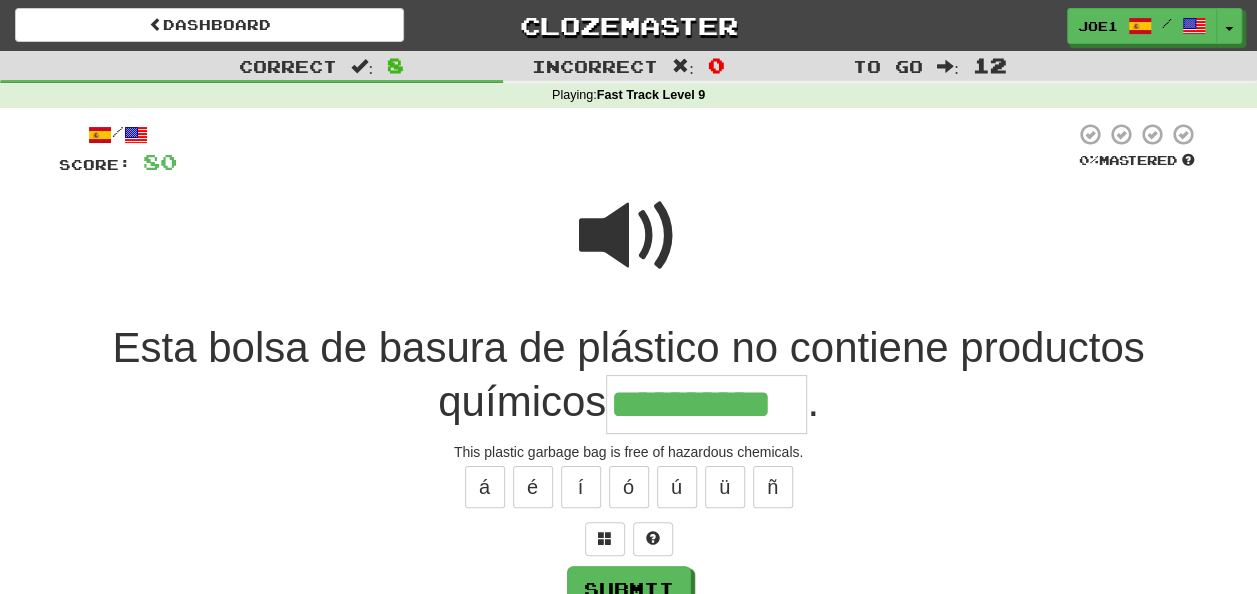 type on "**********" 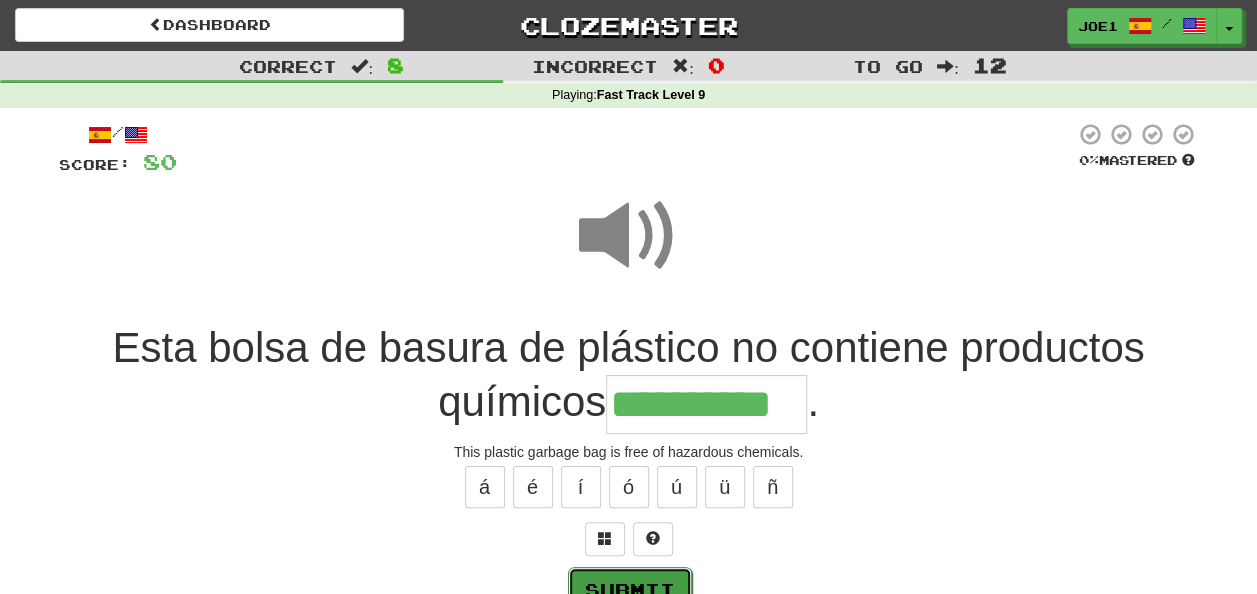 click on "Submit" at bounding box center (630, 590) 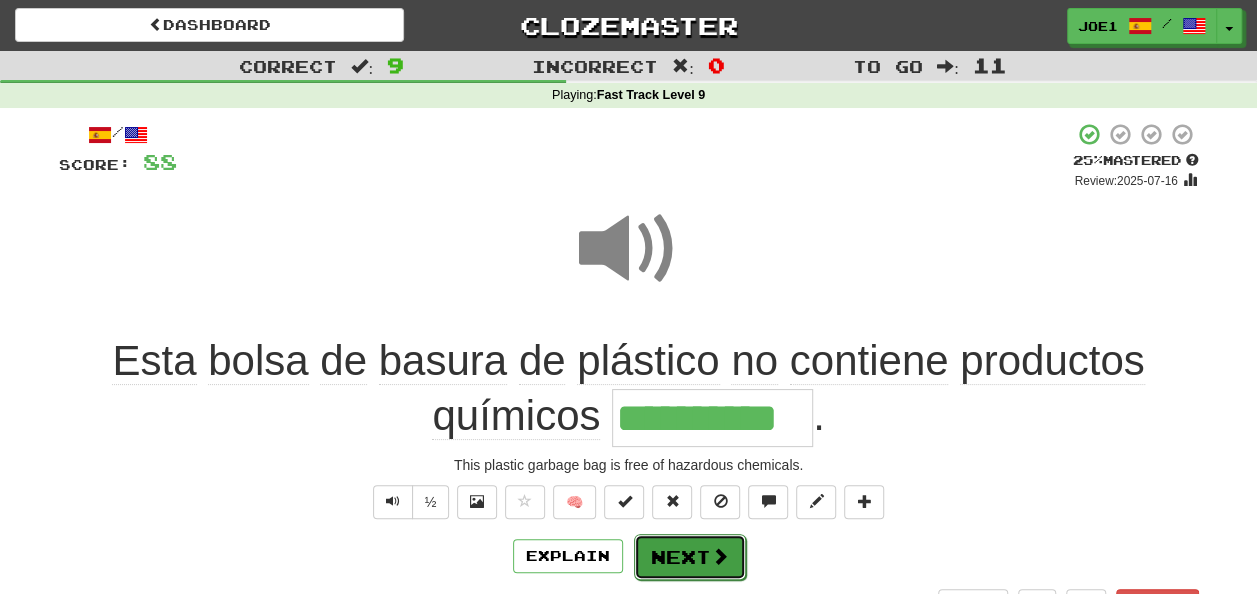 click on "Next" at bounding box center (690, 557) 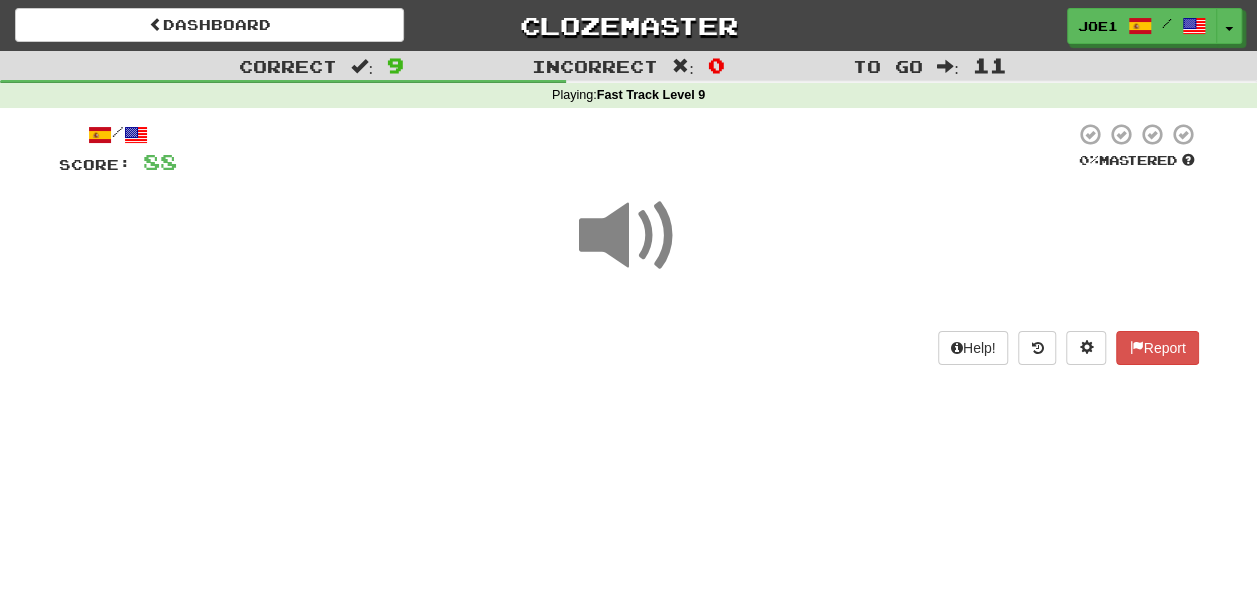 click at bounding box center [629, 236] 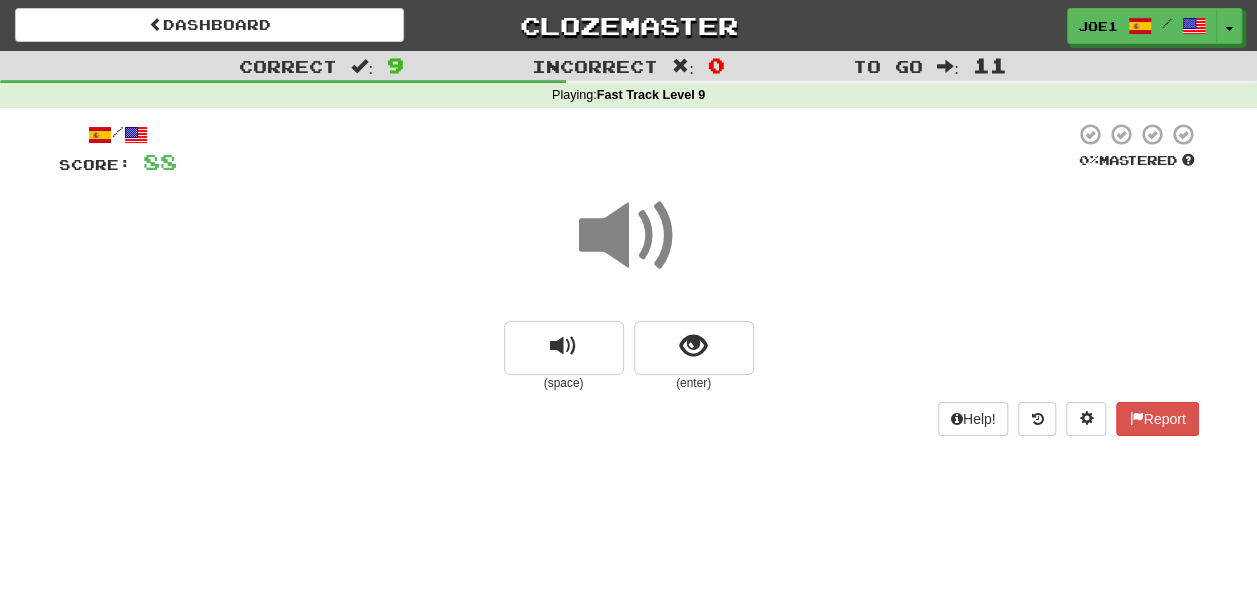 click at bounding box center (629, 236) 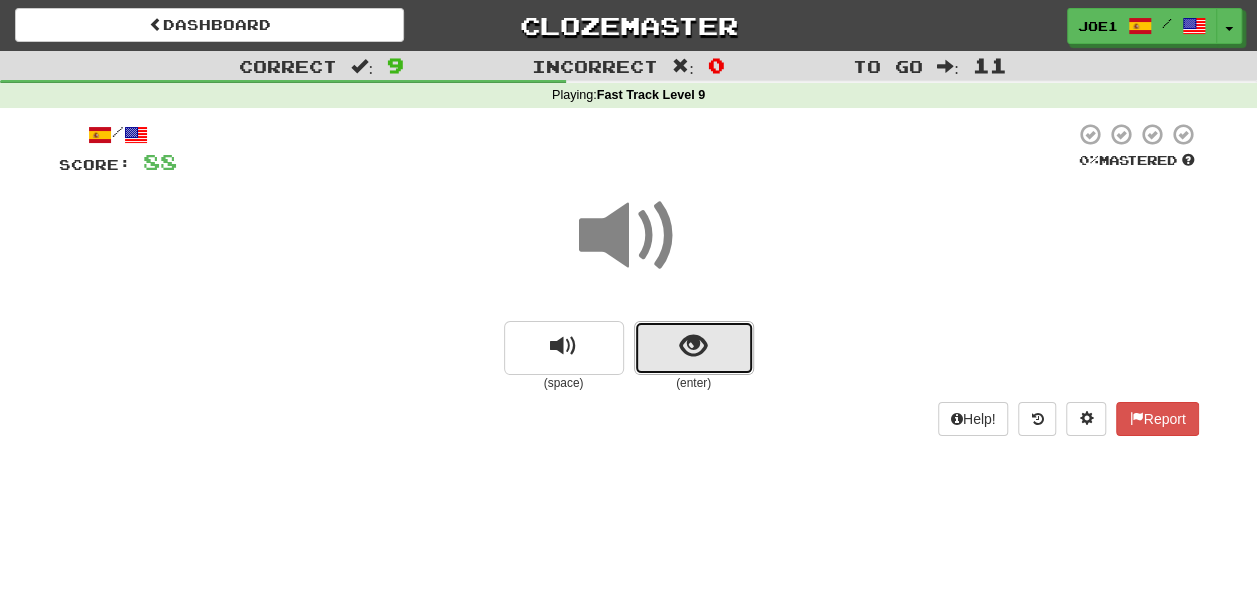 click at bounding box center (694, 348) 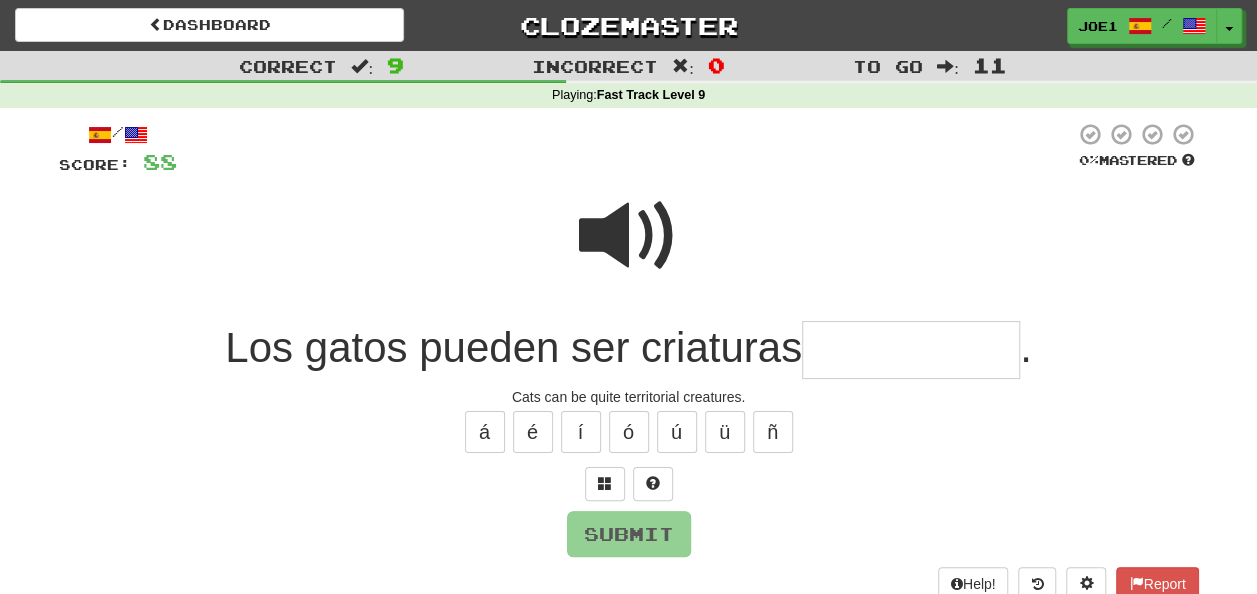 click at bounding box center [911, 350] 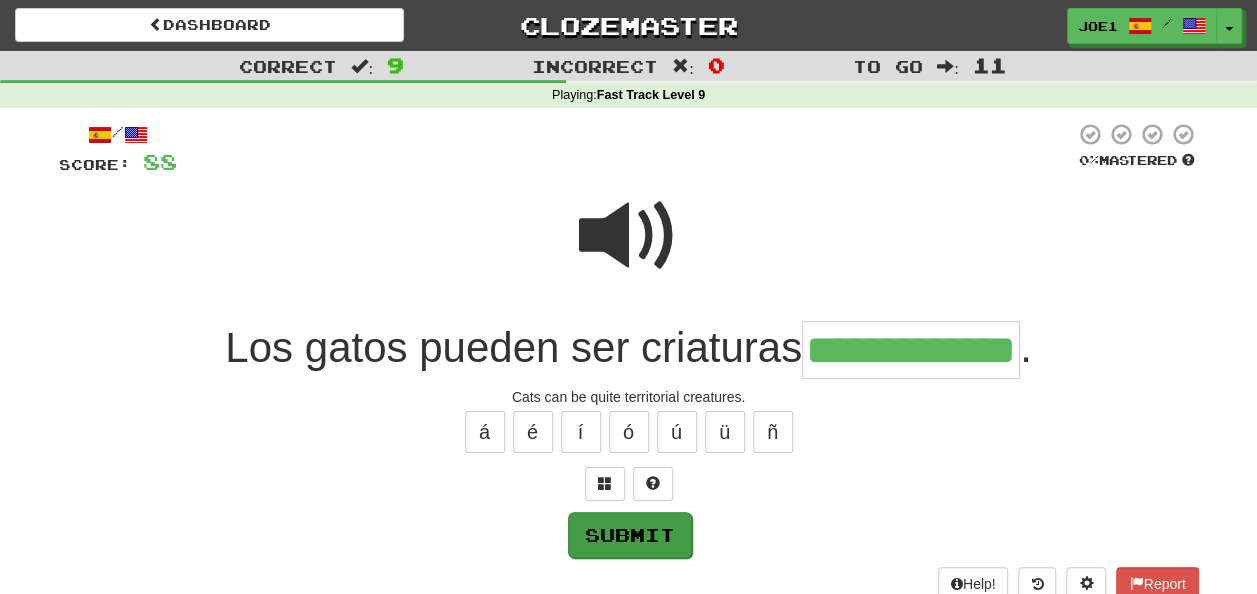 type on "**********" 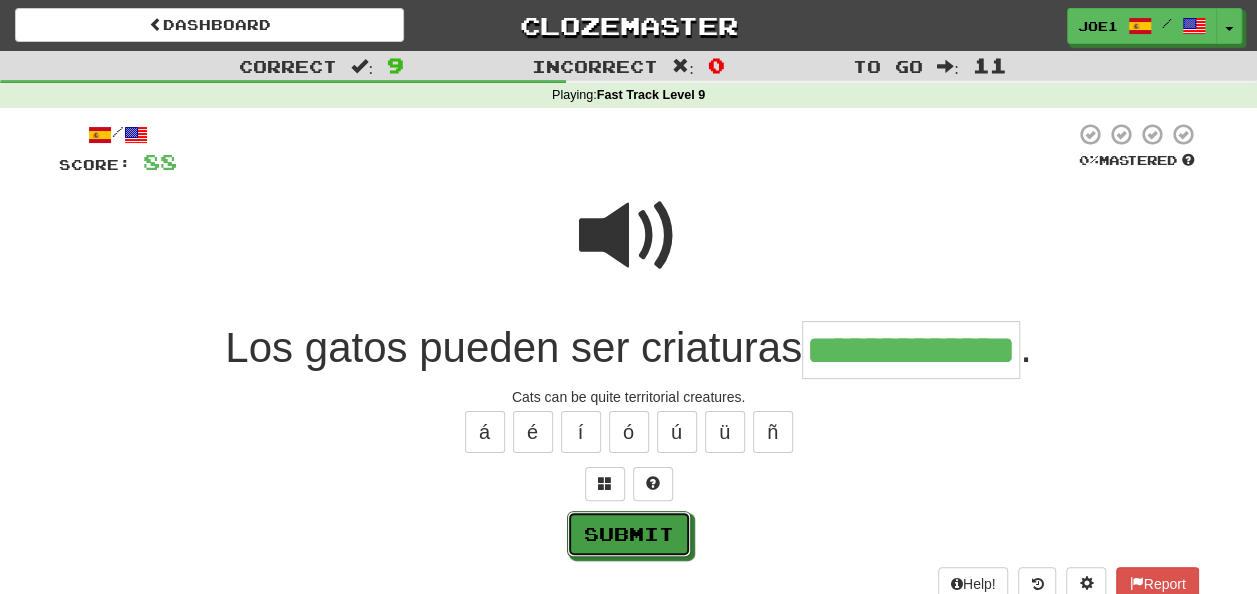 drag, startPoint x: 664, startPoint y: 520, endPoint x: 672, endPoint y: 528, distance: 11.313708 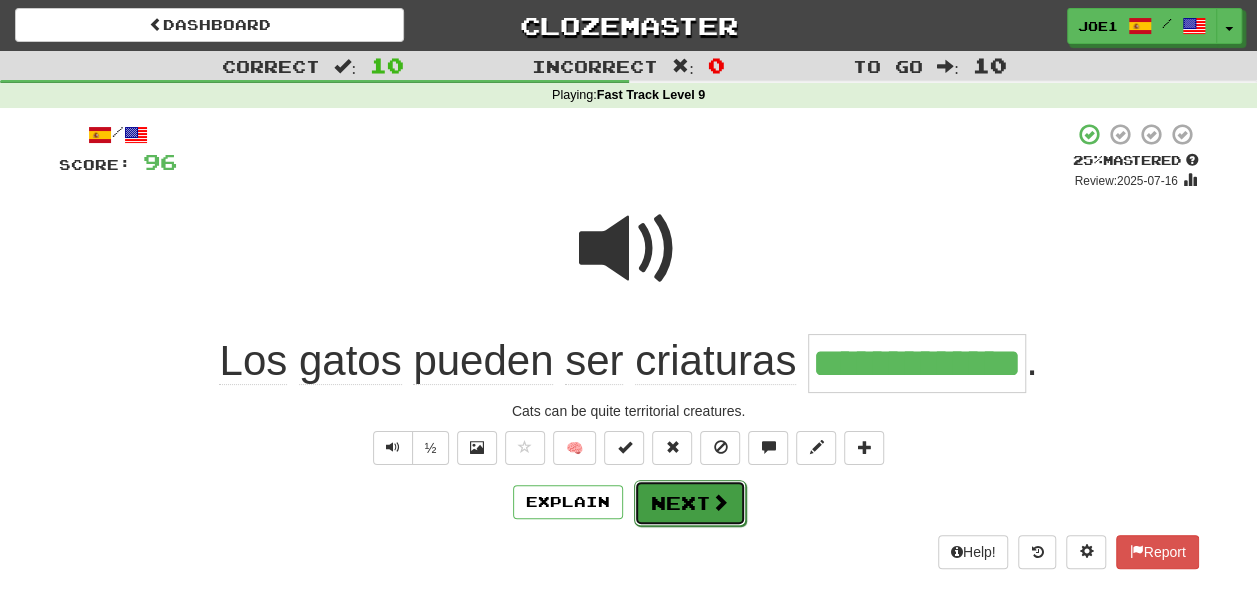 click on "Next" at bounding box center [690, 503] 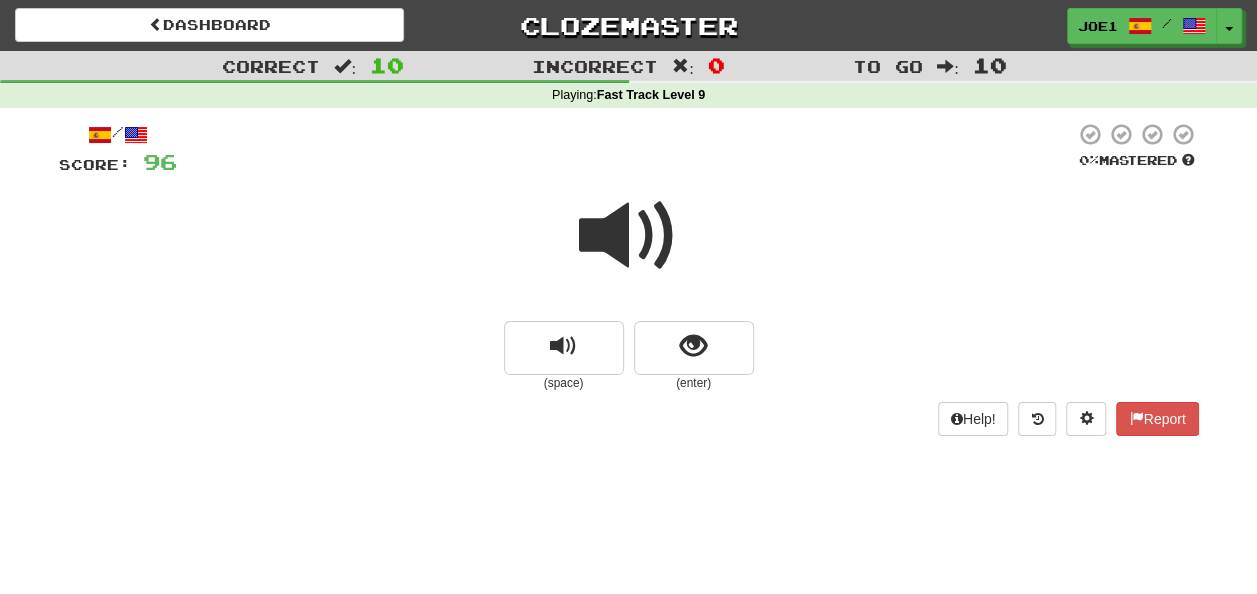 click at bounding box center (629, 236) 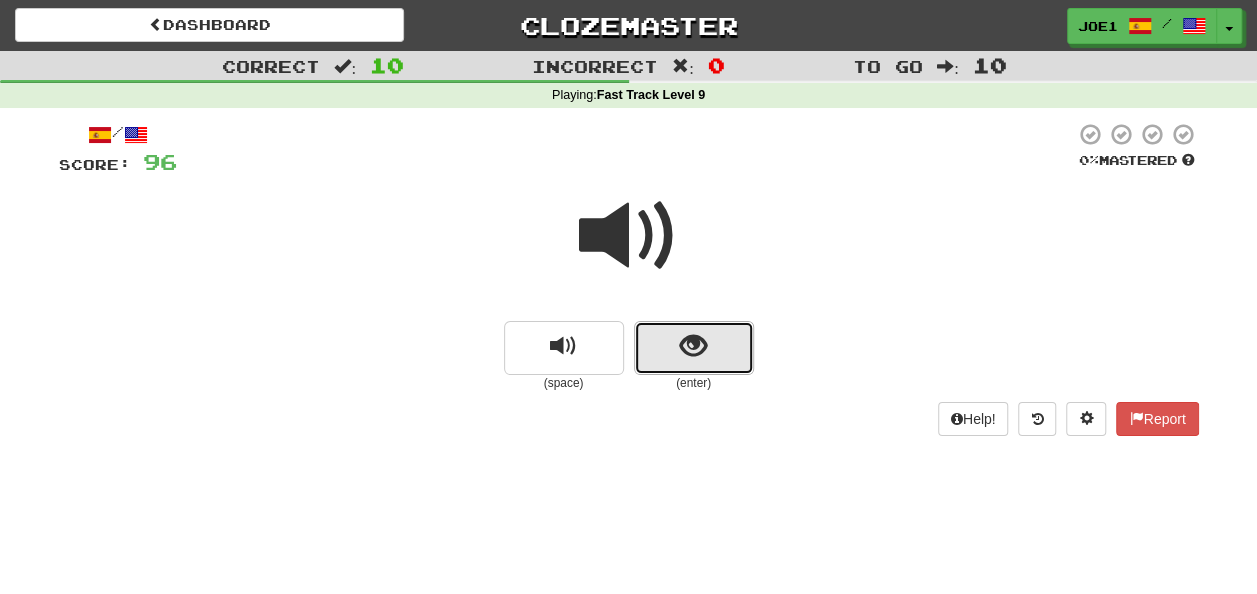 click at bounding box center (693, 346) 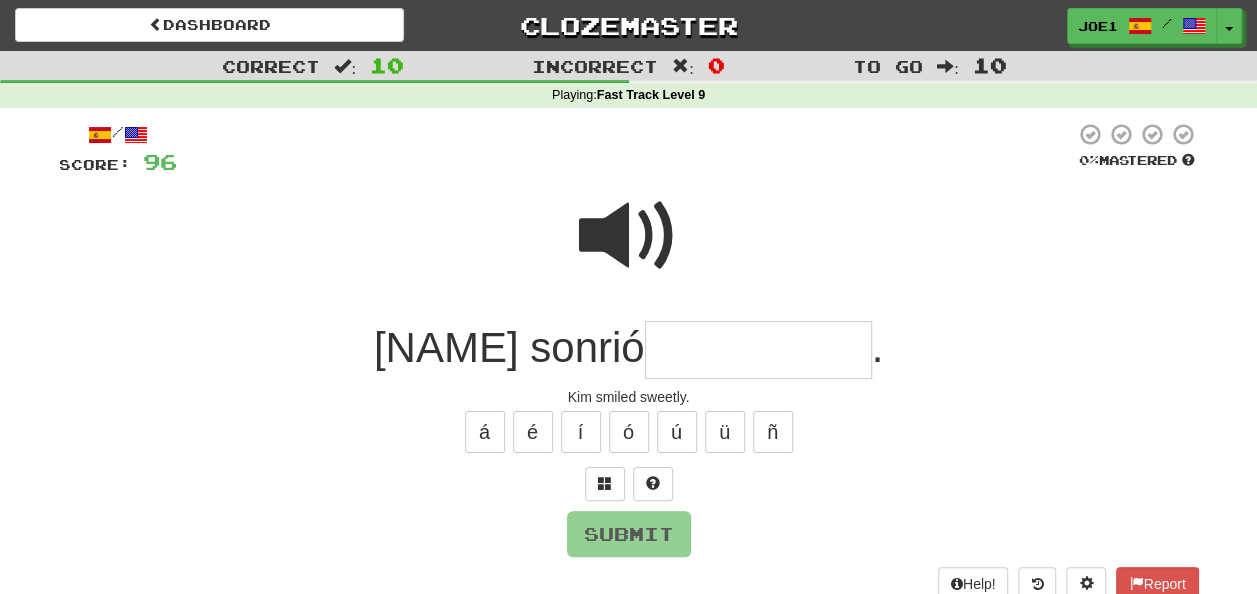 click at bounding box center [758, 350] 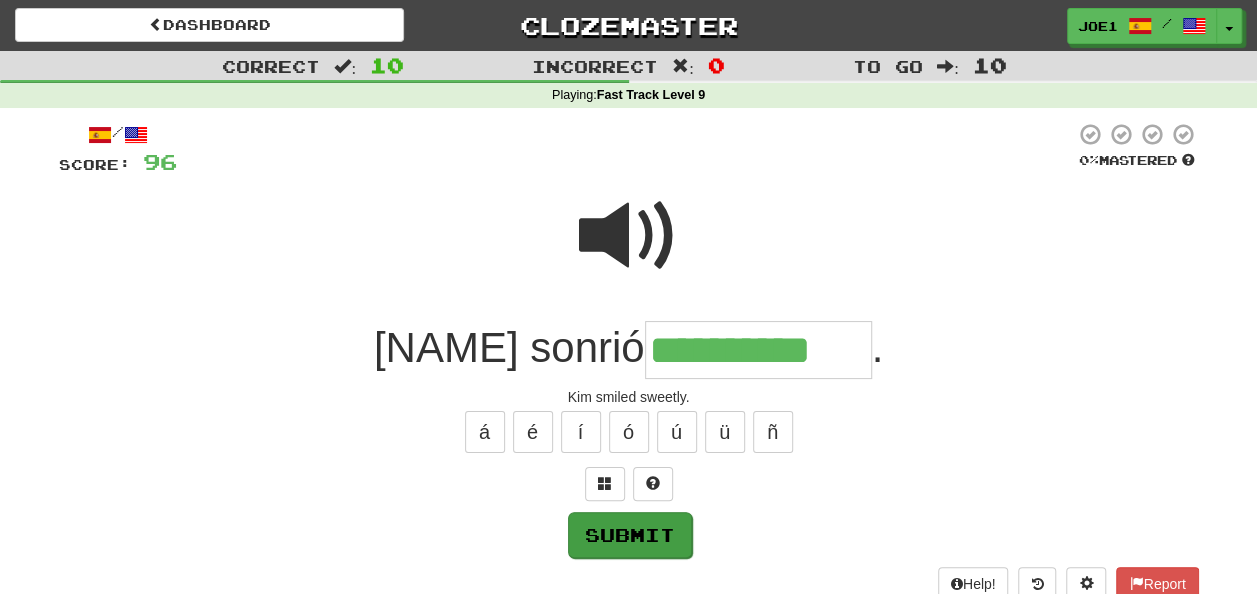 type on "**********" 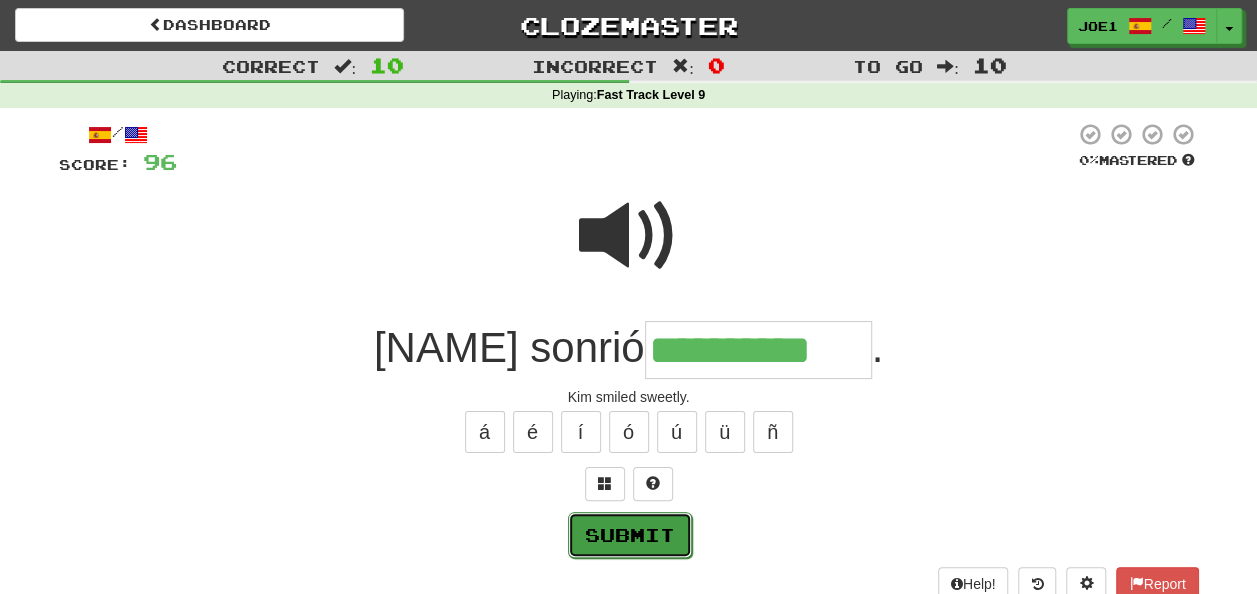 click on "Submit" at bounding box center [630, 535] 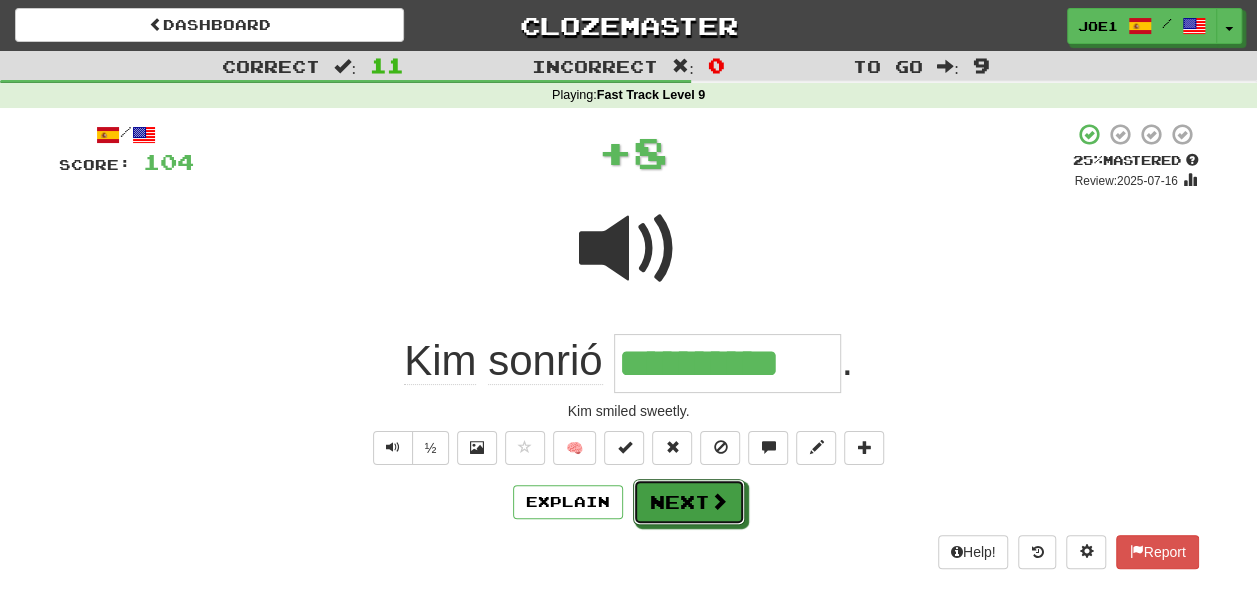 click on "Next" at bounding box center (689, 502) 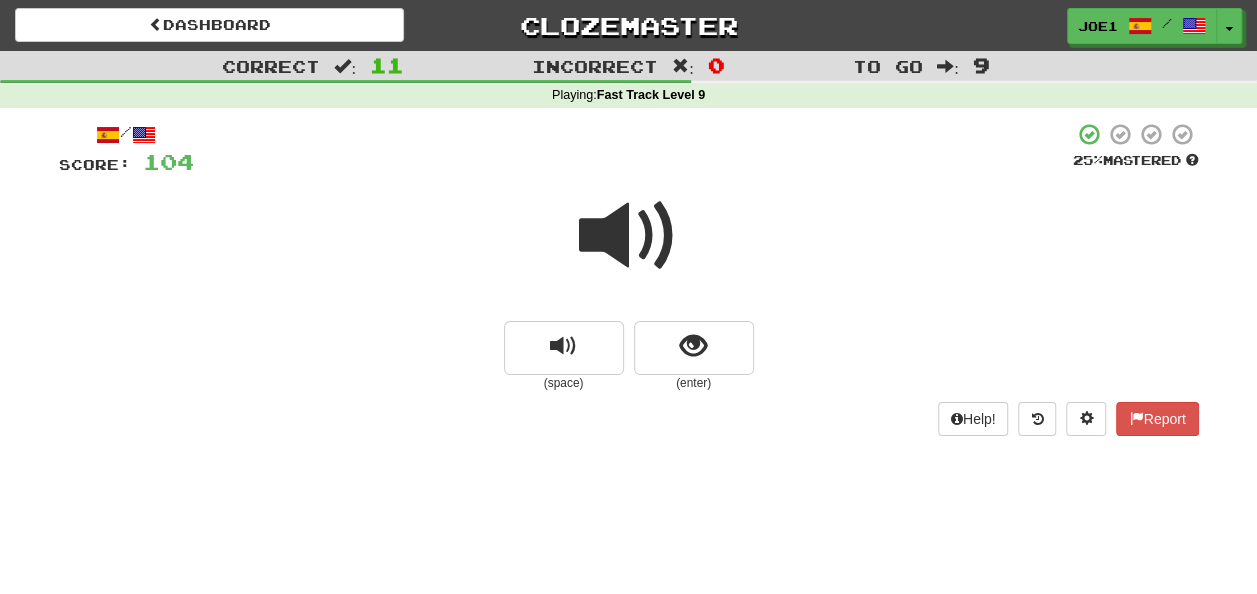 click at bounding box center (629, 236) 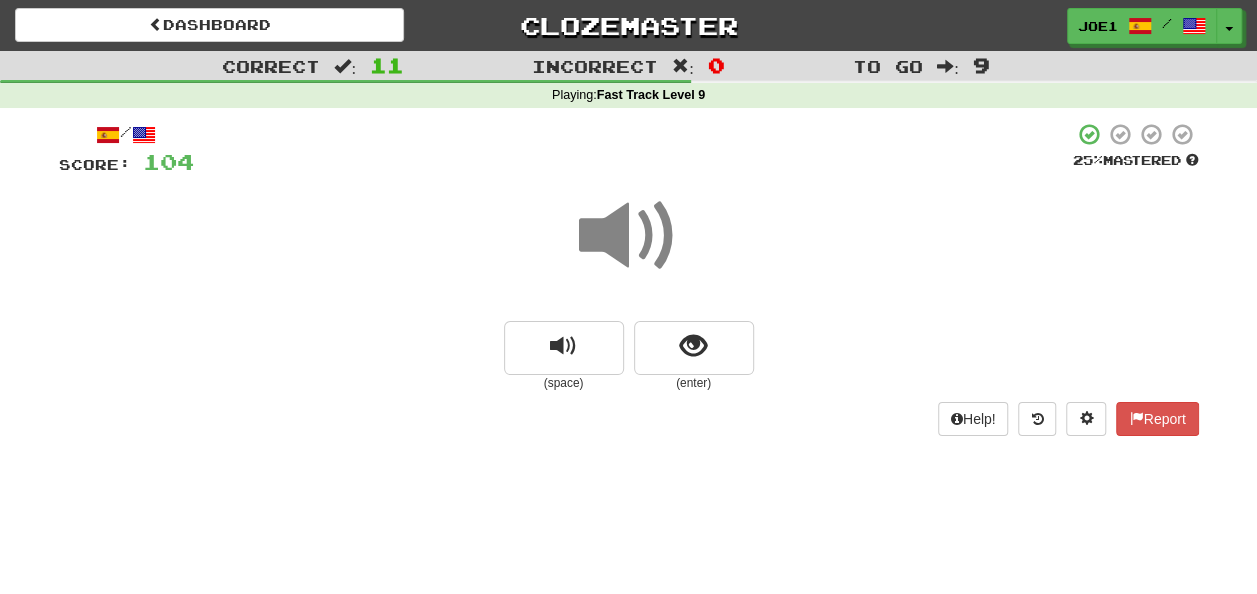 click at bounding box center [629, 236] 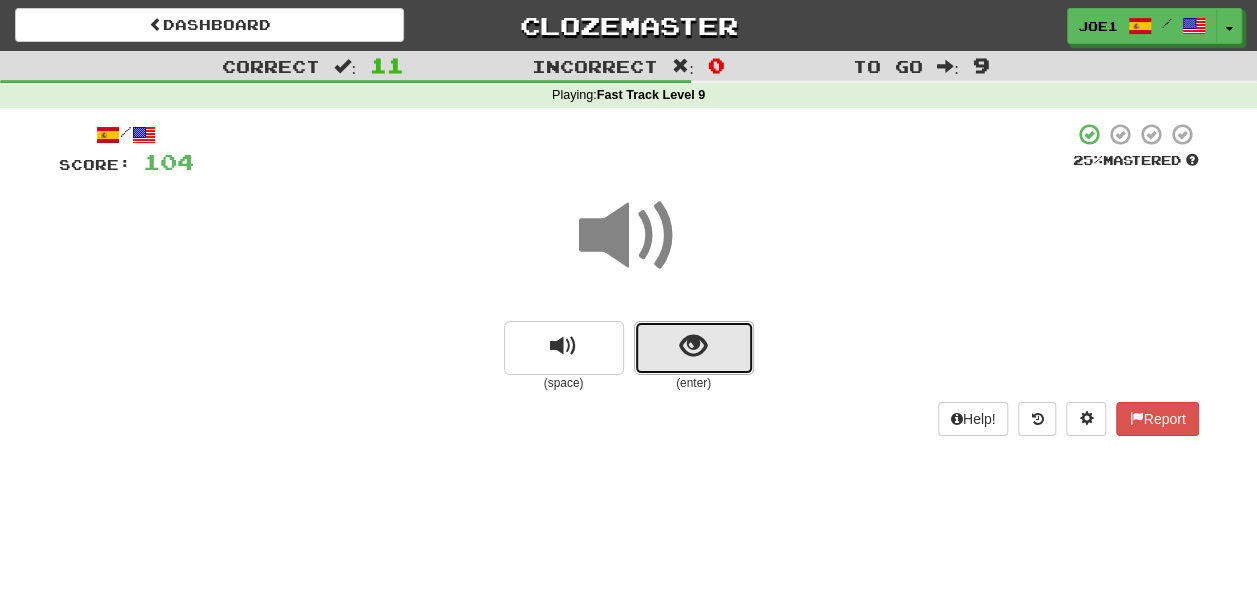 click at bounding box center [693, 346] 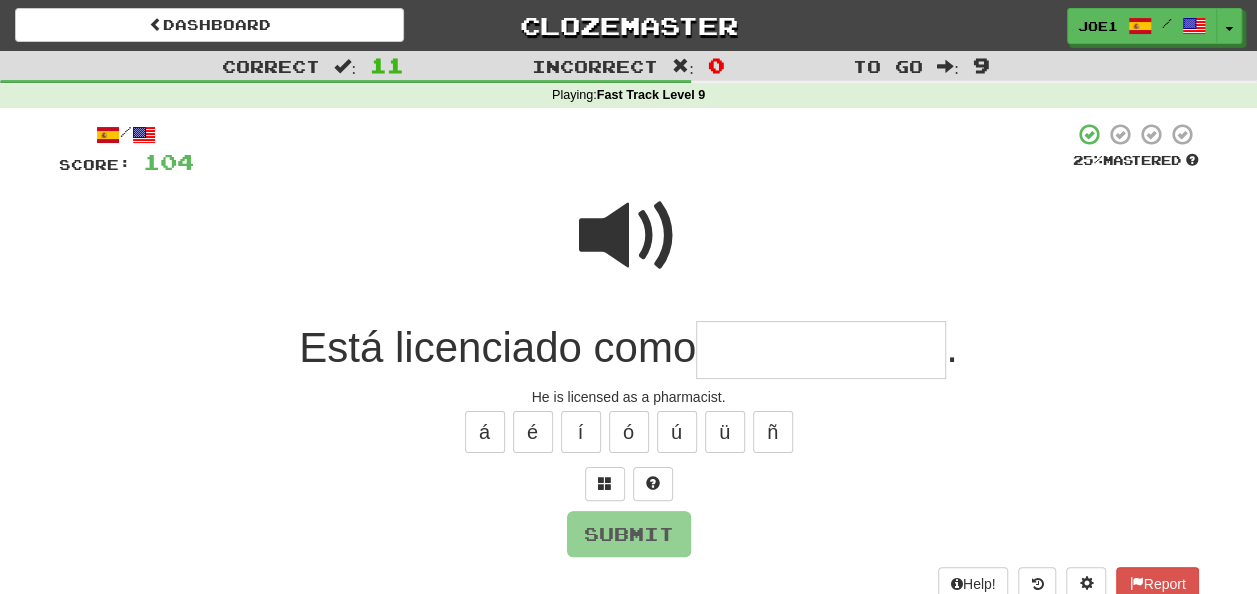 click at bounding box center (821, 350) 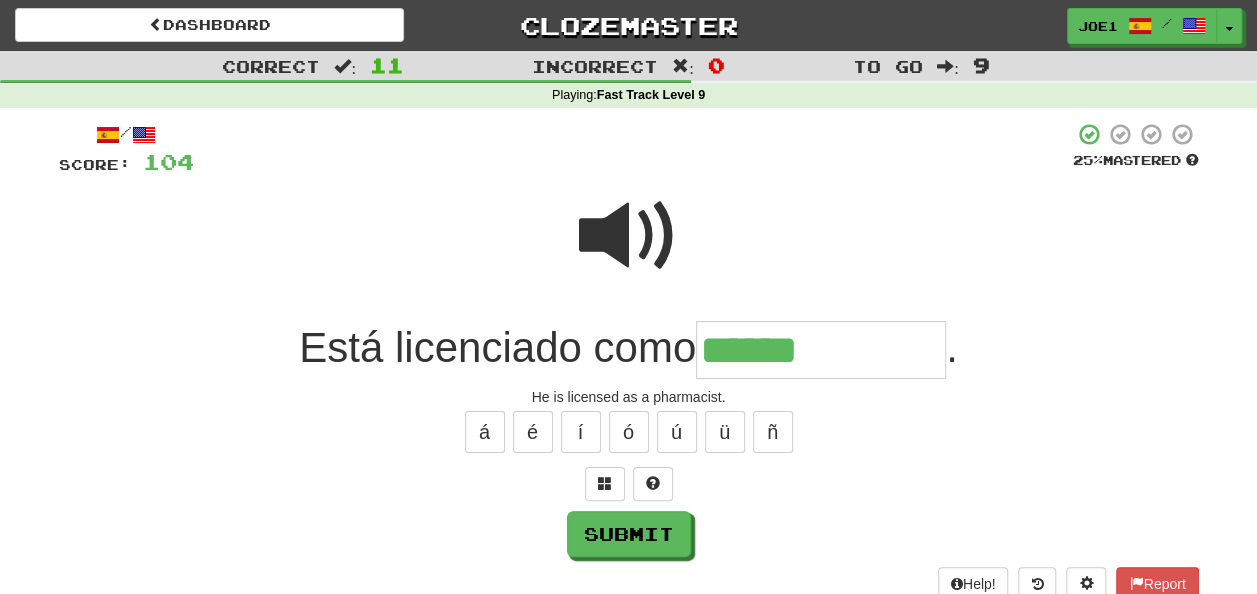 drag, startPoint x: 624, startPoint y: 232, endPoint x: 643, endPoint y: 229, distance: 19.235384 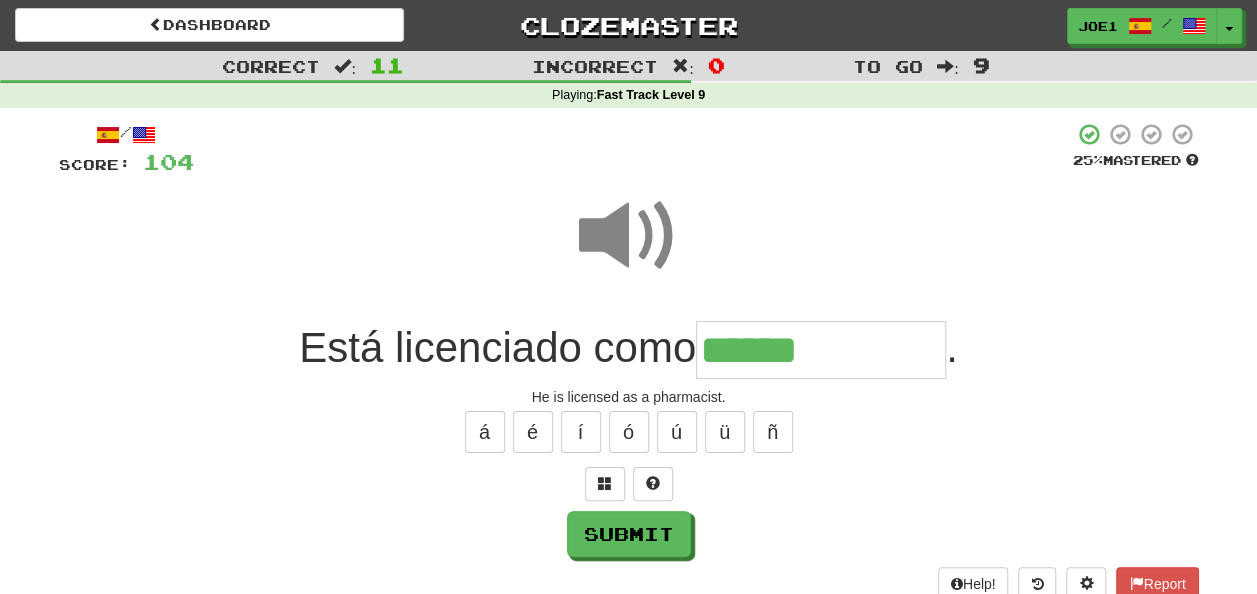 click on "******" at bounding box center (821, 350) 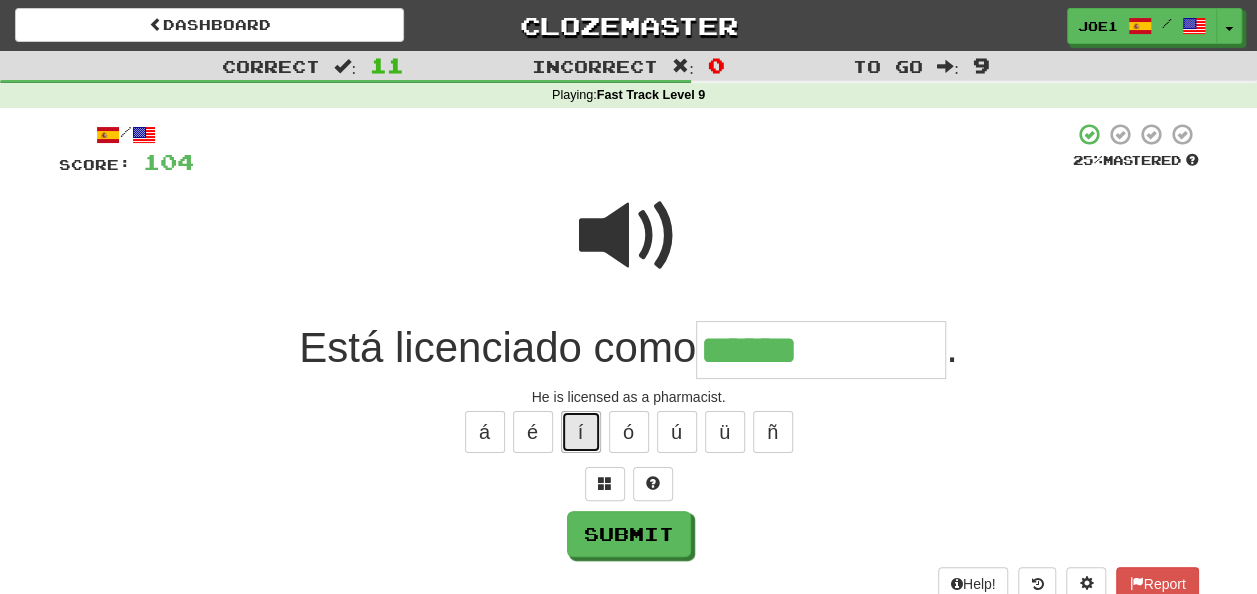 click on "í" at bounding box center (581, 432) 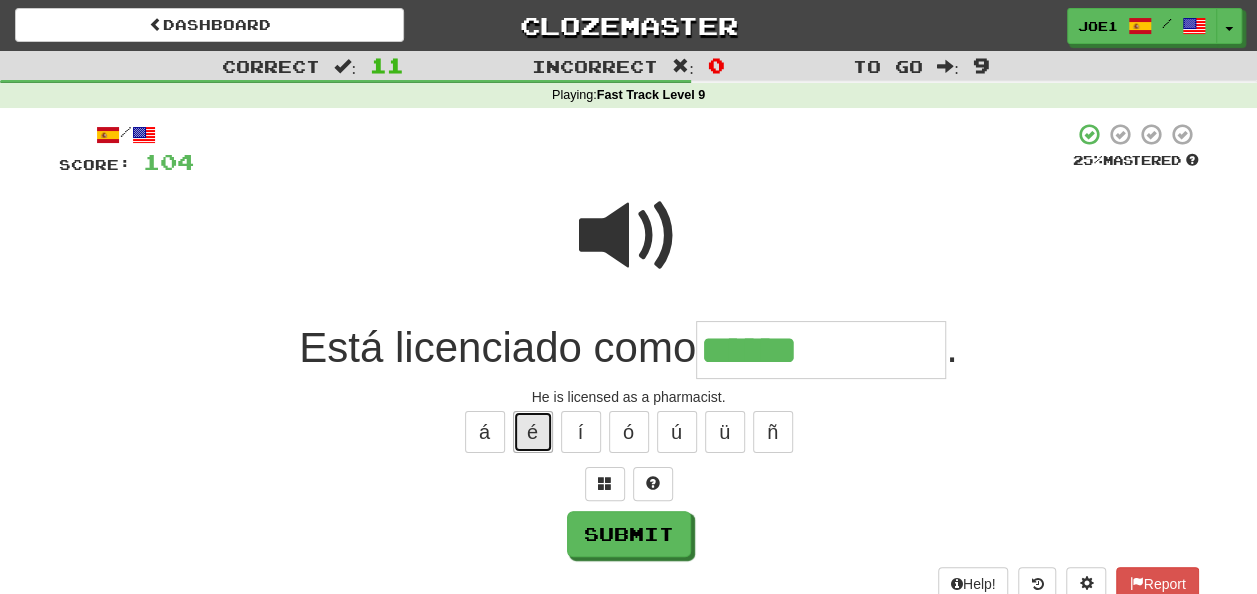 click on "é" at bounding box center [533, 432] 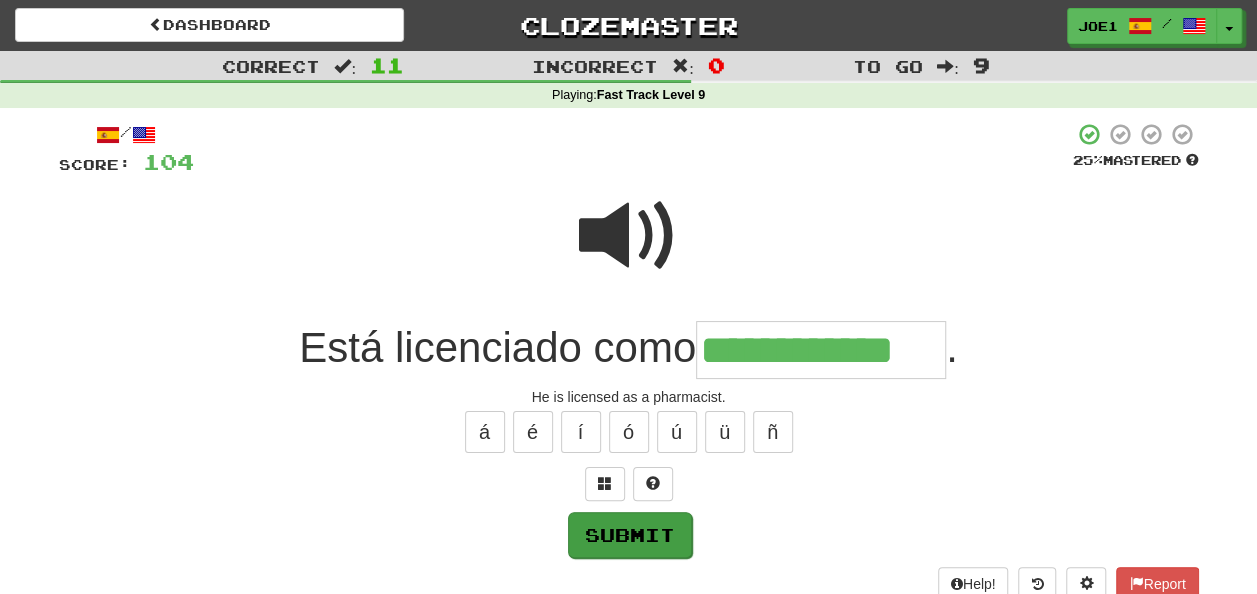type on "**********" 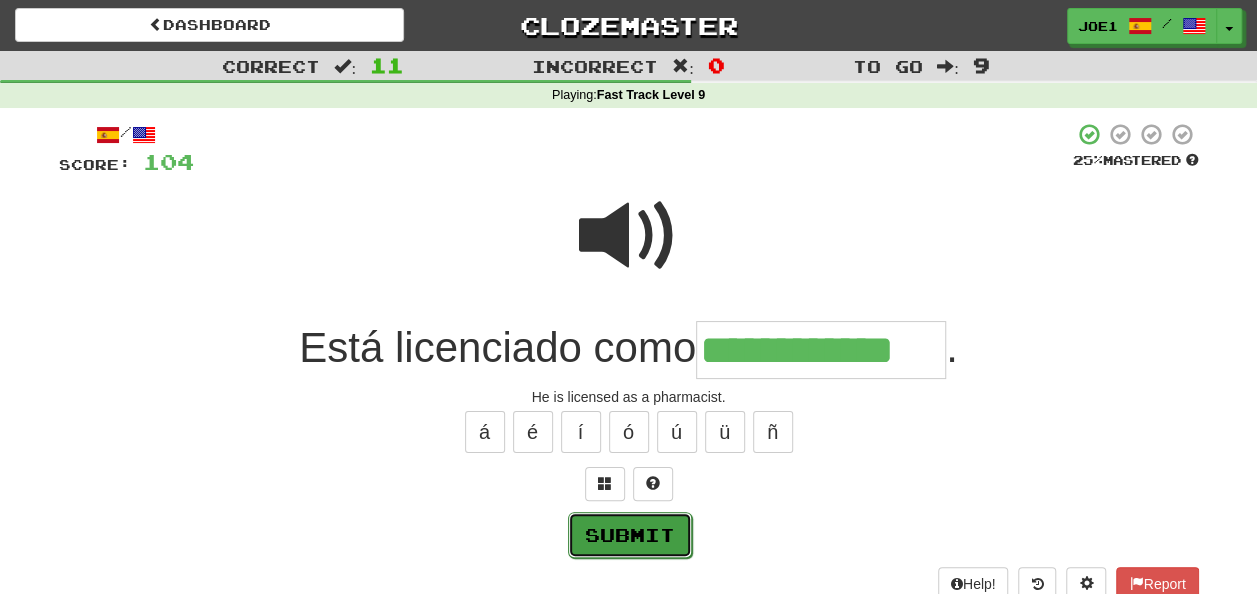 click on "Submit" at bounding box center (630, 535) 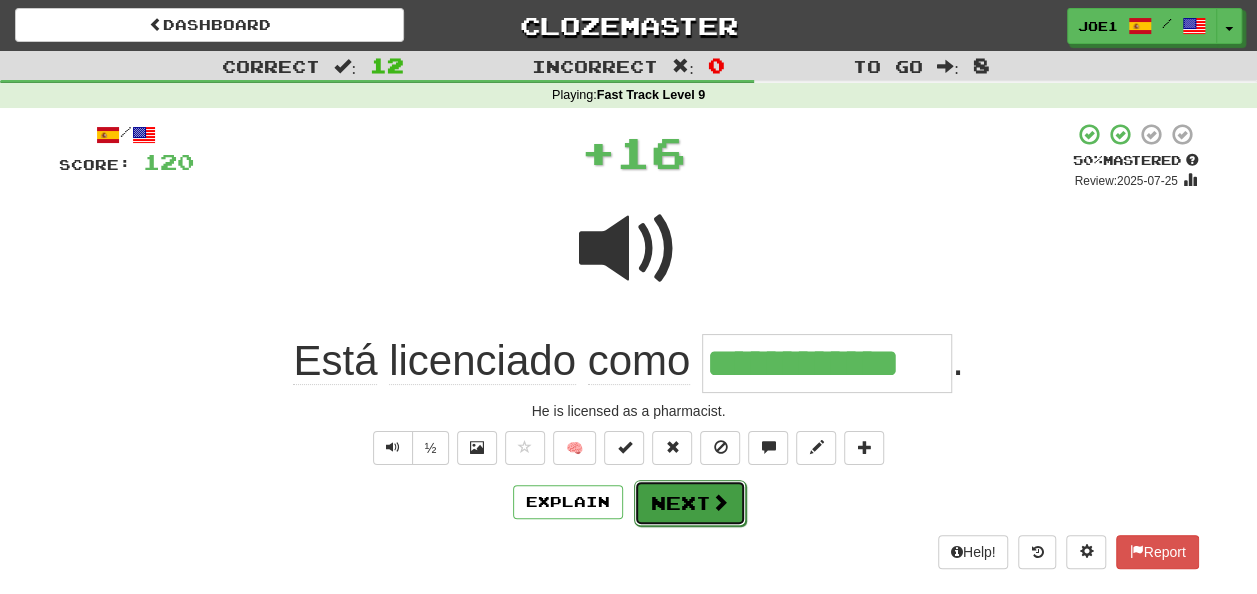 click on "Next" at bounding box center [690, 503] 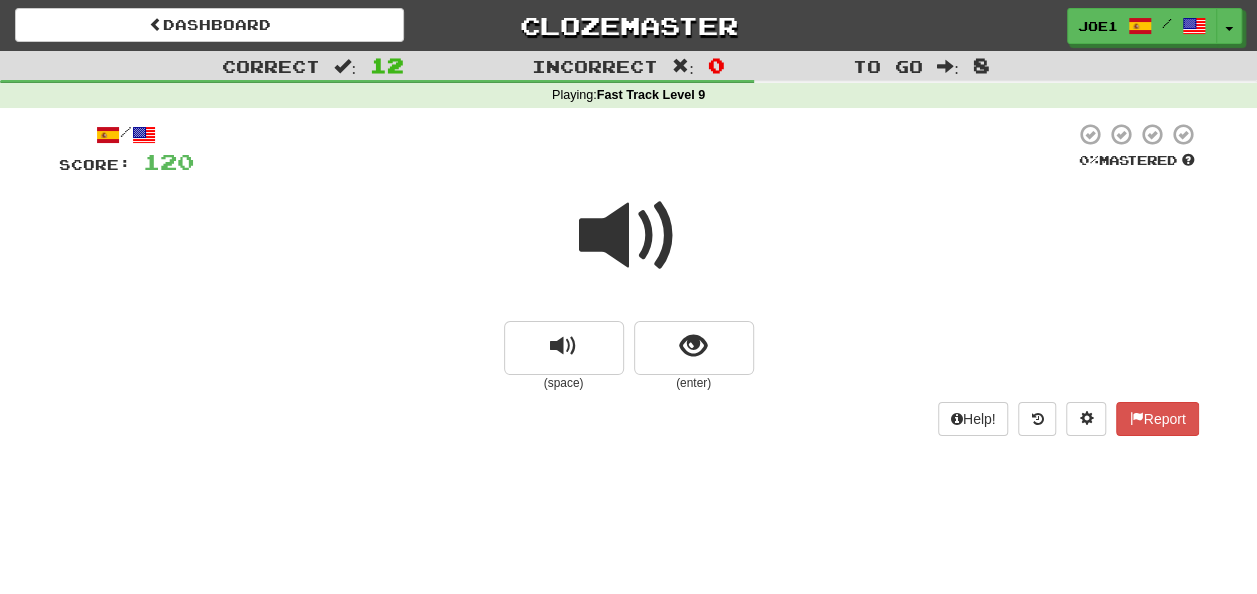 click at bounding box center (629, 236) 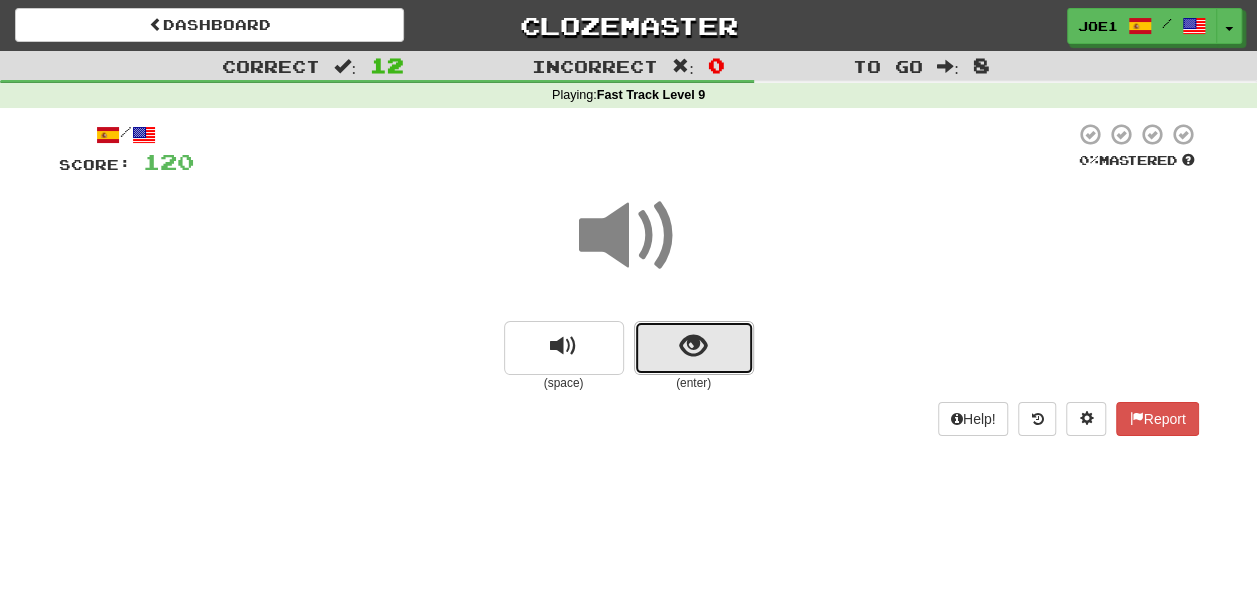 click at bounding box center [693, 346] 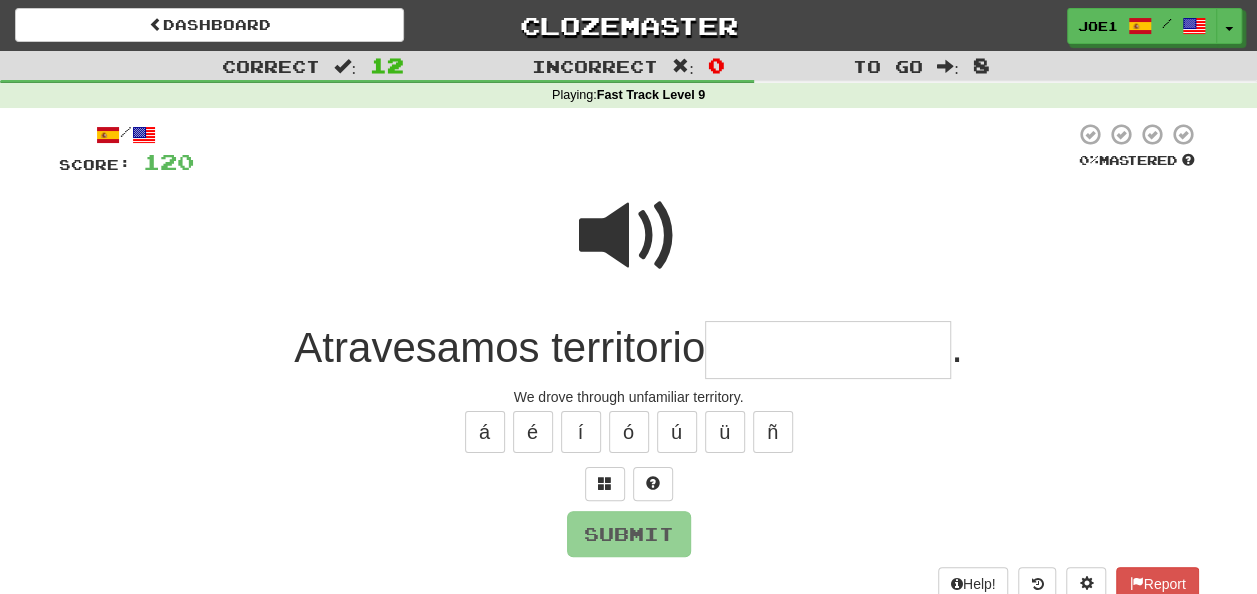 click at bounding box center (828, 350) 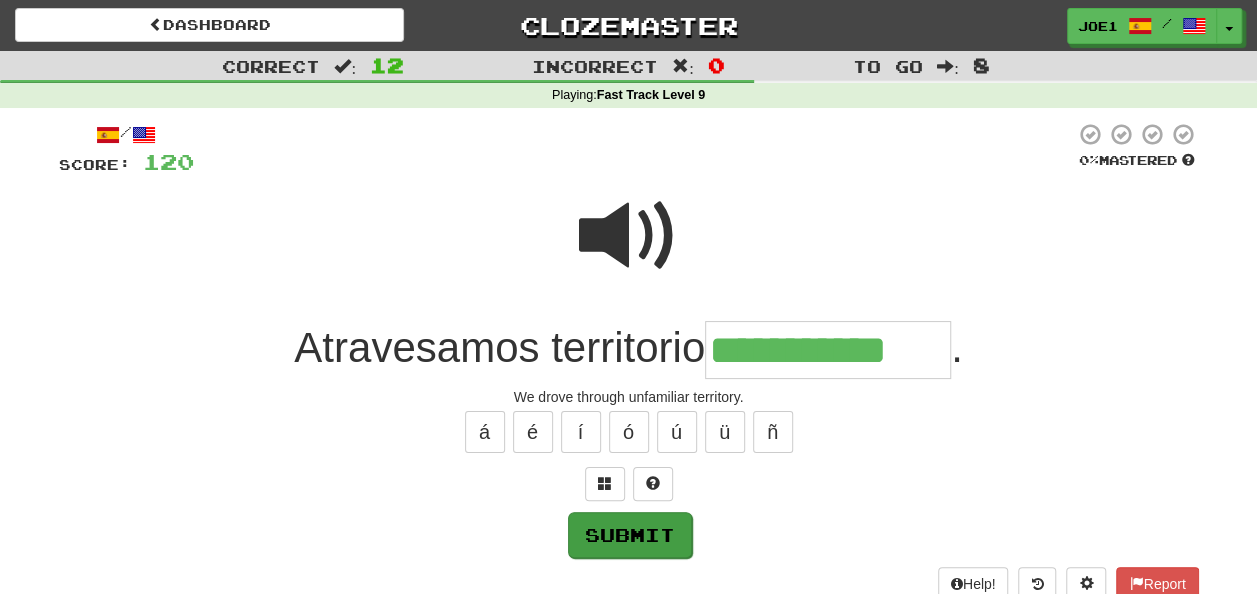 type on "**********" 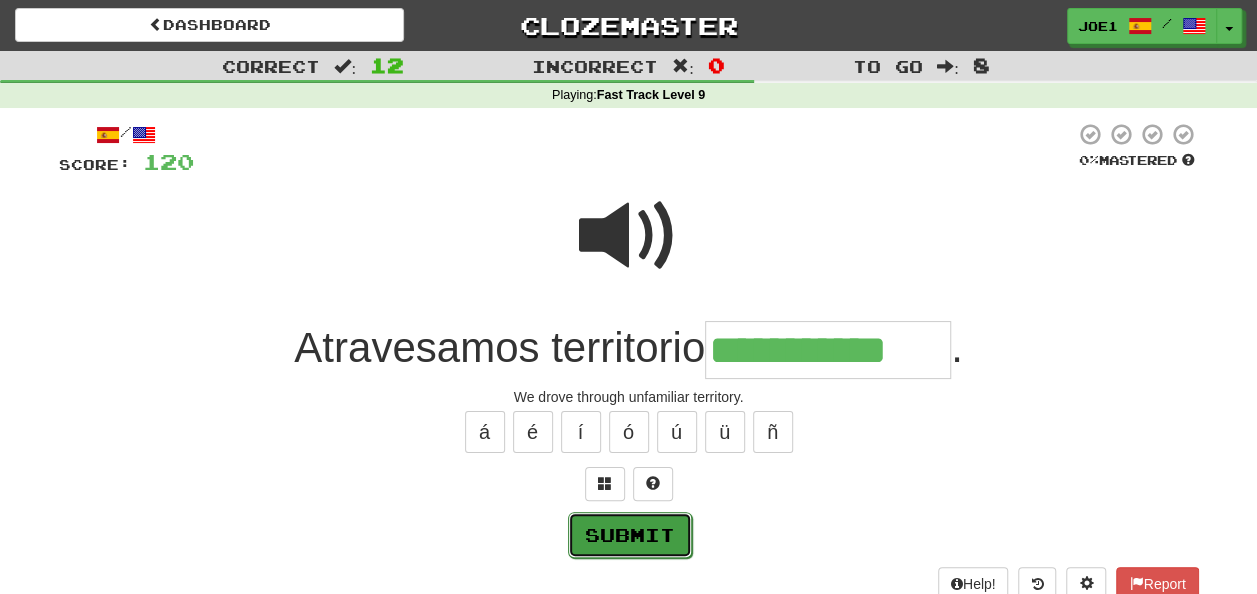 click on "Submit" at bounding box center [630, 535] 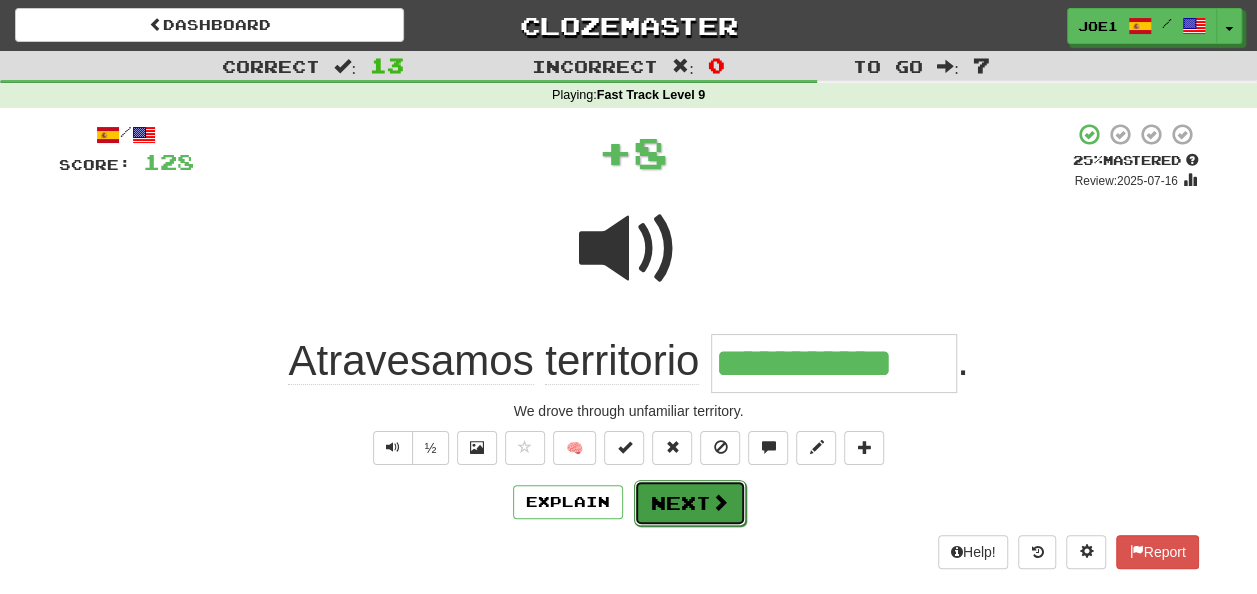 click on "Next" at bounding box center [690, 503] 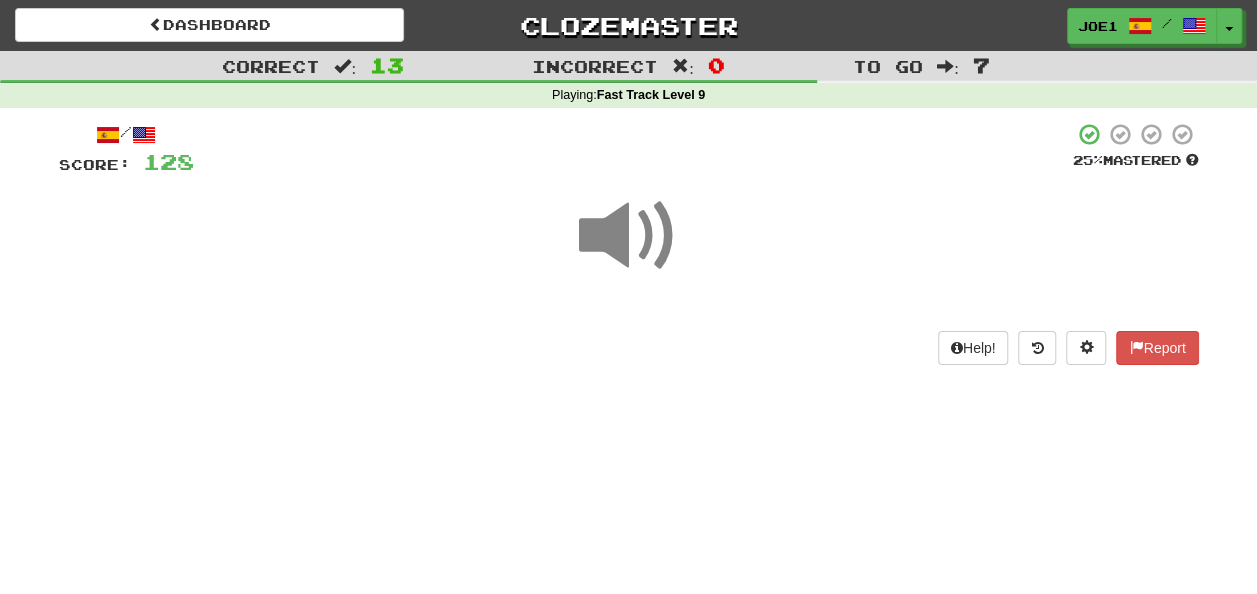 click at bounding box center (629, 236) 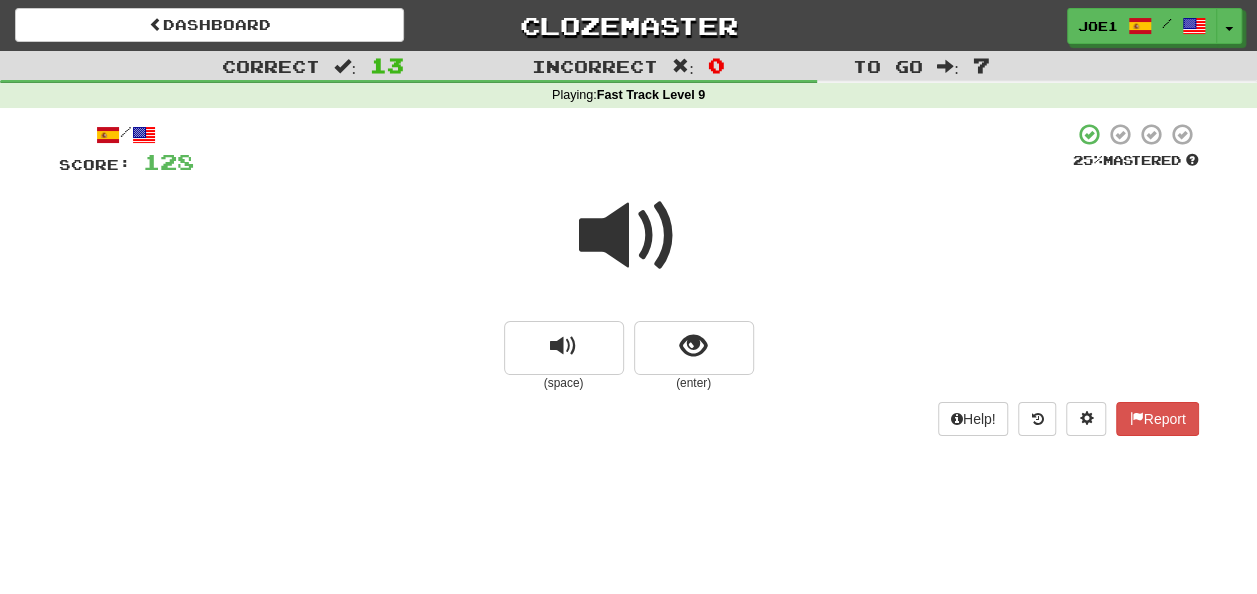 click at bounding box center (629, 236) 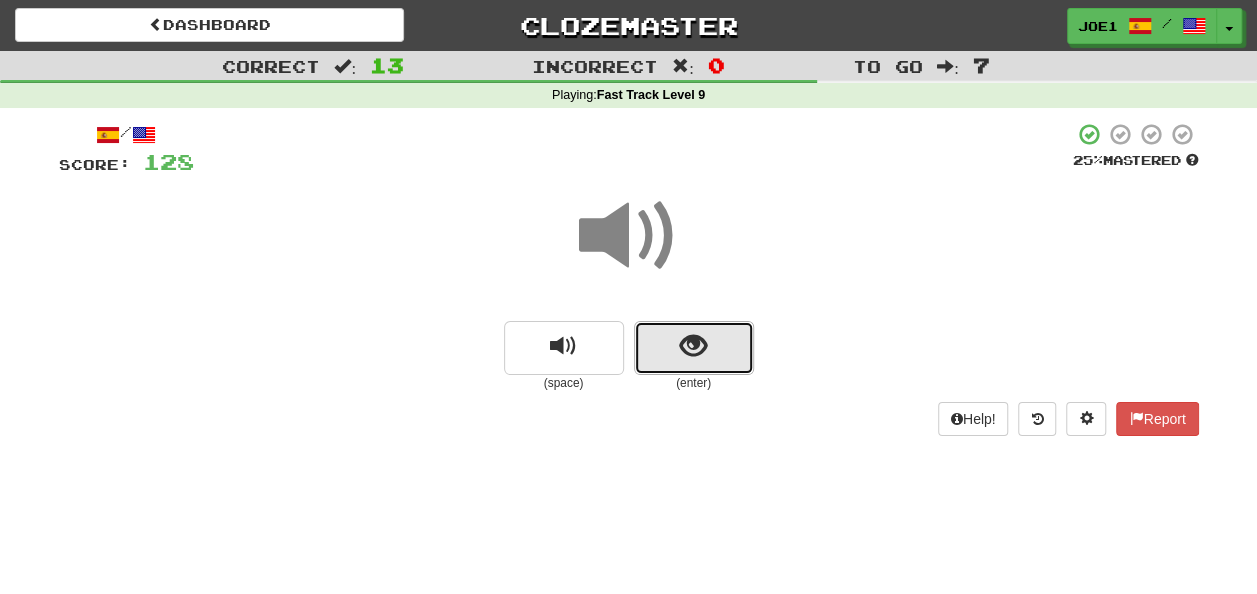 click at bounding box center [694, 348] 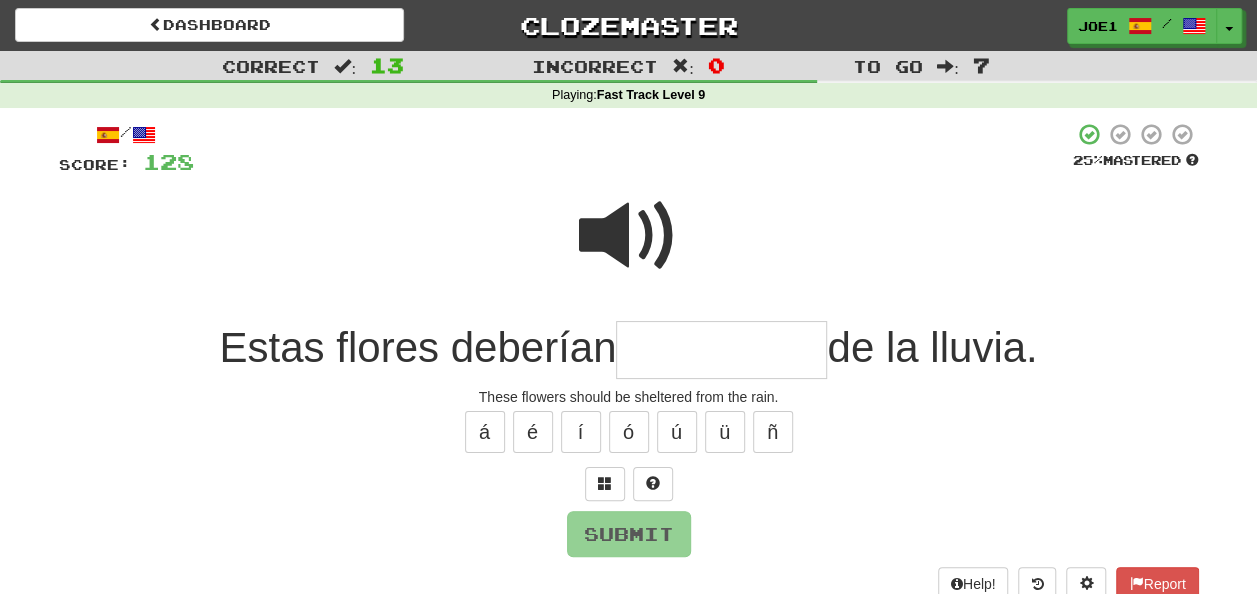 click at bounding box center (629, 236) 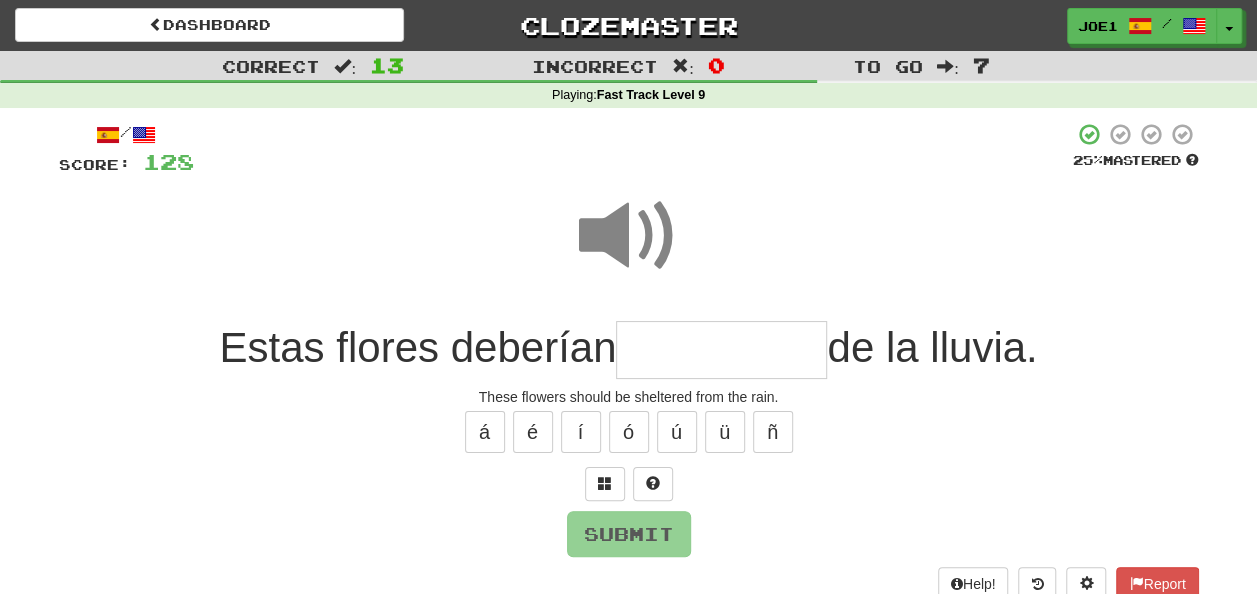 click at bounding box center [721, 350] 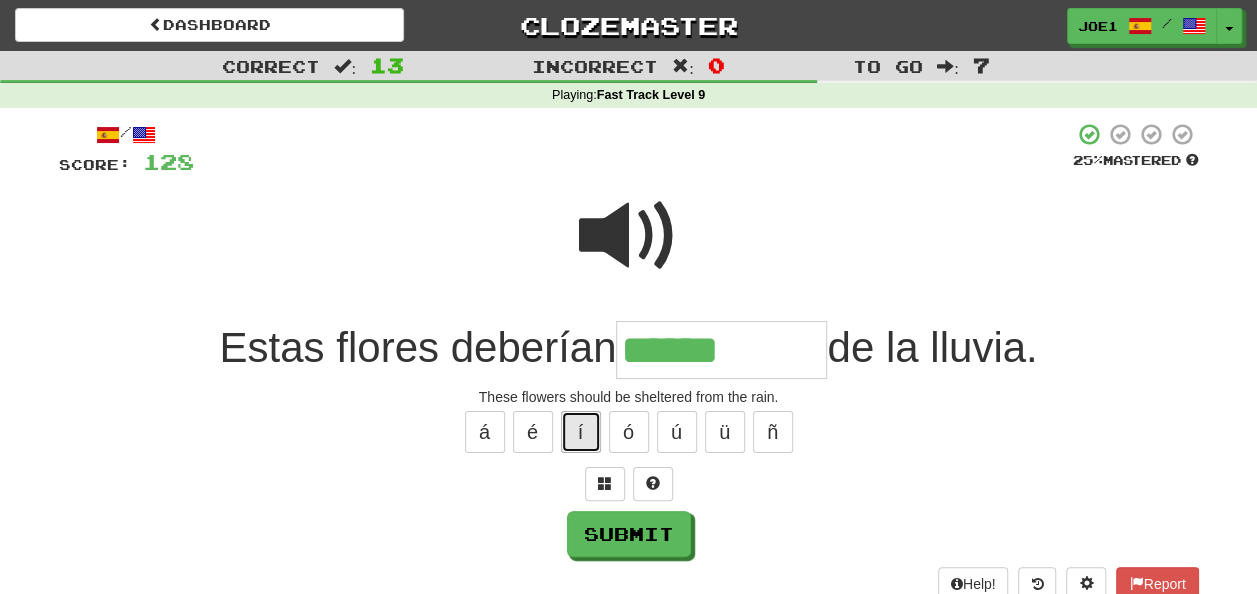 click on "í" at bounding box center [581, 432] 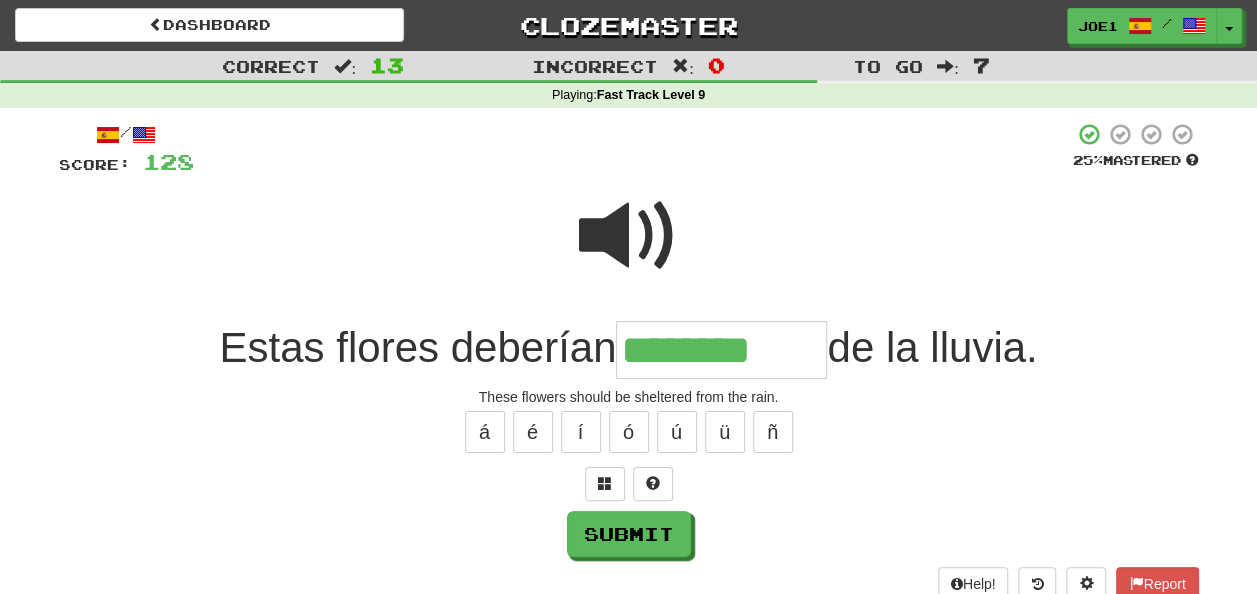 click at bounding box center [629, 236] 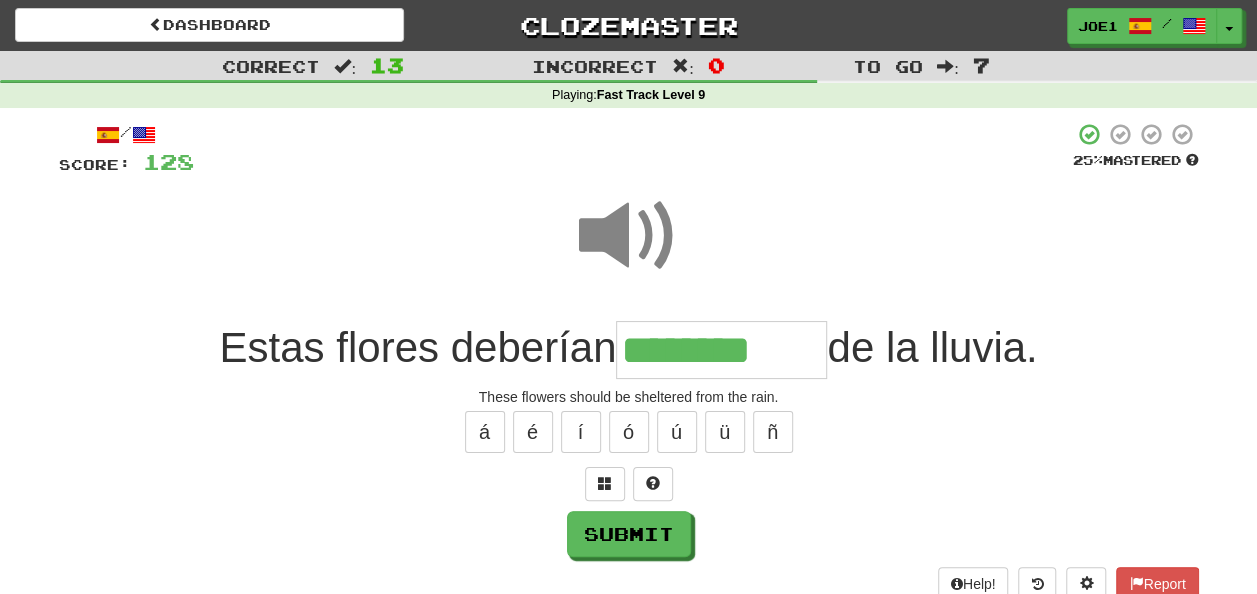 click on "********" at bounding box center [721, 350] 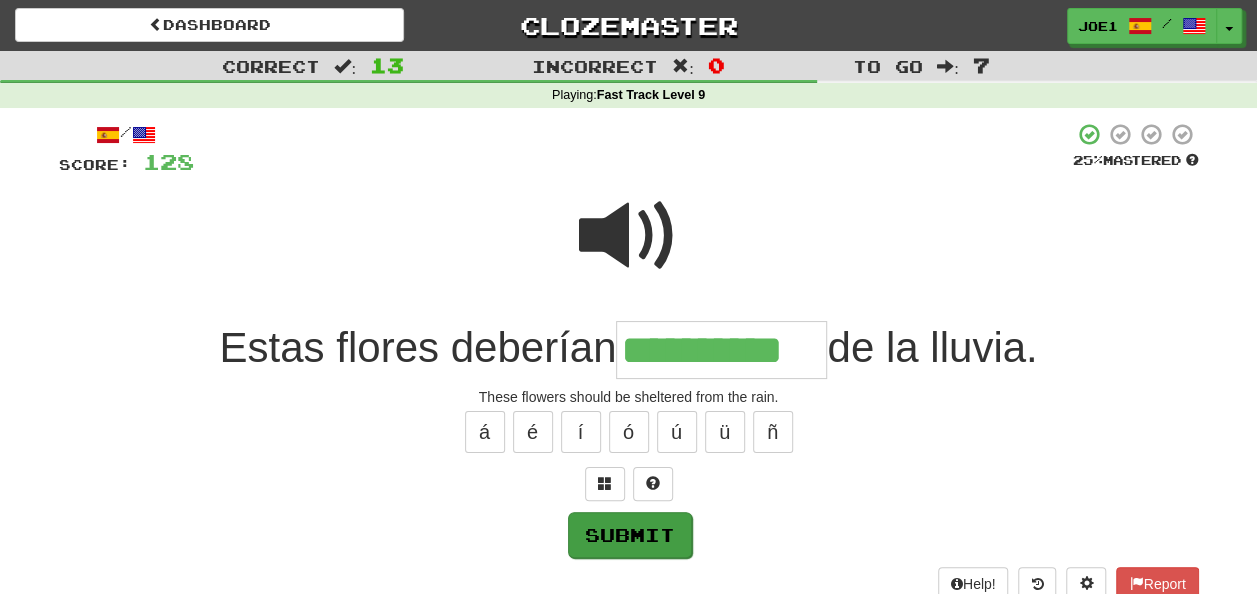 type on "**********" 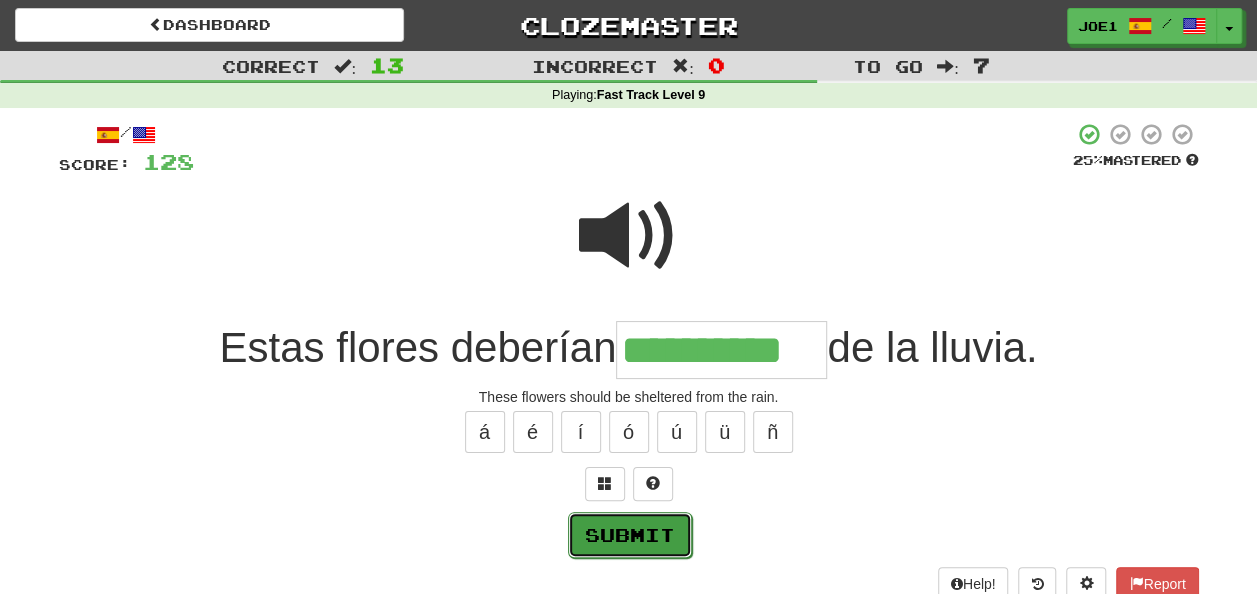 click on "Submit" at bounding box center [630, 535] 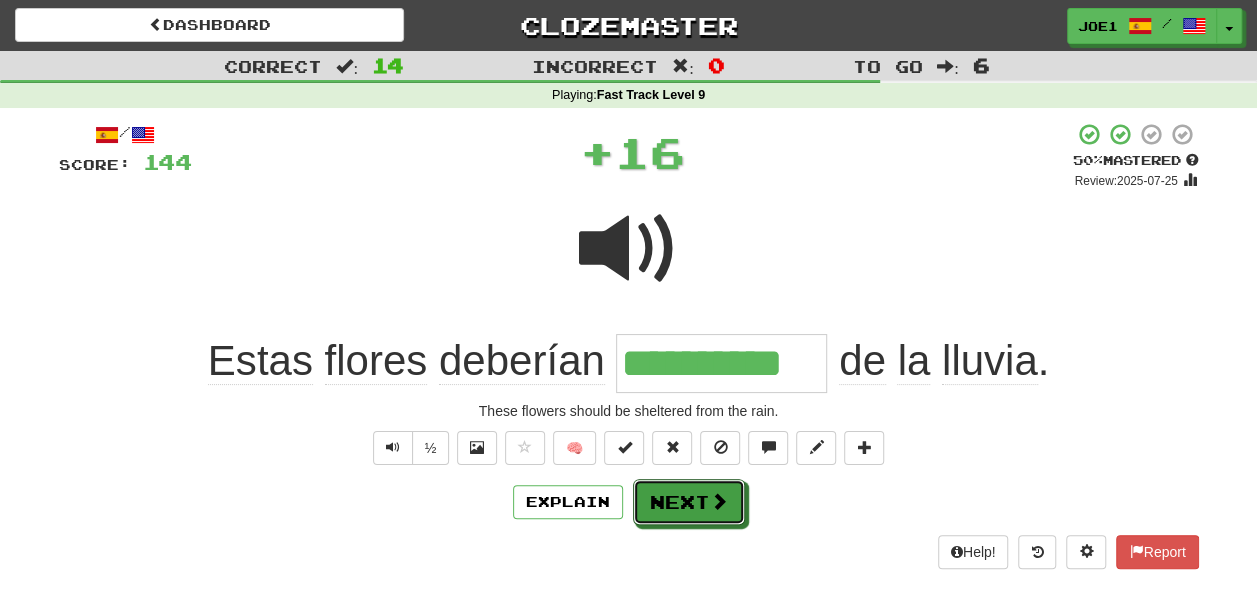 click on "Next" at bounding box center (689, 502) 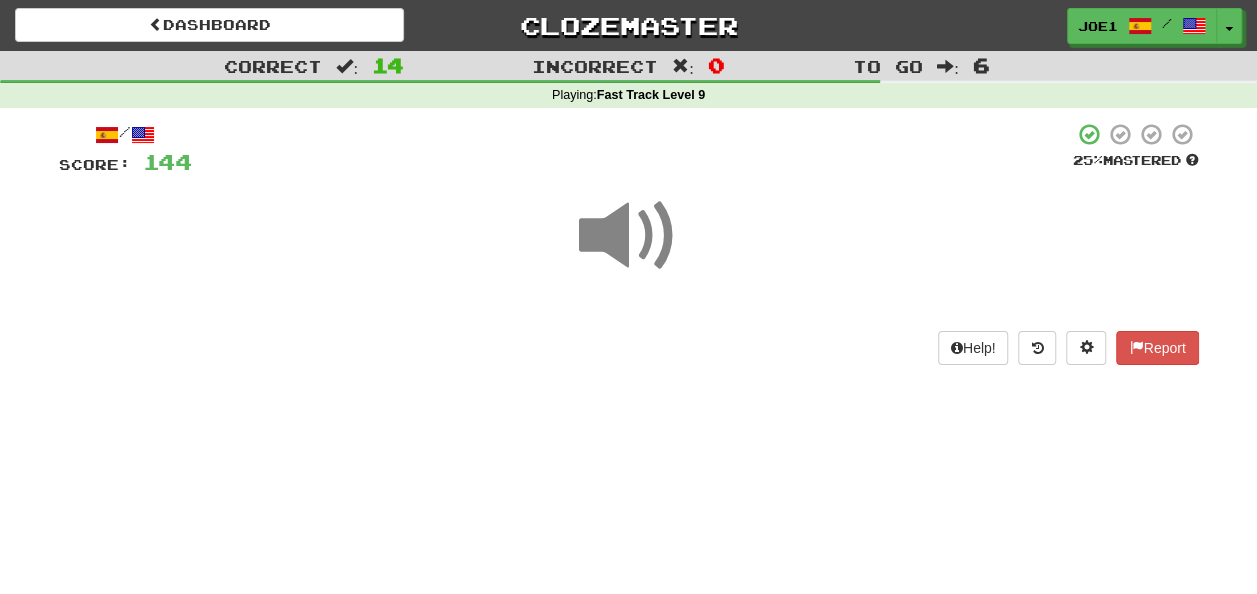 click at bounding box center [629, 236] 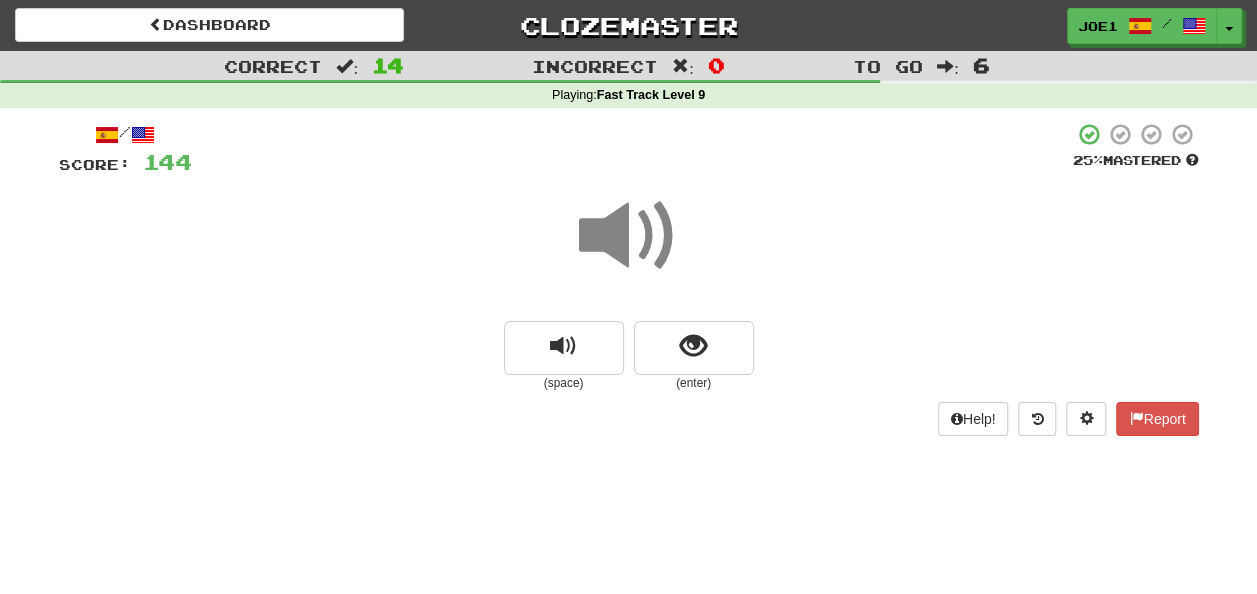 click at bounding box center (629, 236) 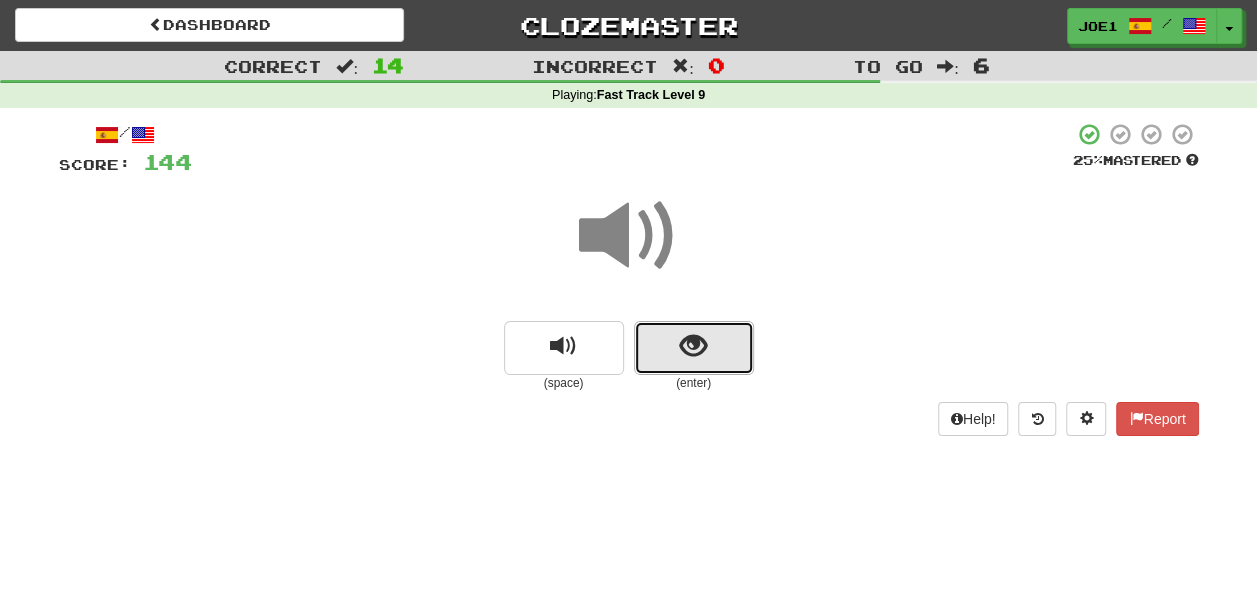 click at bounding box center [693, 346] 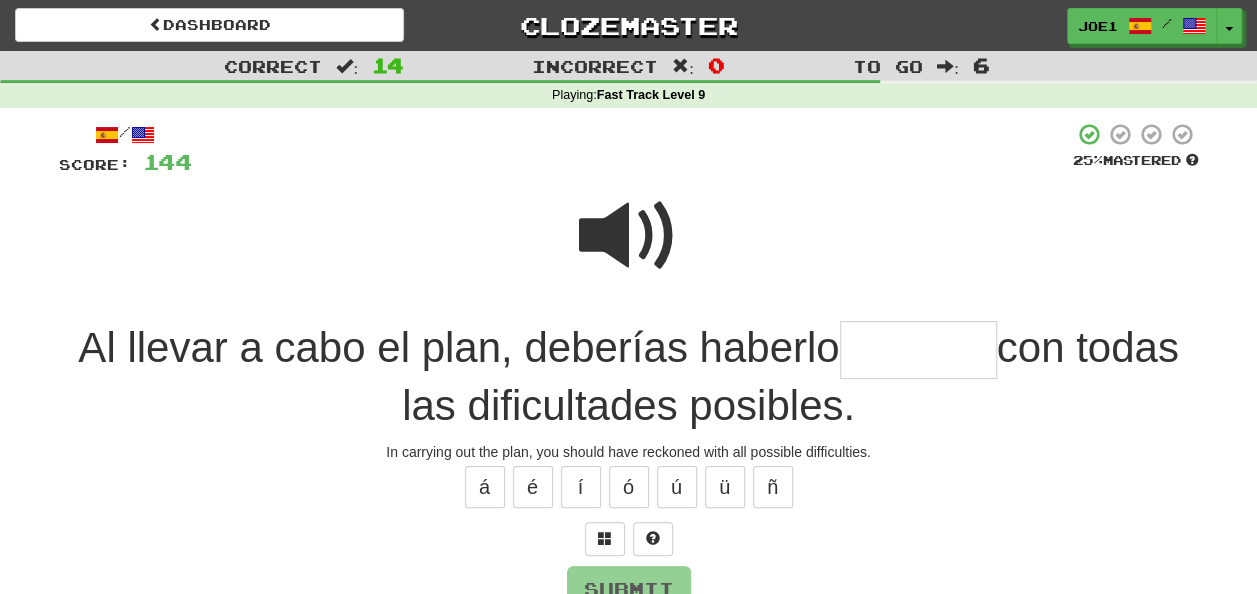 click at bounding box center (629, 236) 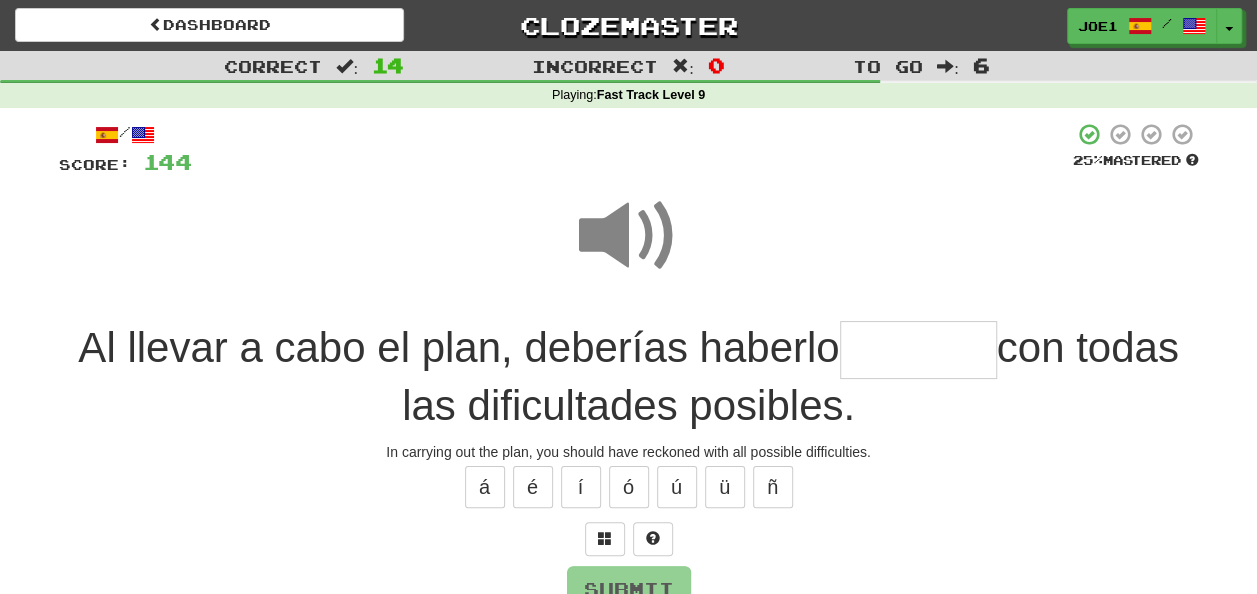 click at bounding box center (918, 350) 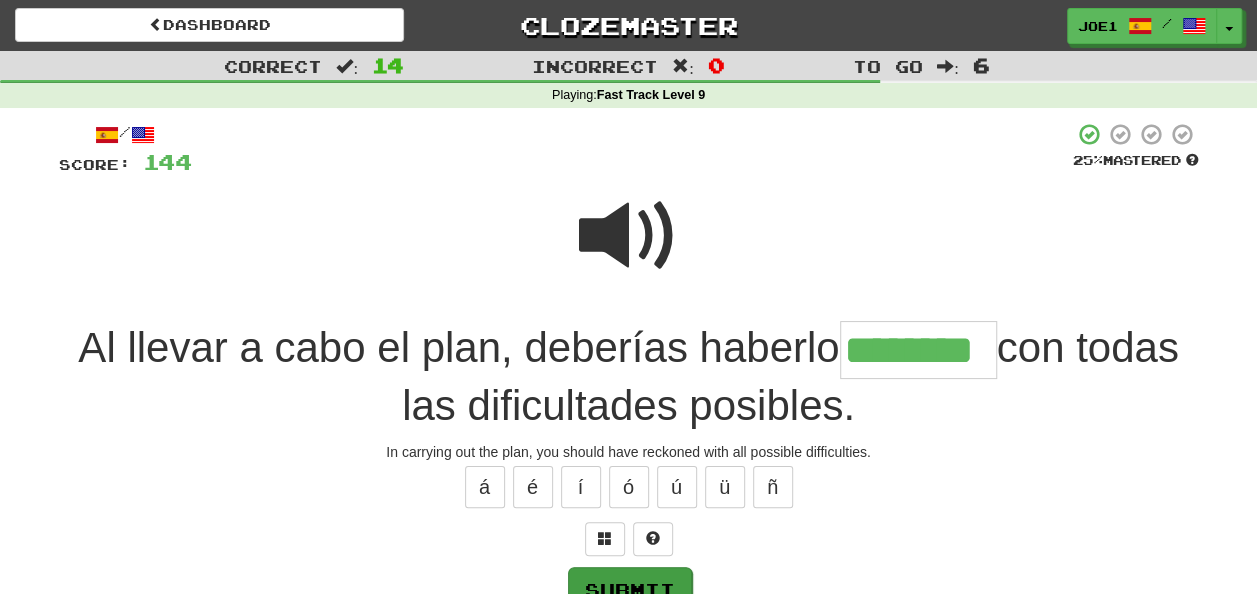 type on "********" 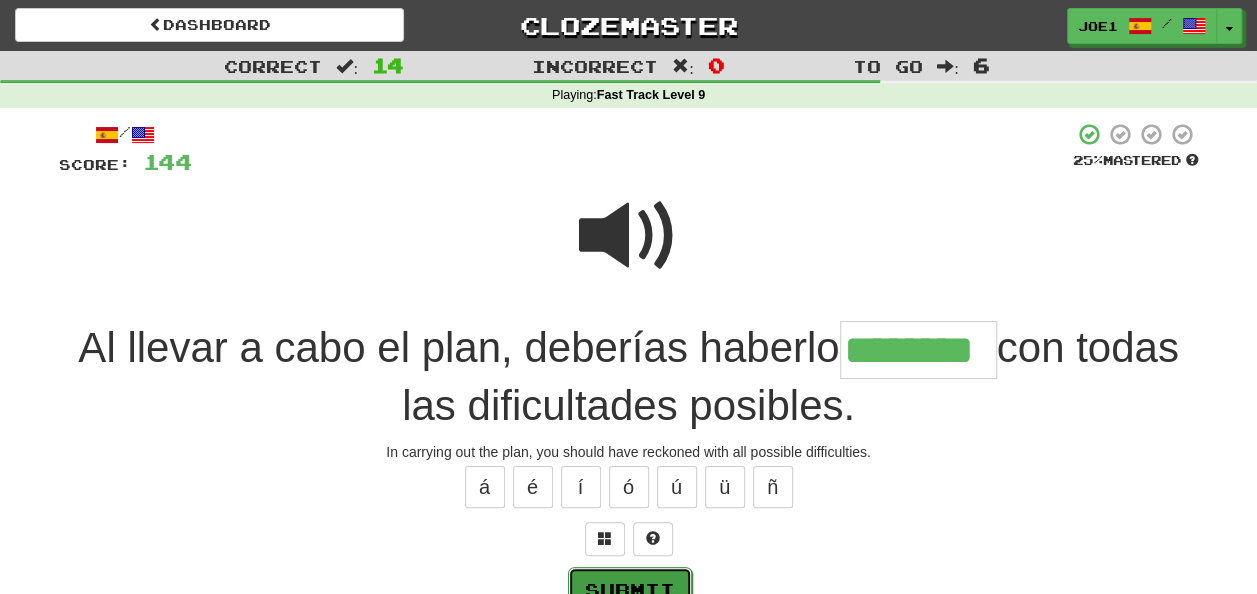 click on "Submit" at bounding box center (630, 590) 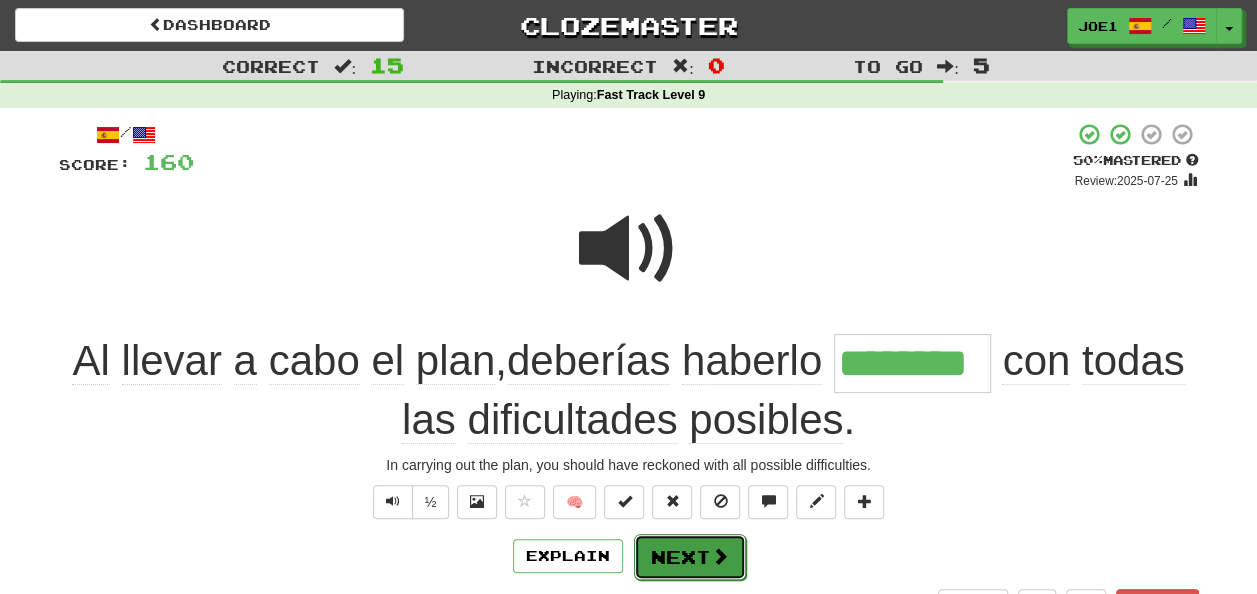 click on "Next" at bounding box center [690, 557] 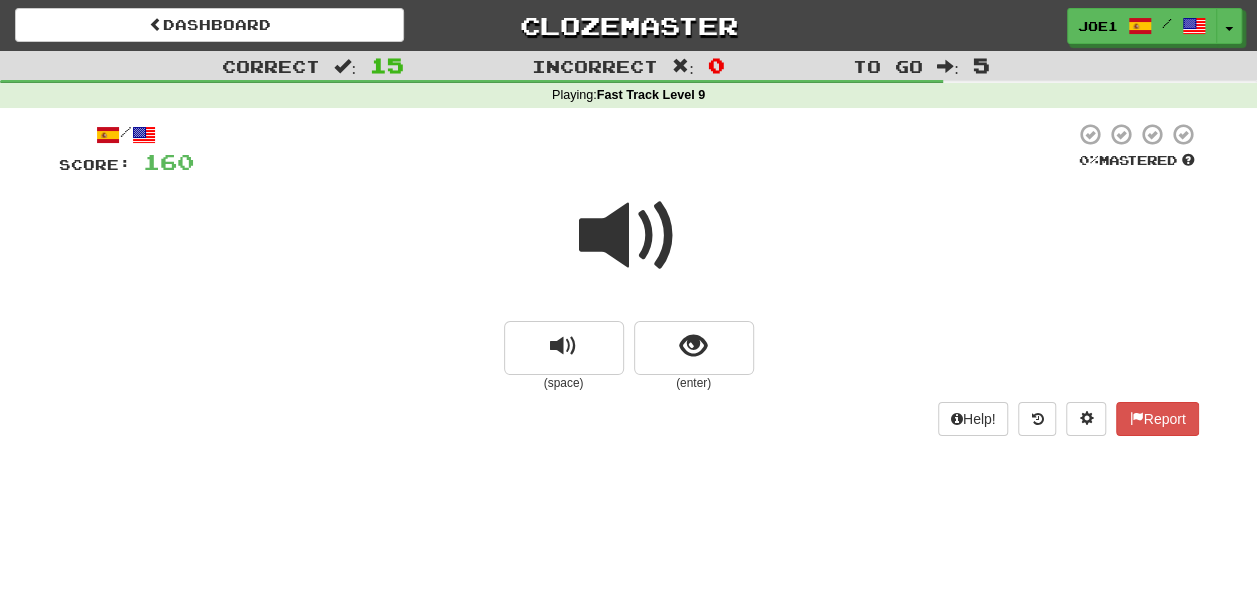click at bounding box center [629, 236] 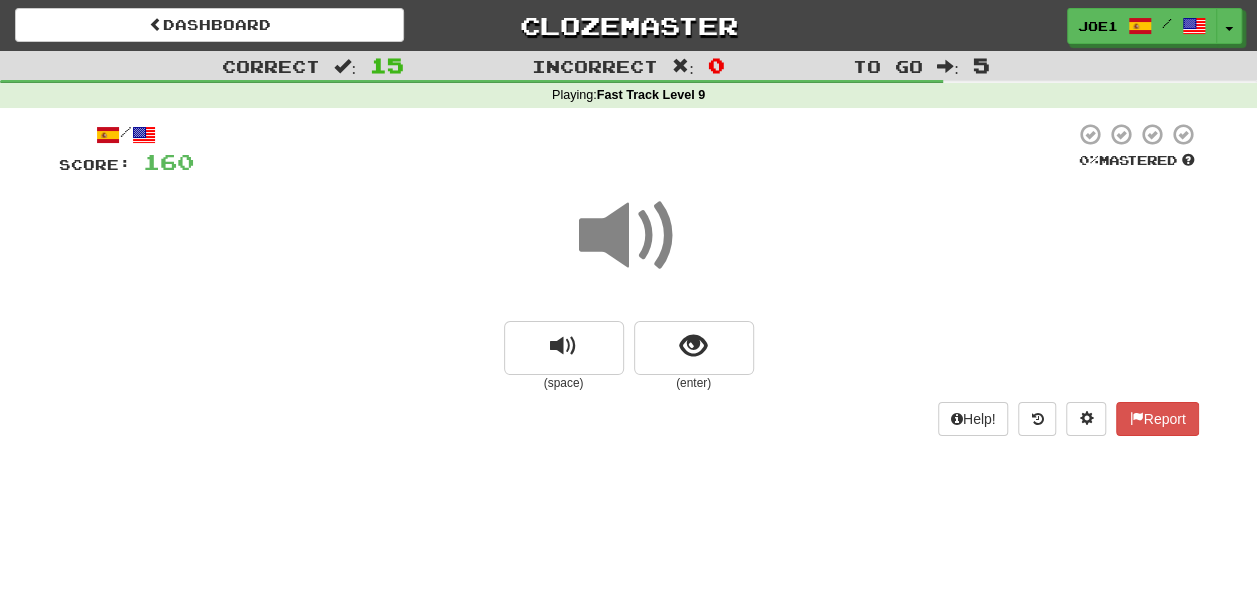 click at bounding box center (629, 236) 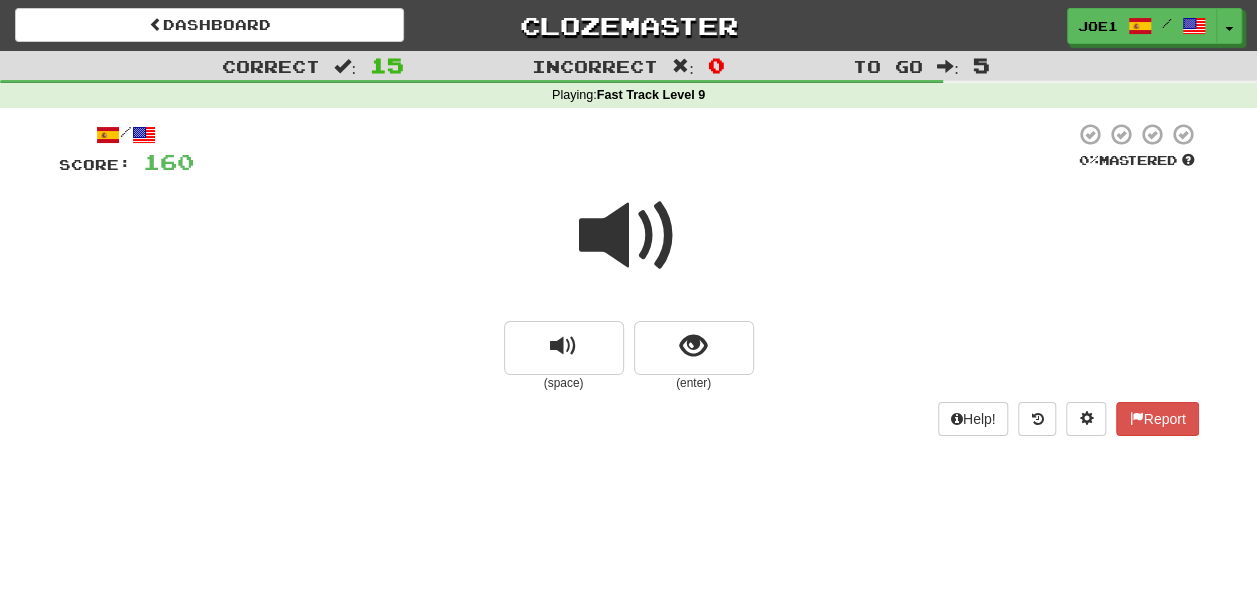drag, startPoint x: 620, startPoint y: 235, endPoint x: 622, endPoint y: 245, distance: 10.198039 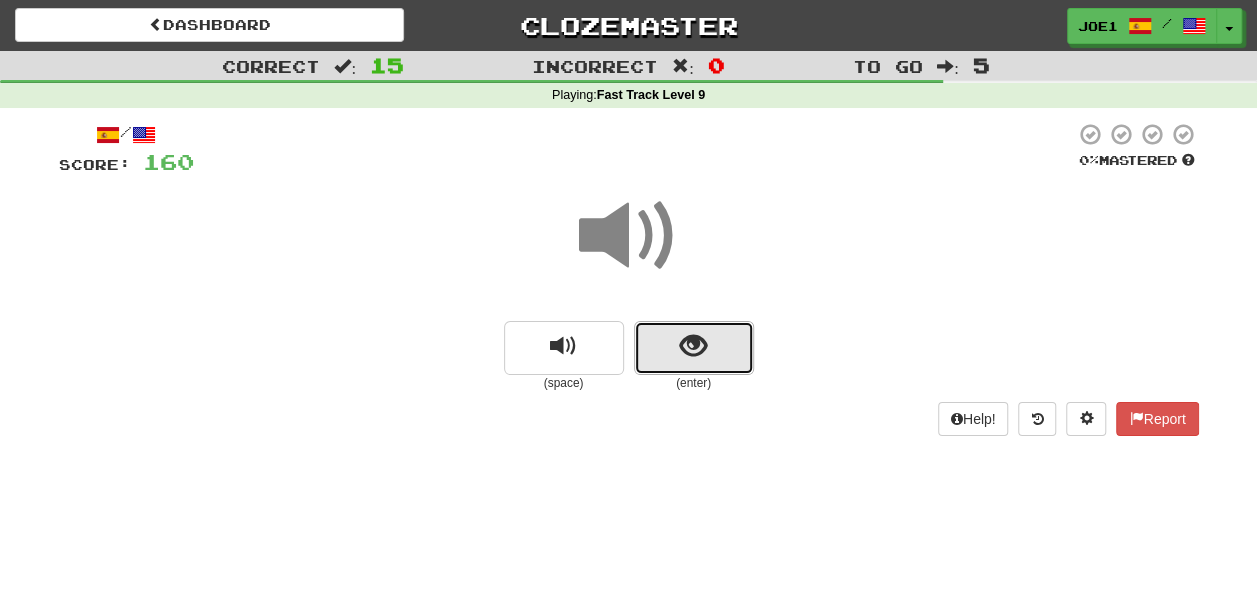 click at bounding box center [693, 346] 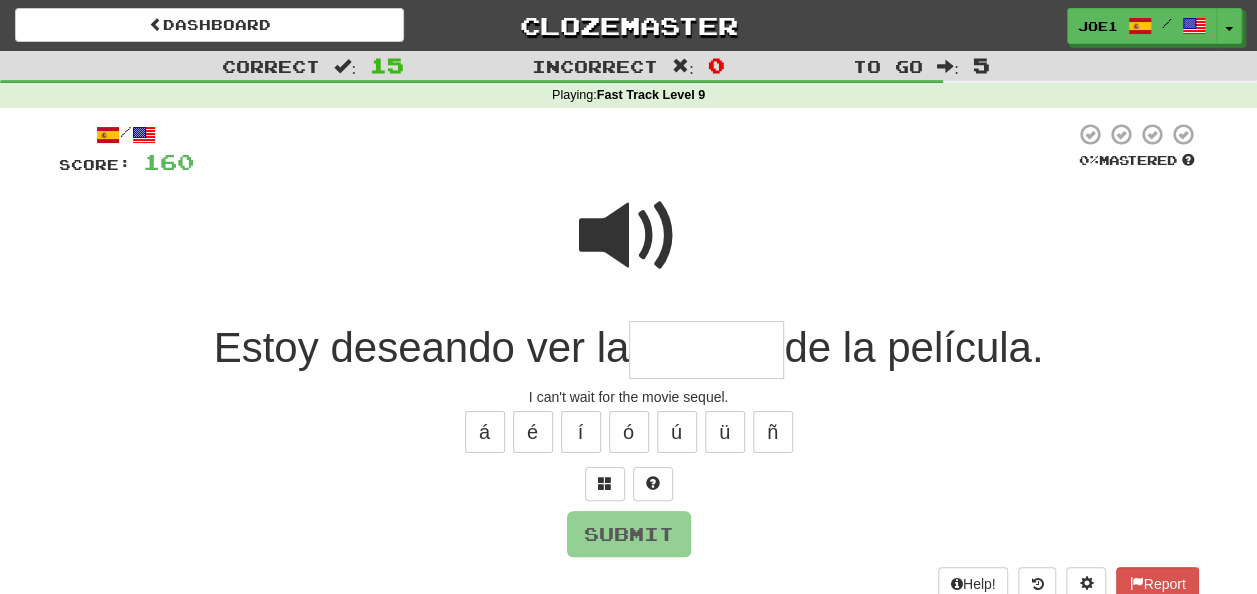 click at bounding box center [629, 236] 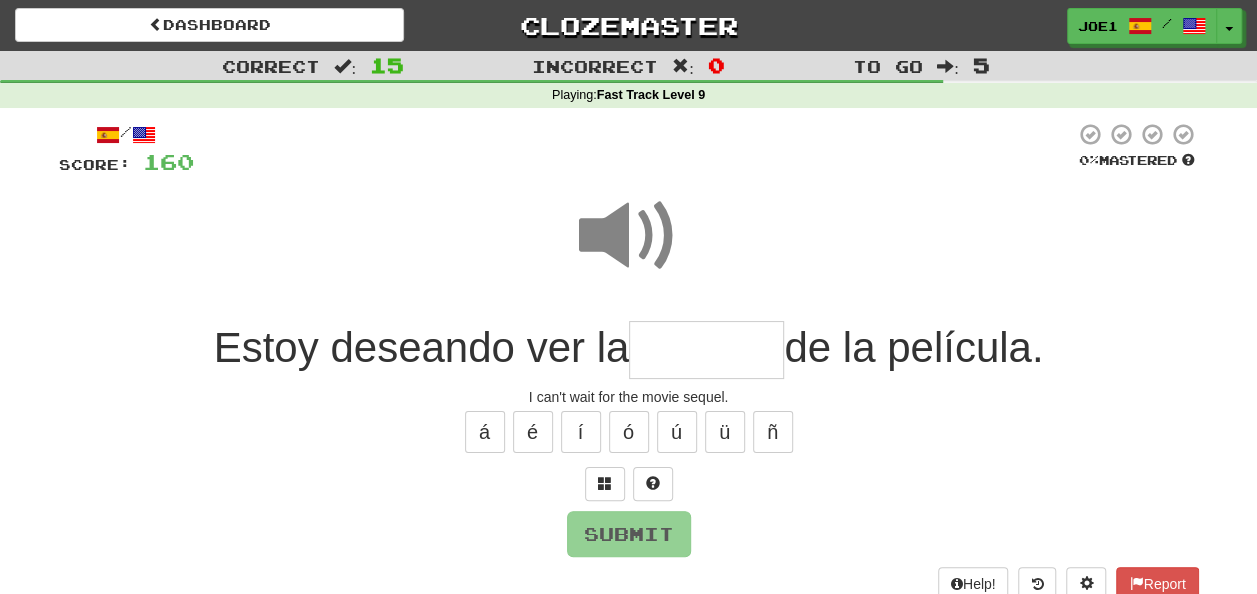 click at bounding box center (706, 350) 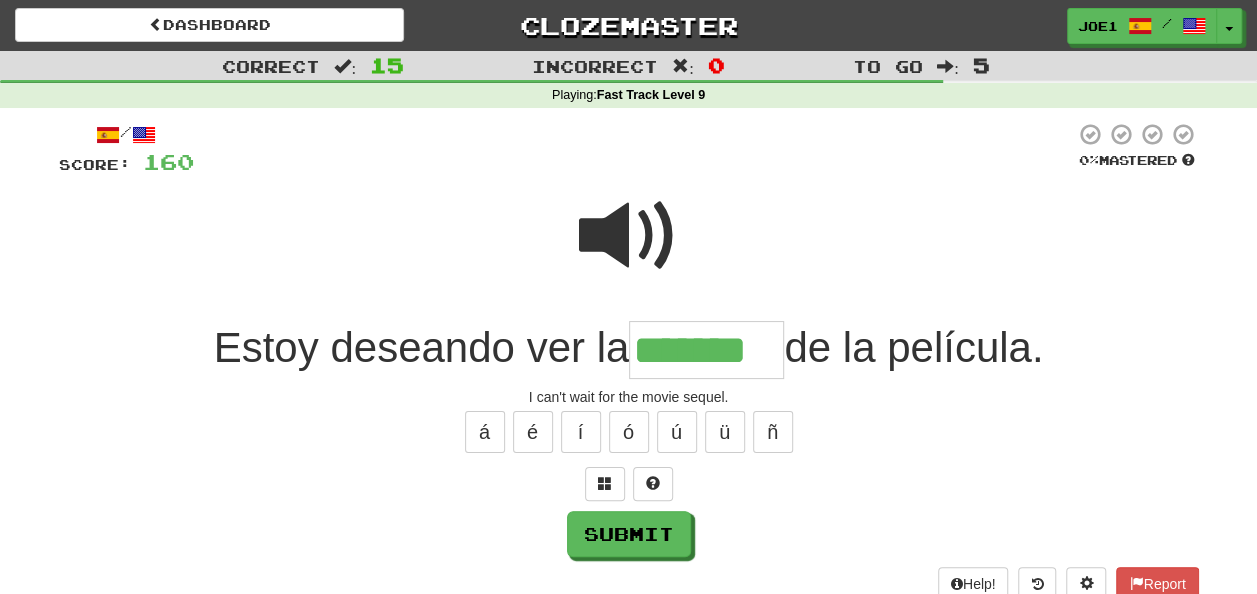 type on "*******" 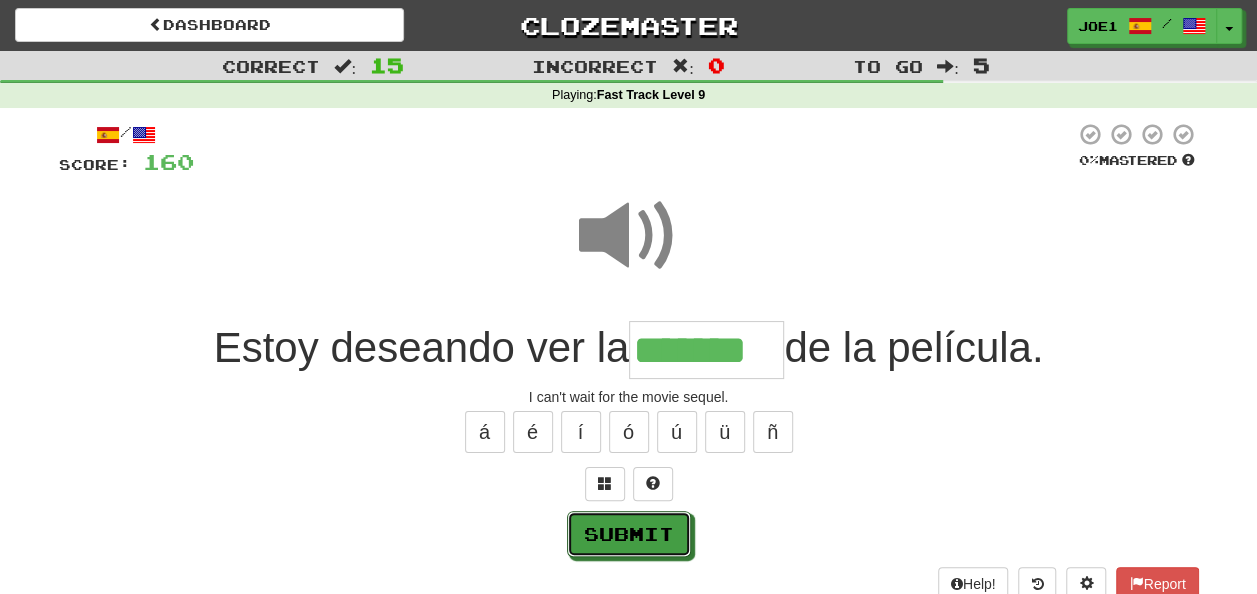 click on "Submit" at bounding box center [629, 534] 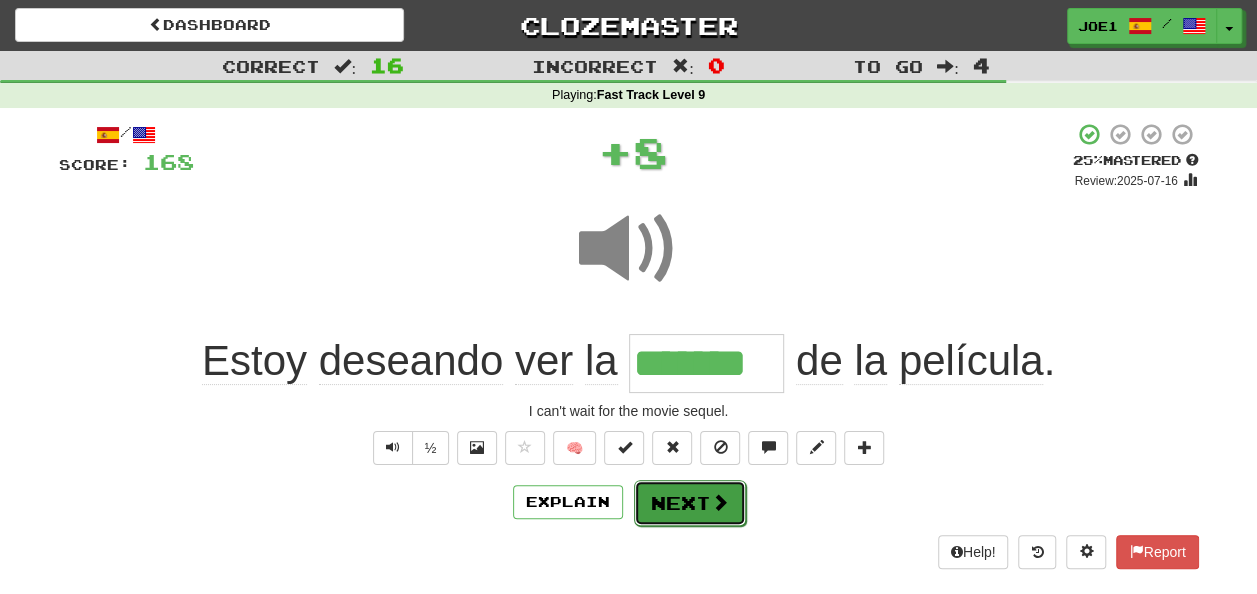 click on "Next" at bounding box center [690, 503] 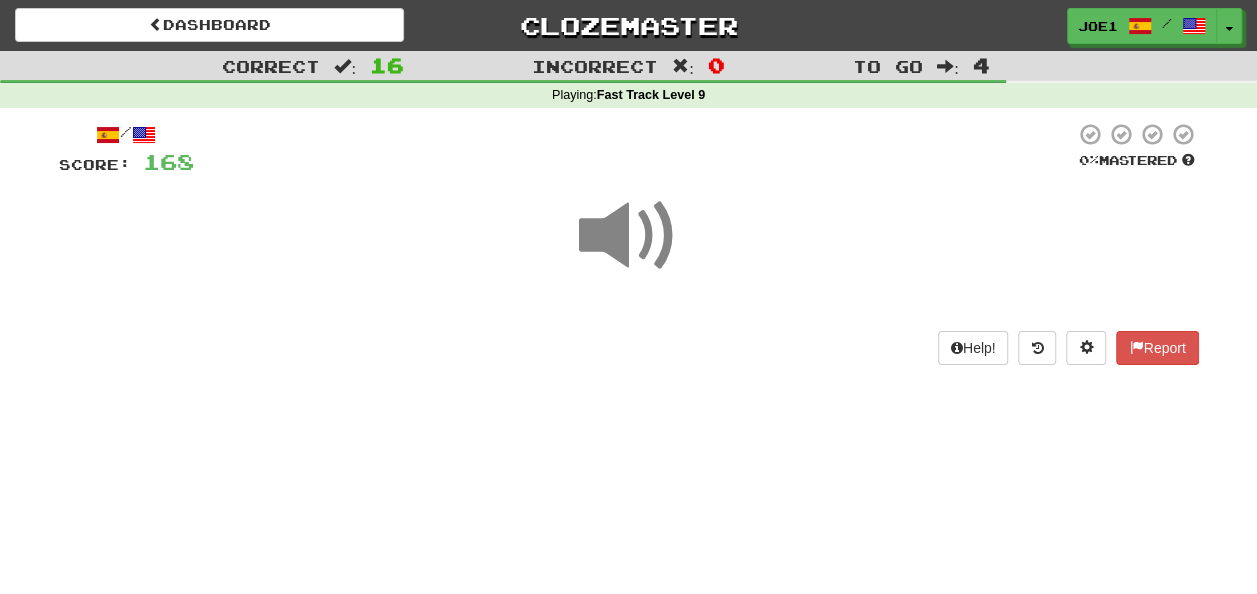 click at bounding box center (629, 236) 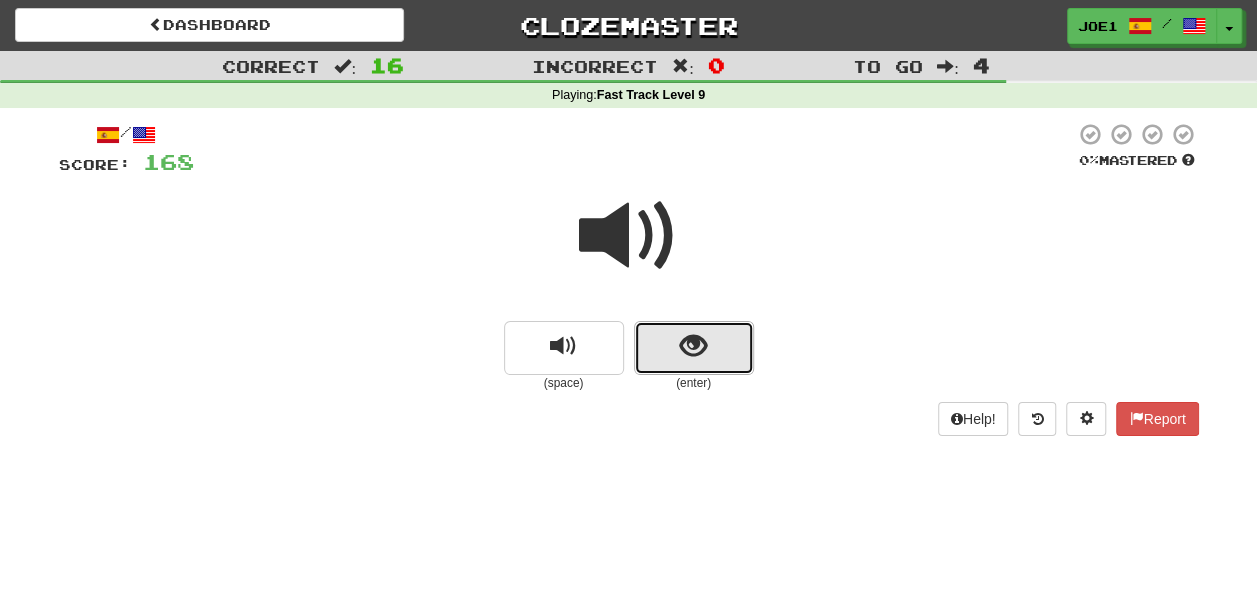 click at bounding box center [693, 346] 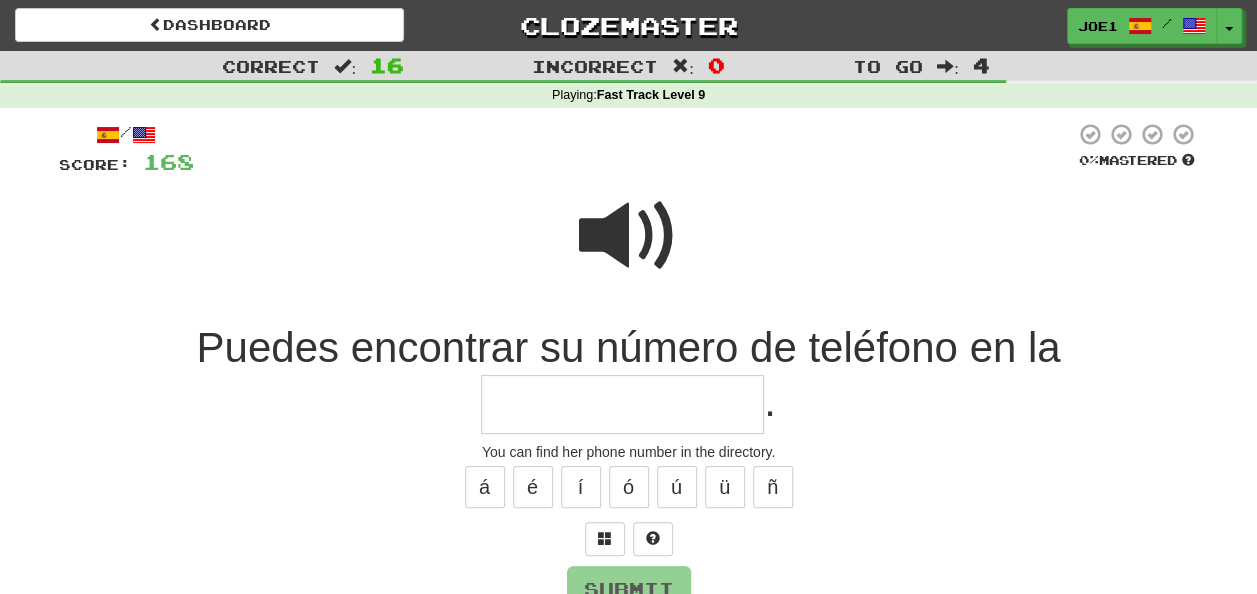 click at bounding box center (622, 404) 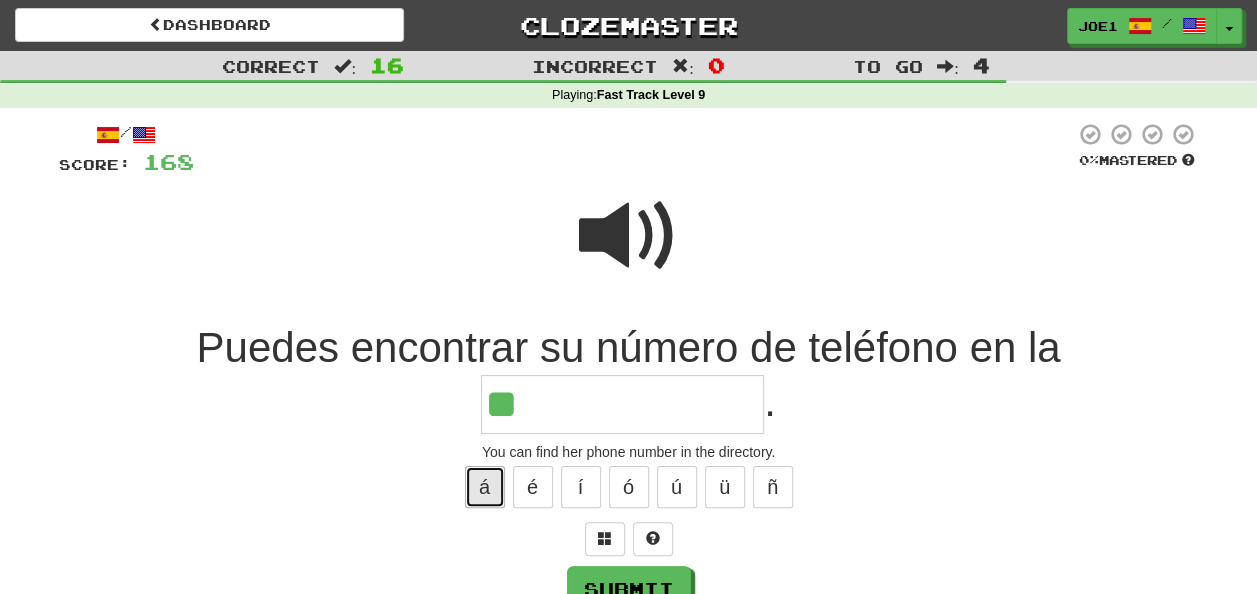 click on "á" at bounding box center (485, 487) 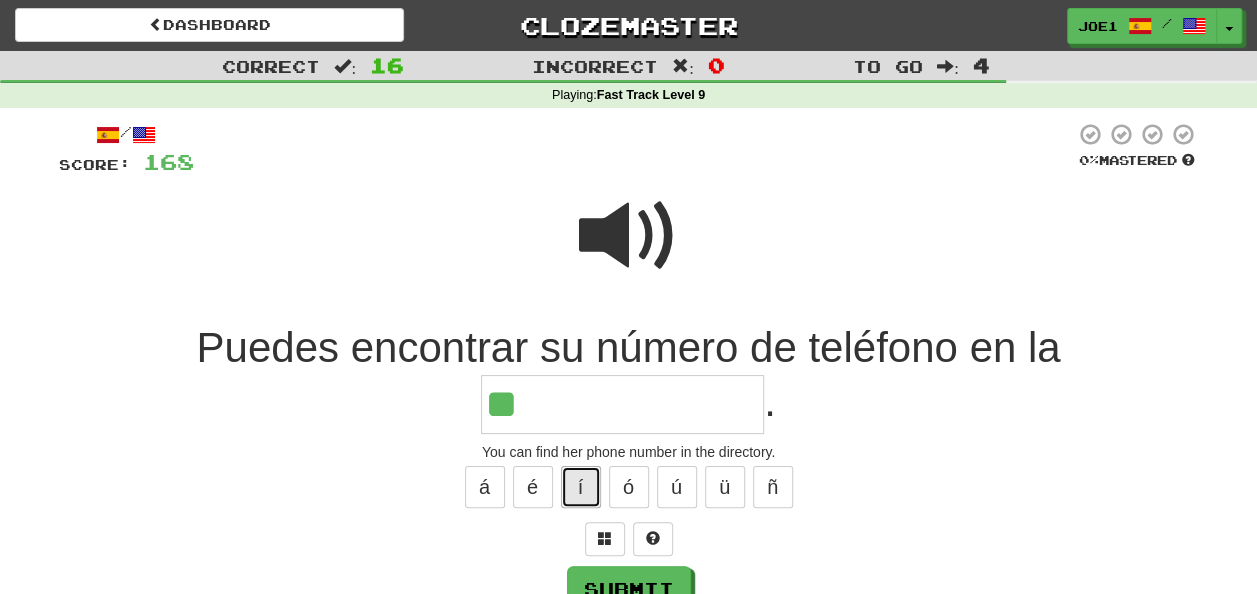 click on "í" at bounding box center [581, 487] 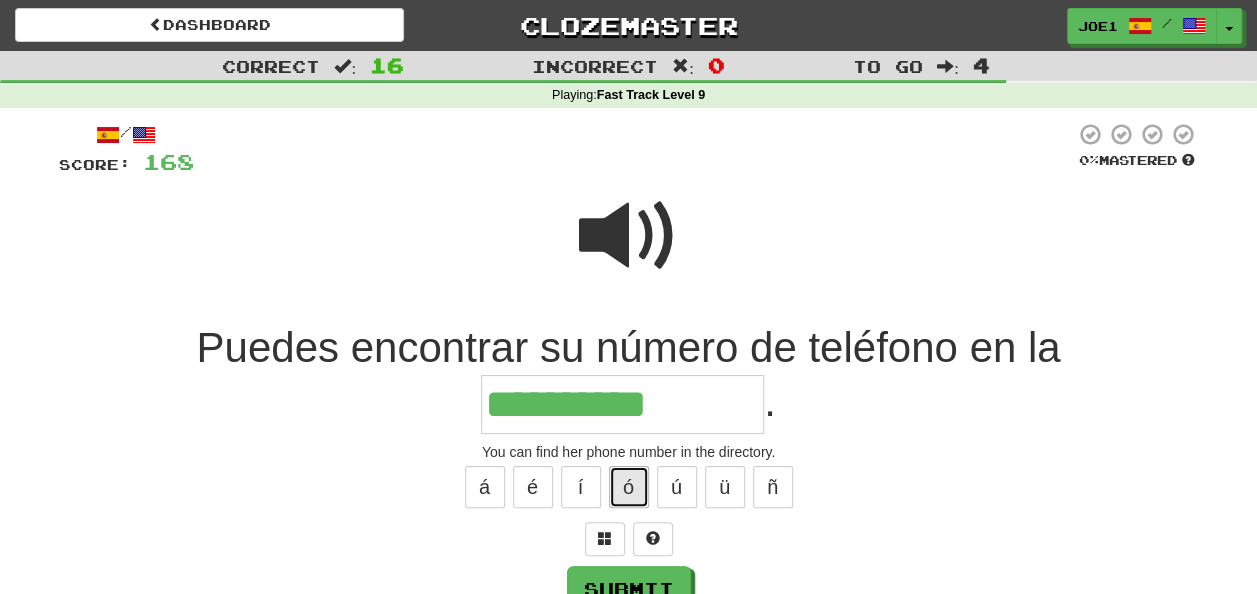 click on "ó" at bounding box center [629, 487] 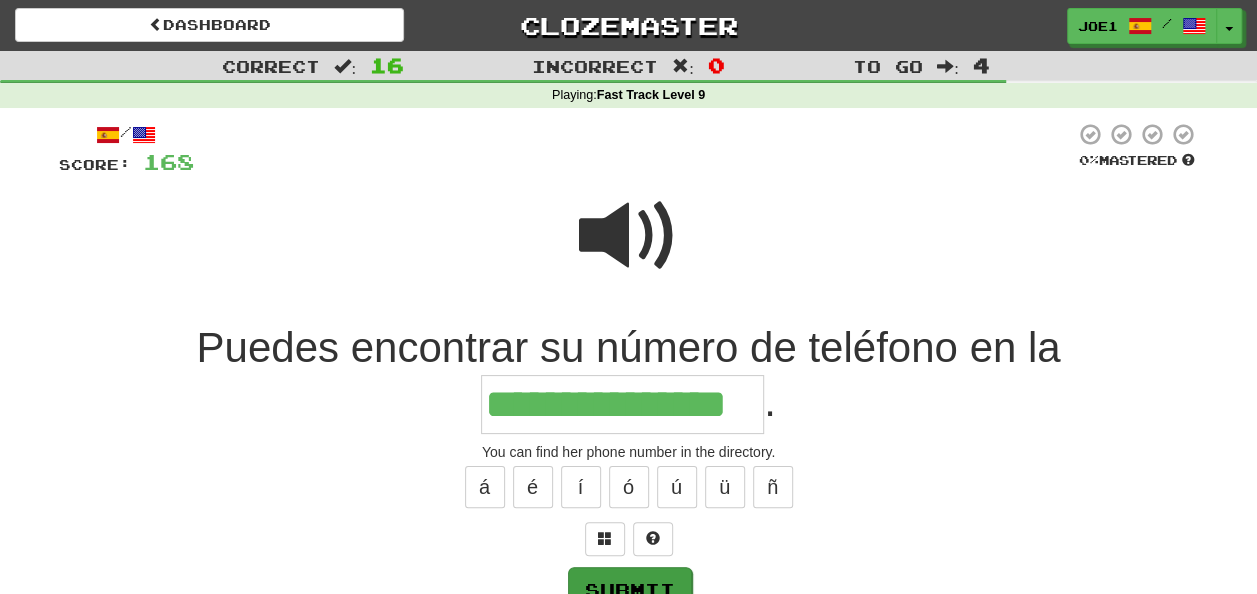 type on "**********" 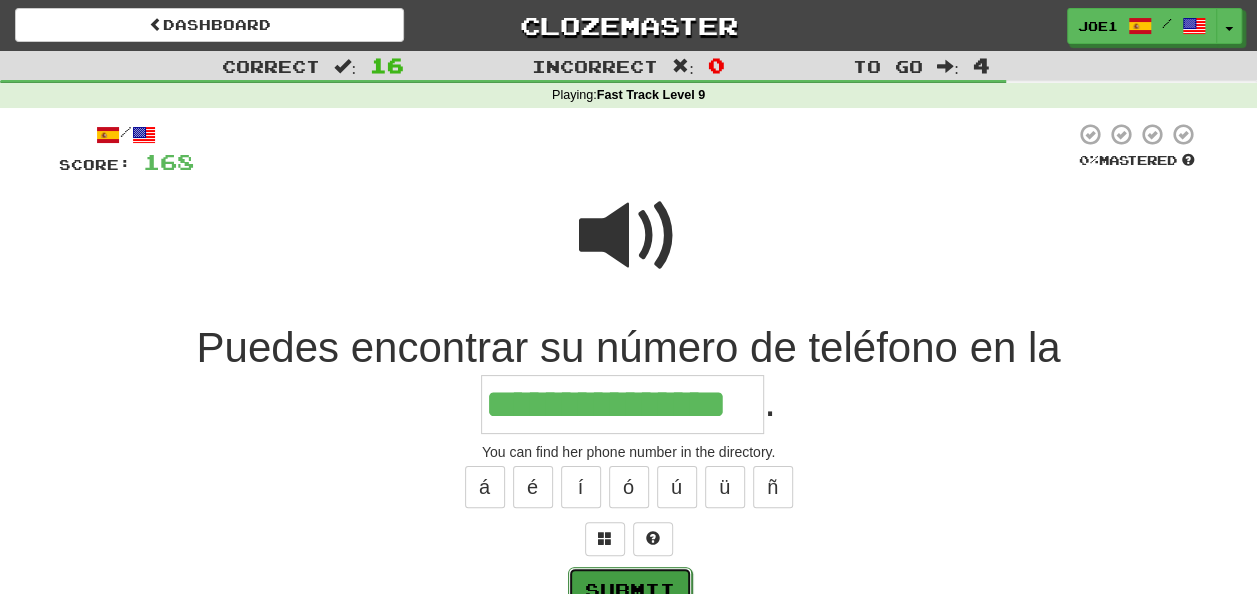 click on "Submit" at bounding box center (630, 590) 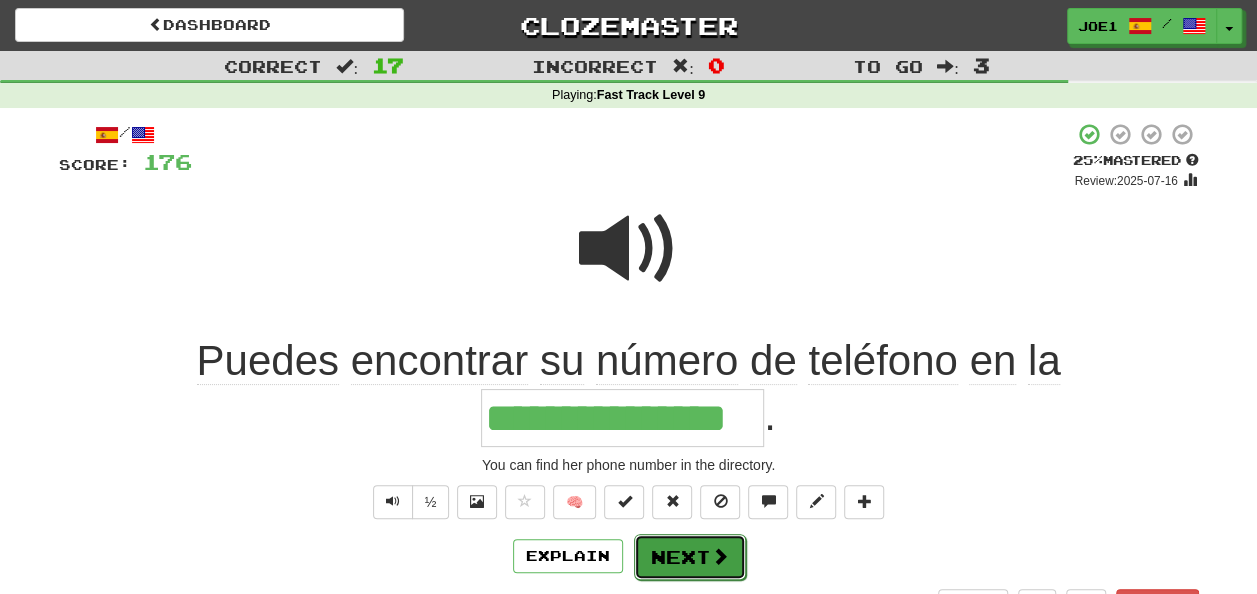 click on "Next" at bounding box center (690, 557) 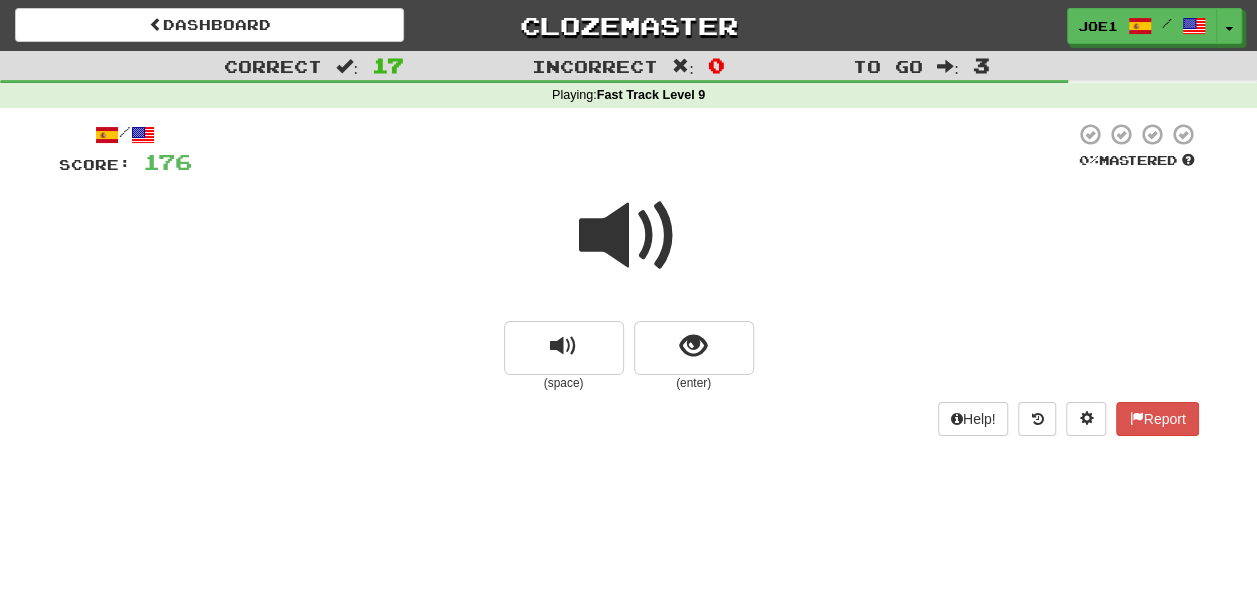 click at bounding box center [629, 236] 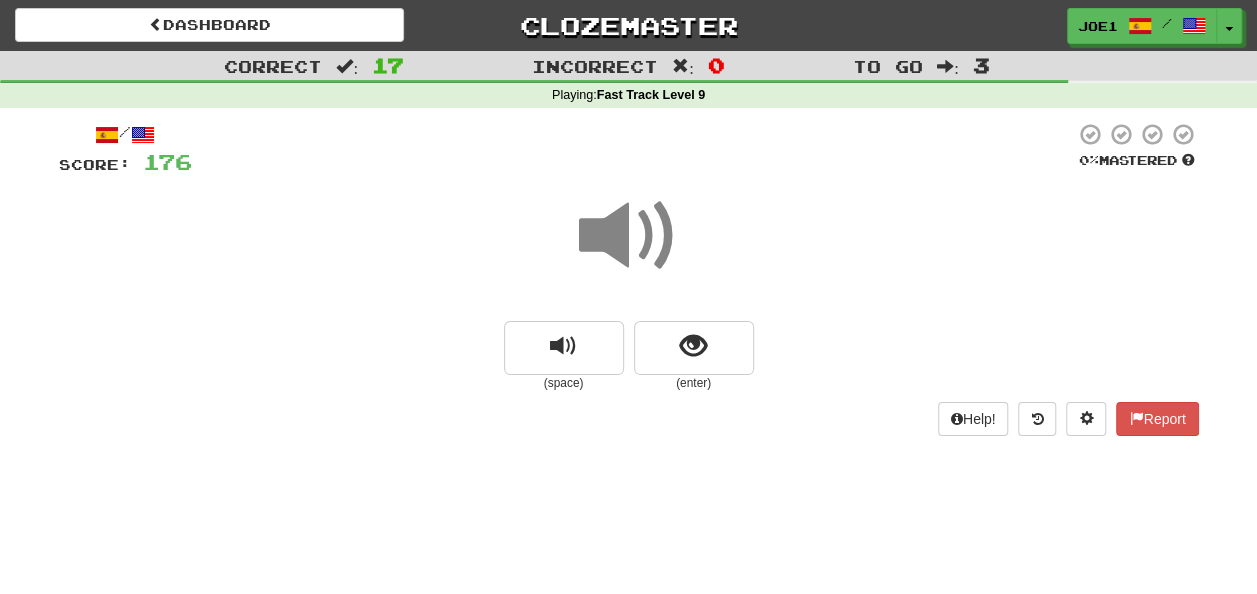 click at bounding box center [629, 236] 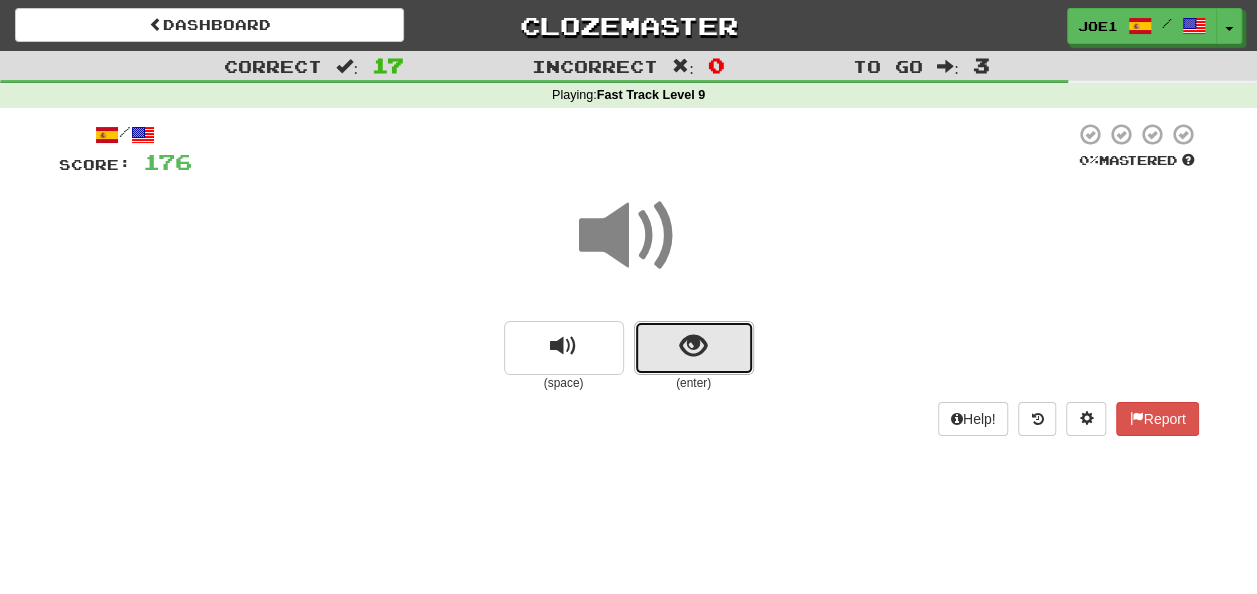 click at bounding box center (694, 348) 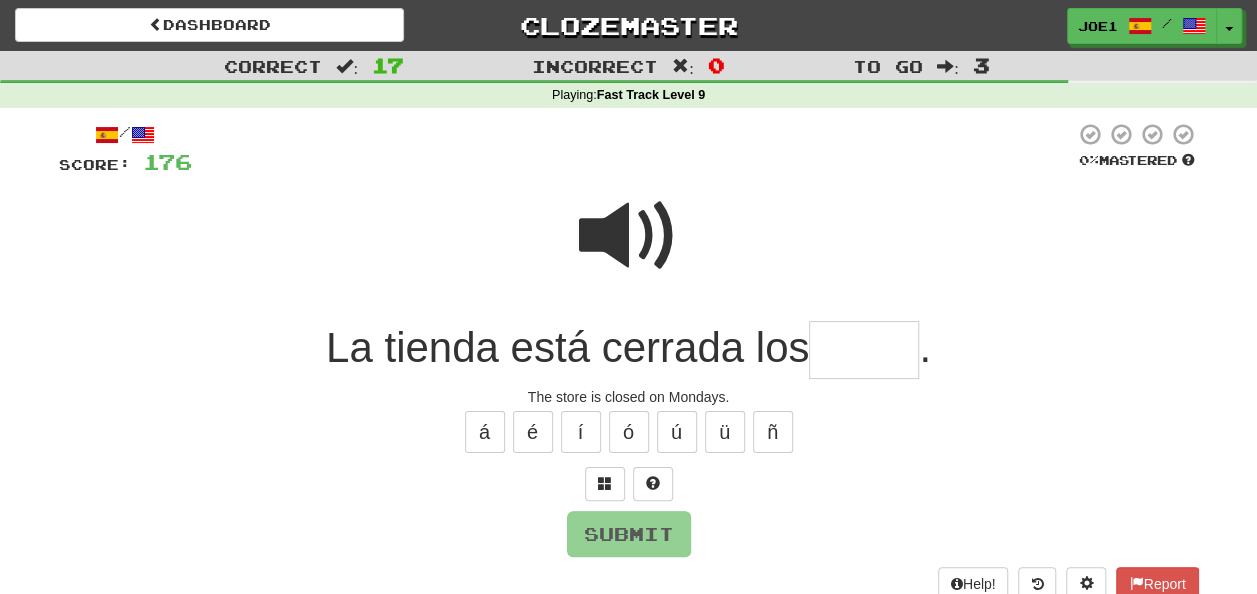 click at bounding box center (629, 236) 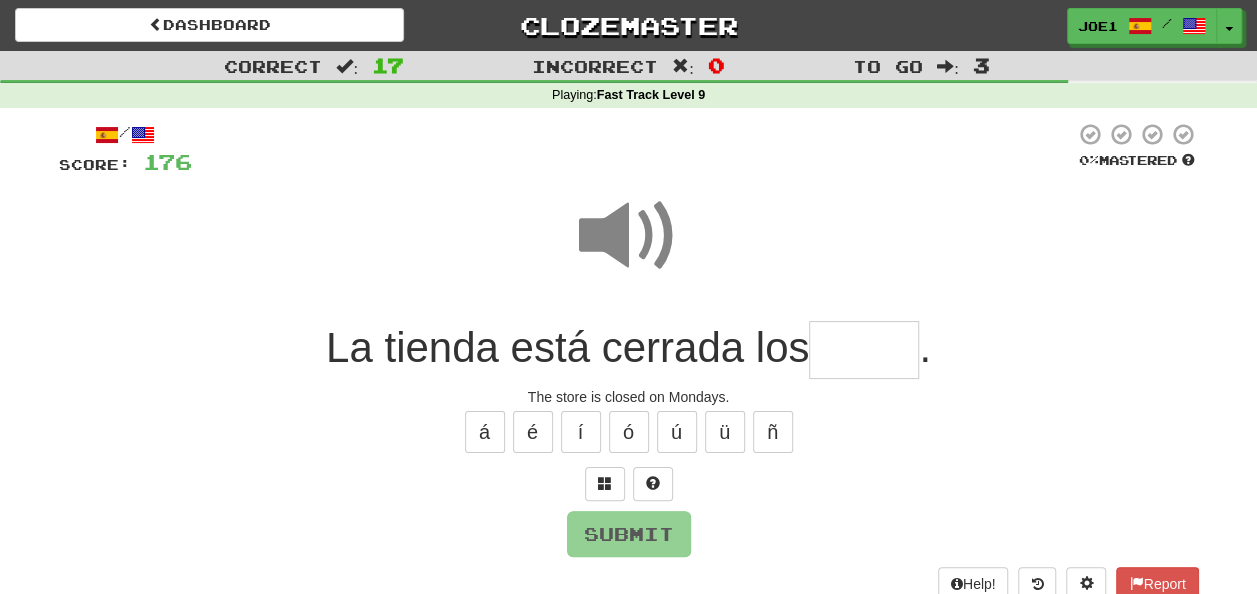click at bounding box center [864, 350] 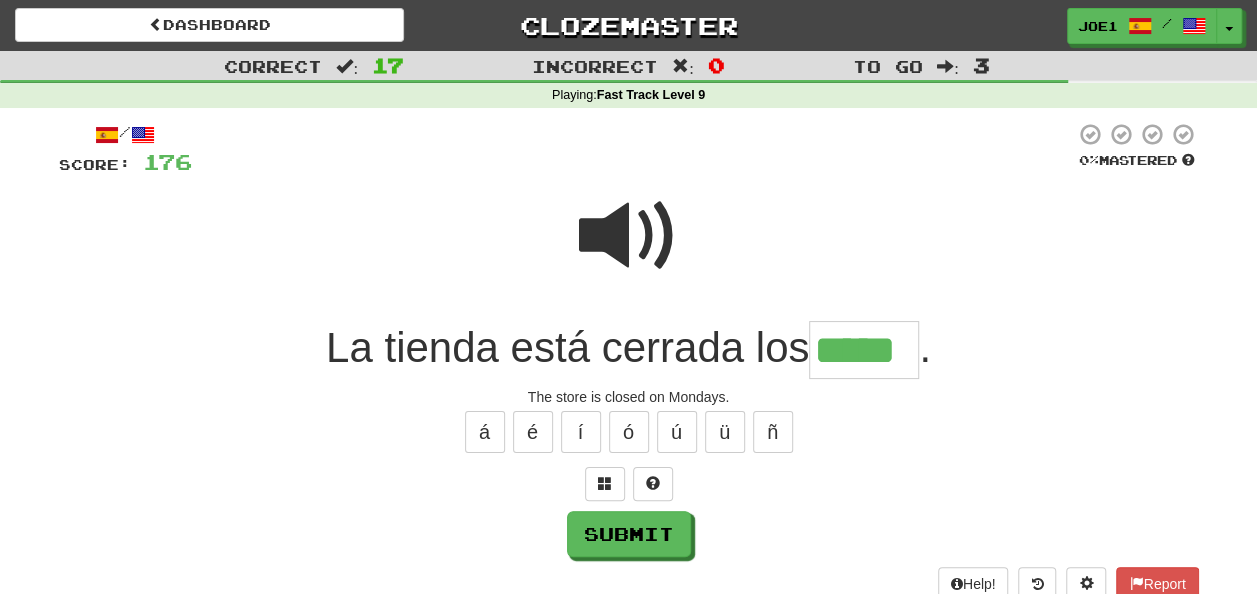 type on "*****" 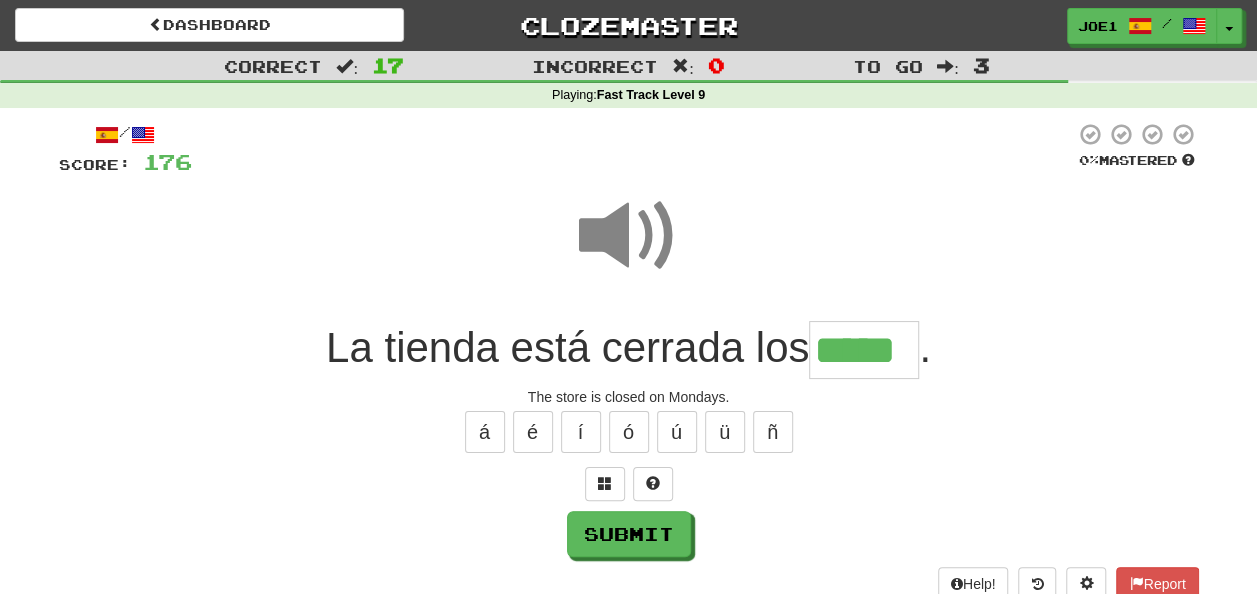 click at bounding box center [629, 236] 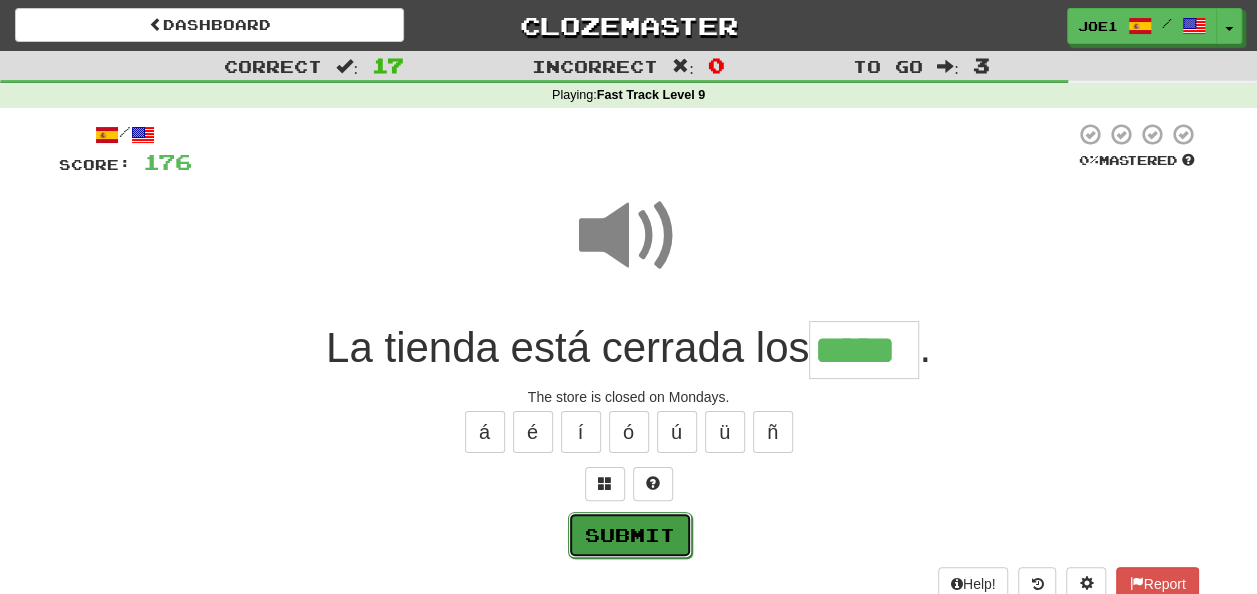 click on "Submit" at bounding box center (630, 535) 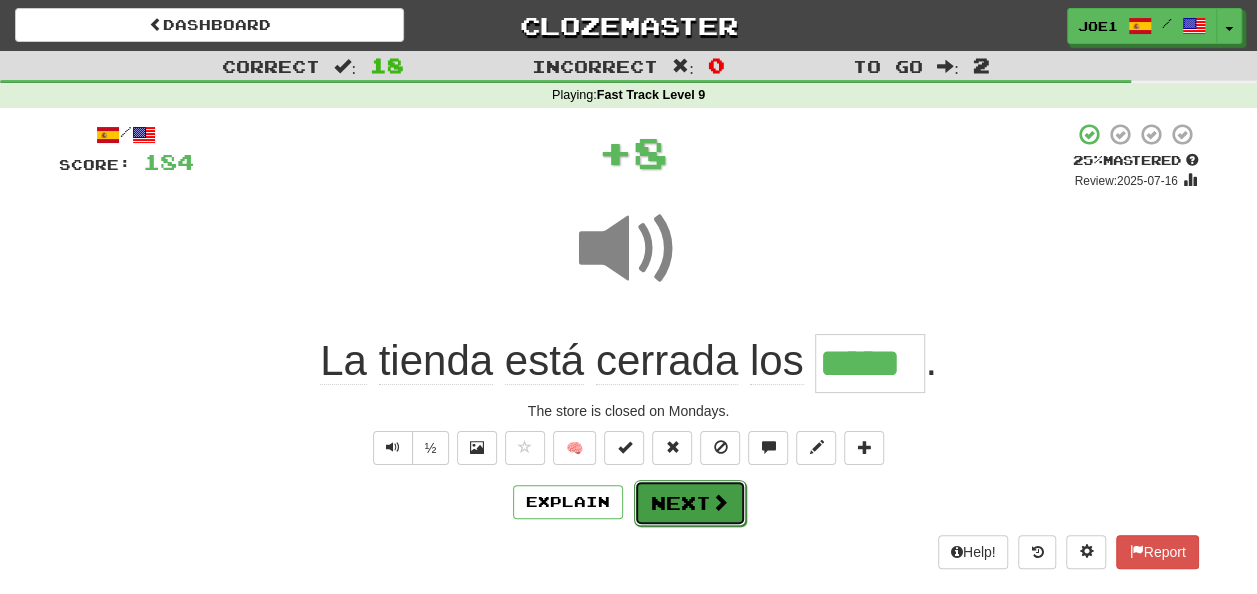 click on "Next" at bounding box center (690, 503) 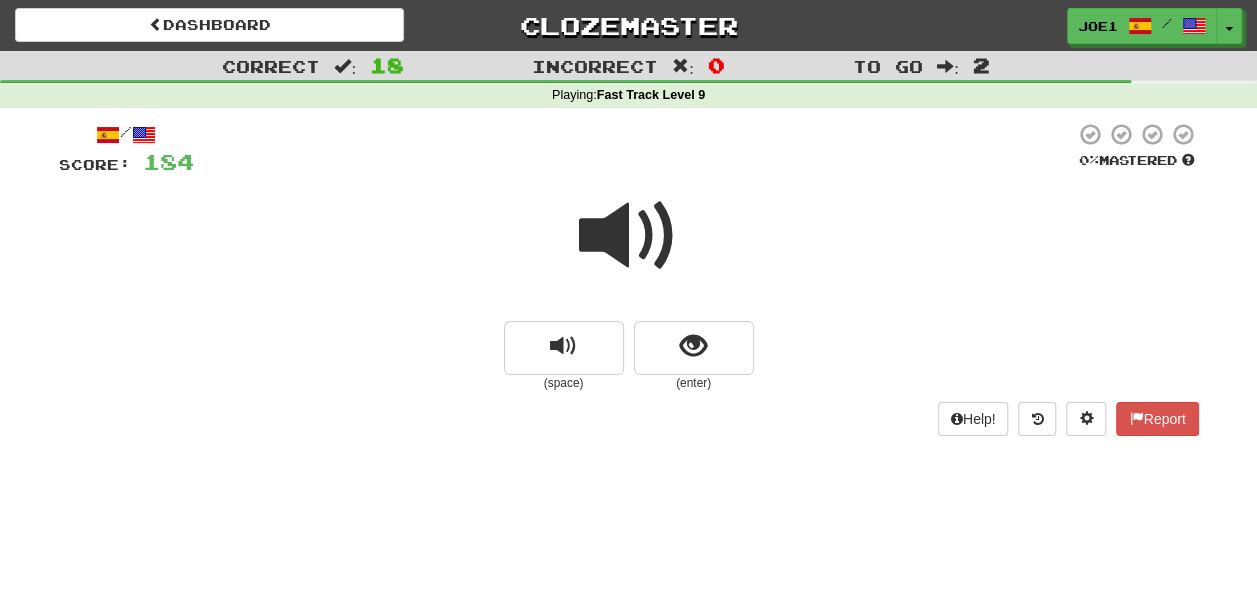 click at bounding box center [629, 236] 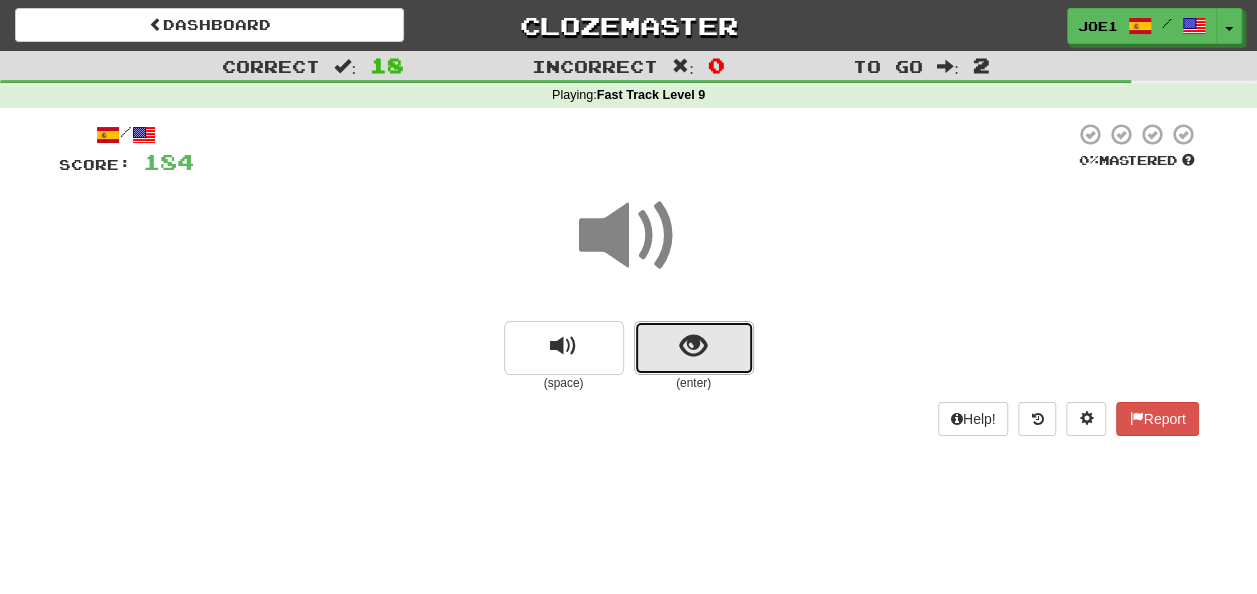 click at bounding box center (693, 346) 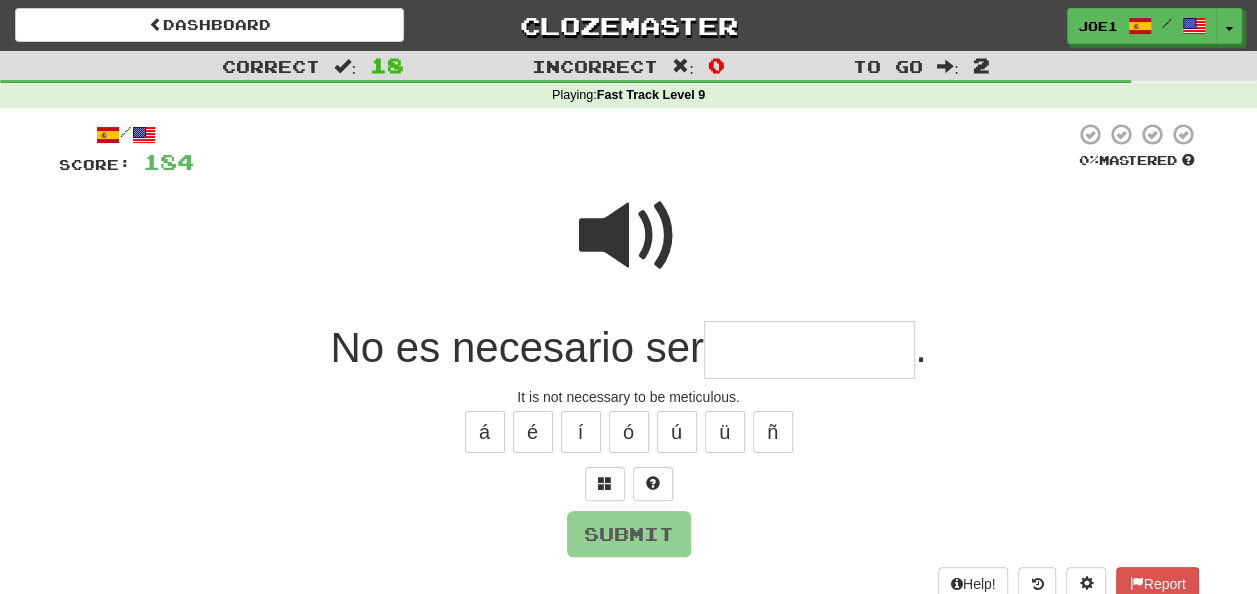 click at bounding box center [809, 350] 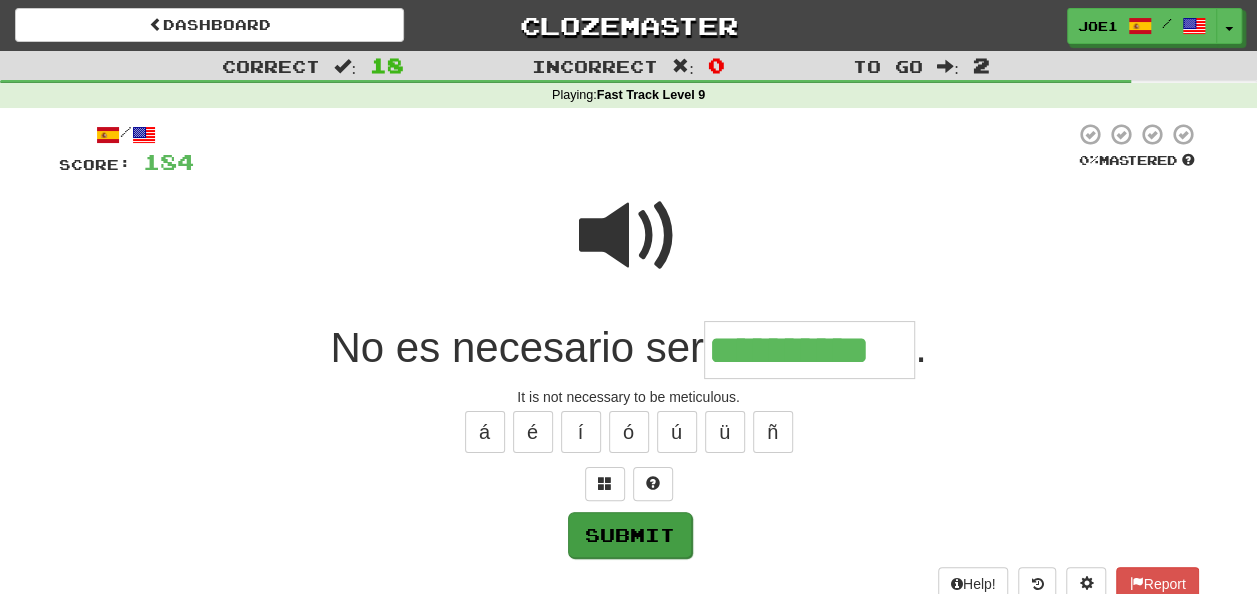 type on "**********" 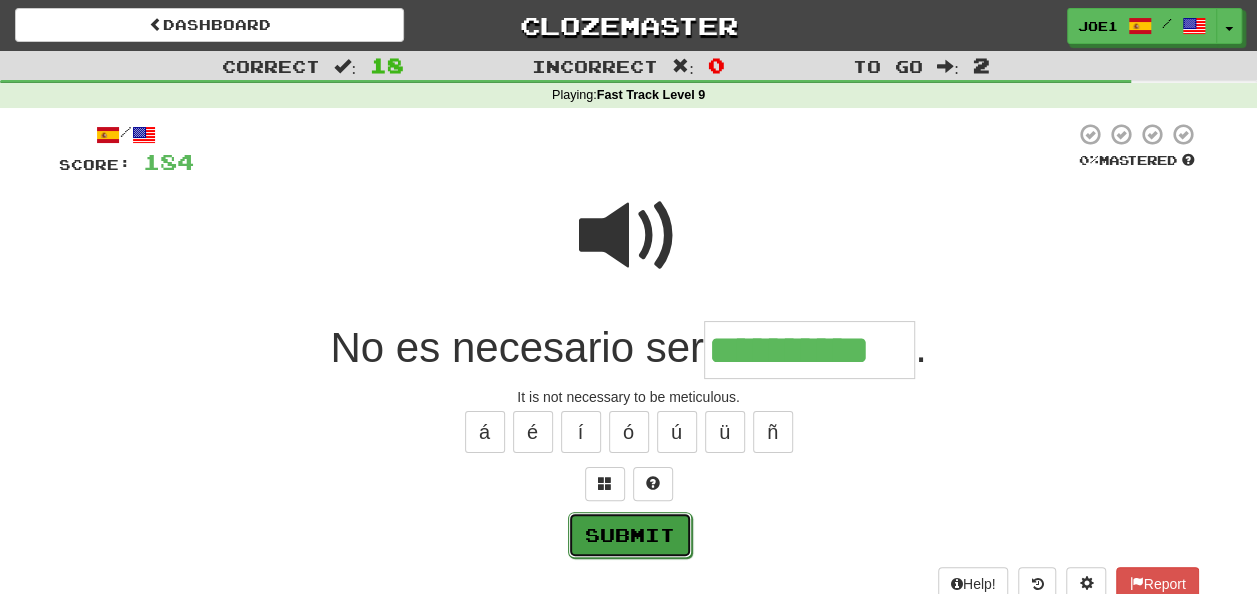 click on "Submit" at bounding box center (630, 535) 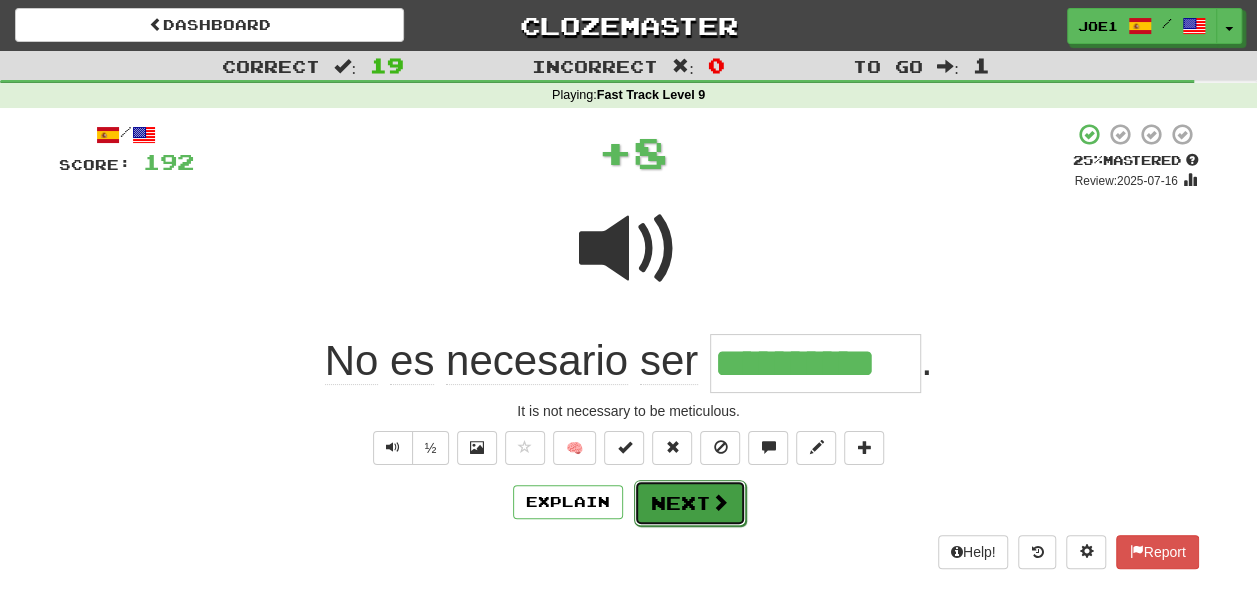 click on "Next" at bounding box center [690, 503] 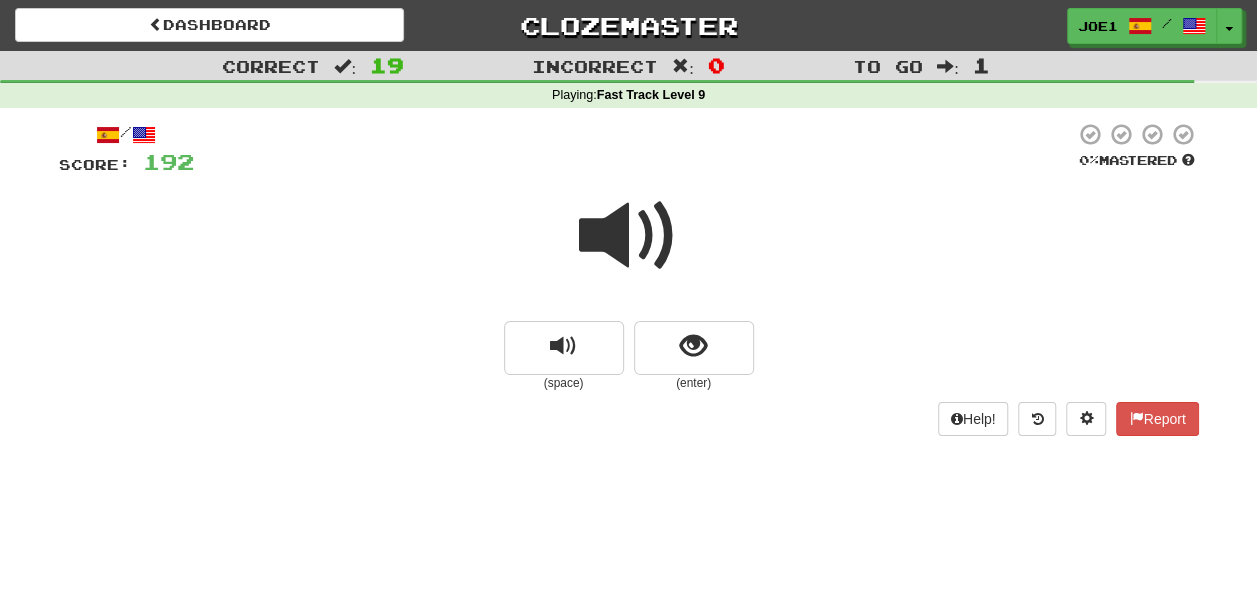 click at bounding box center (629, 236) 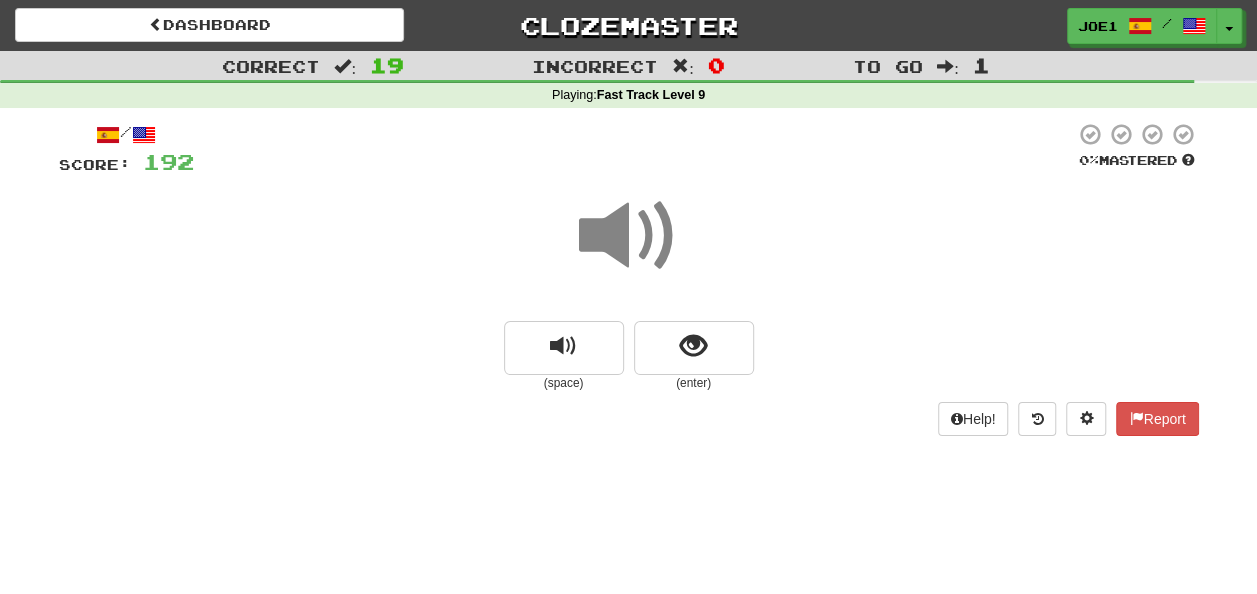 click at bounding box center [629, 236] 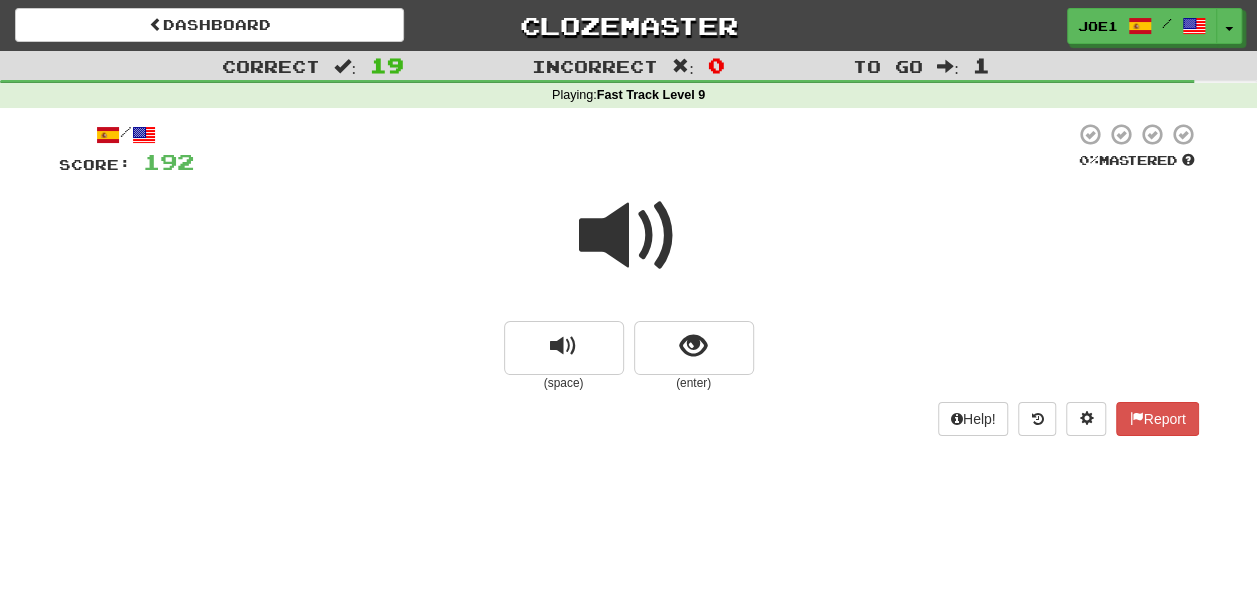 click at bounding box center (629, 236) 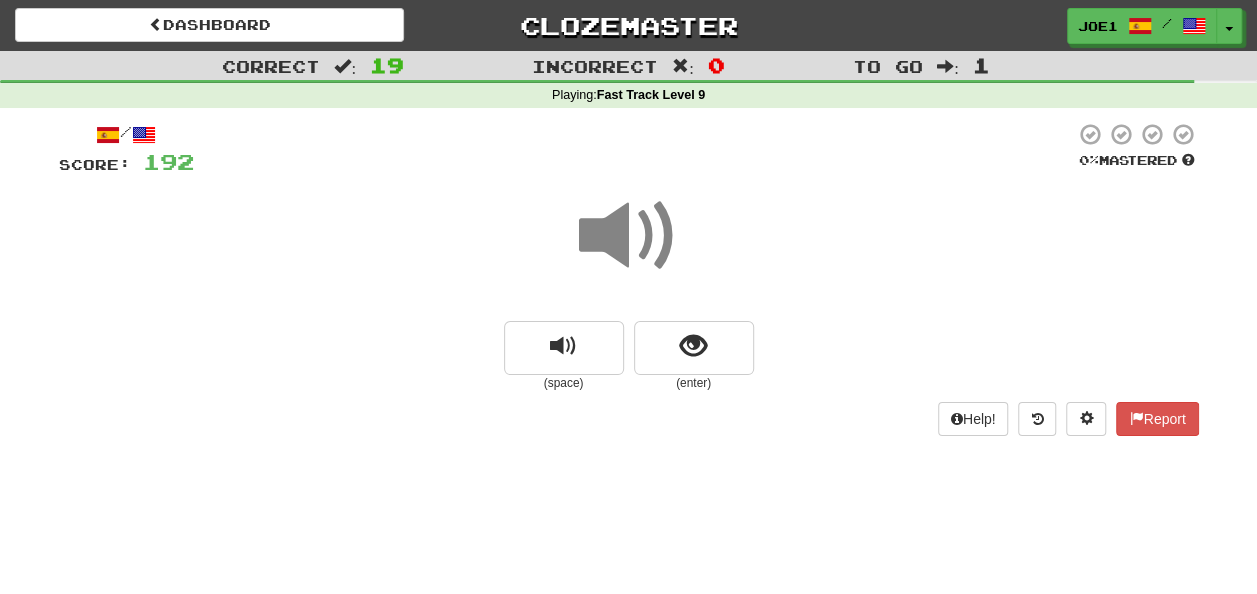 click at bounding box center [629, 236] 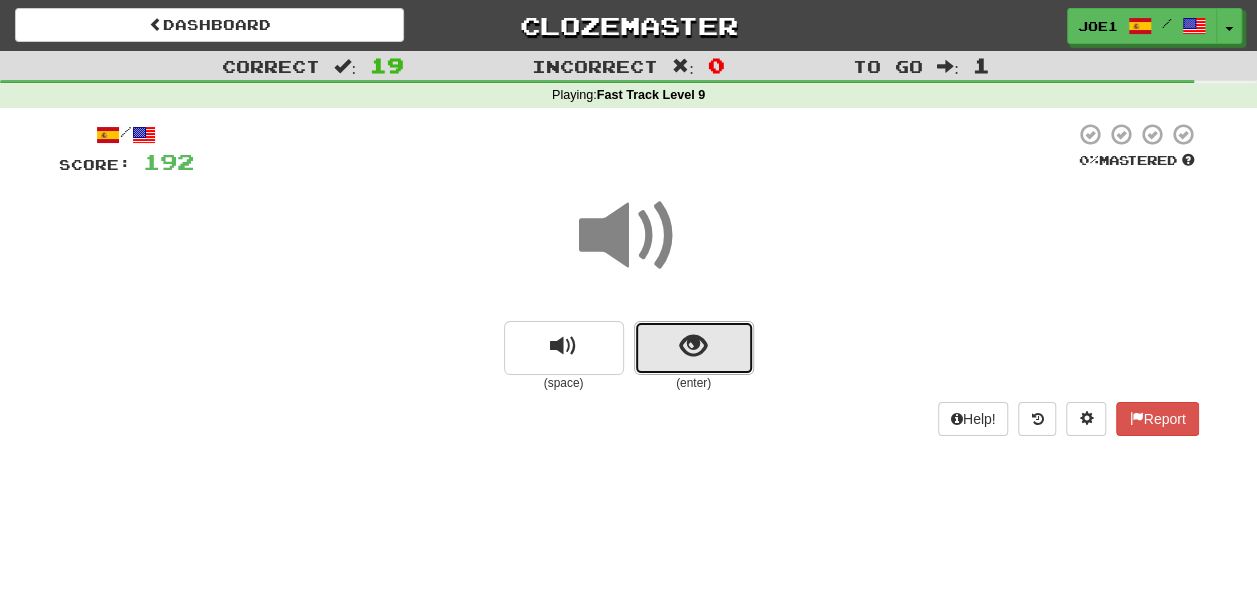click at bounding box center [693, 346] 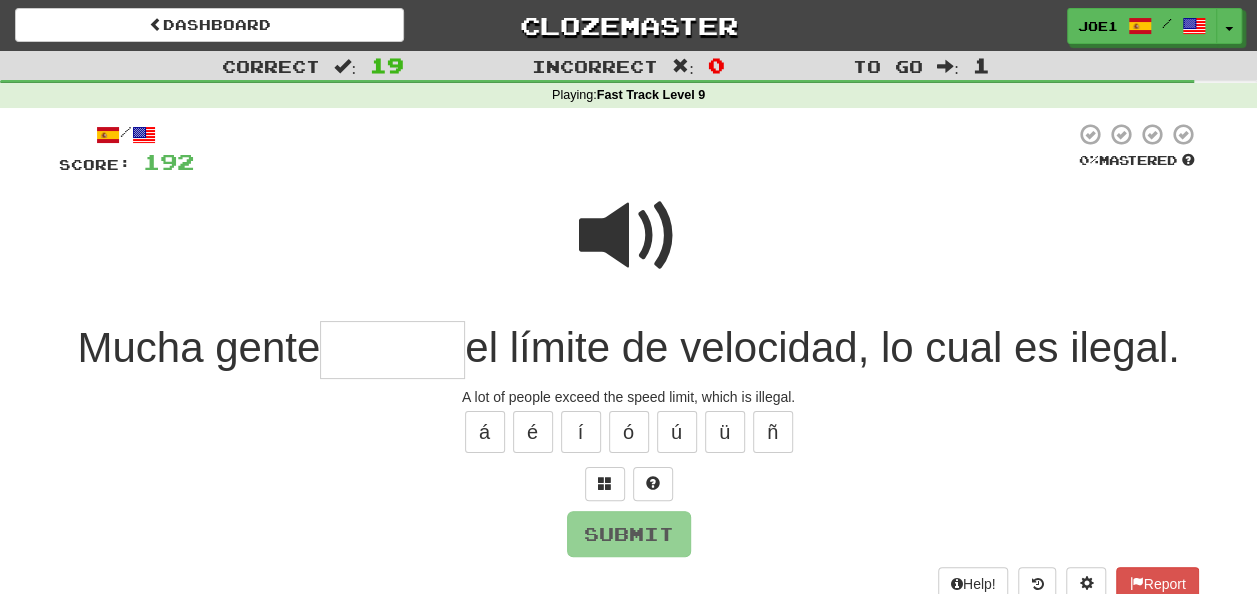 click at bounding box center [629, 236] 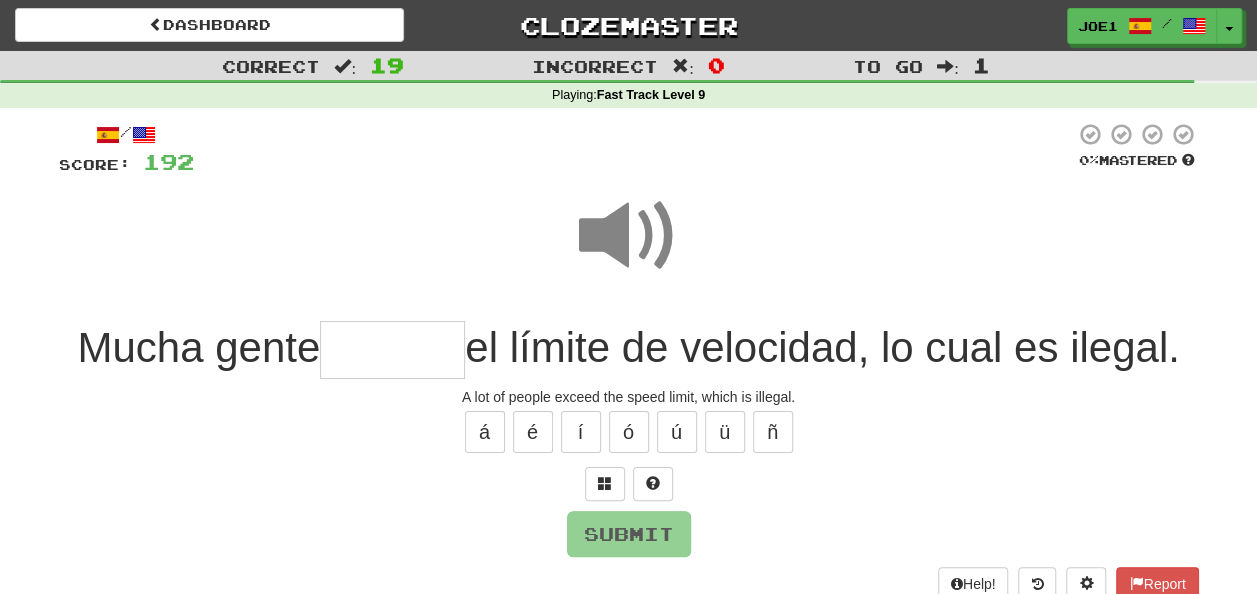 click at bounding box center [392, 350] 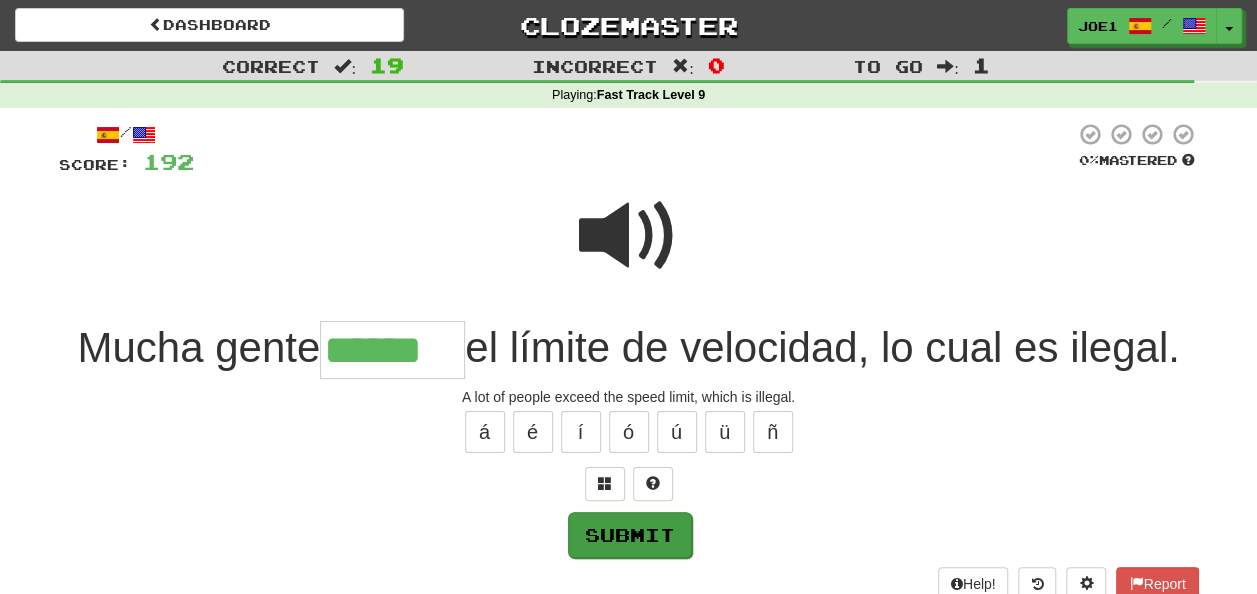 type on "******" 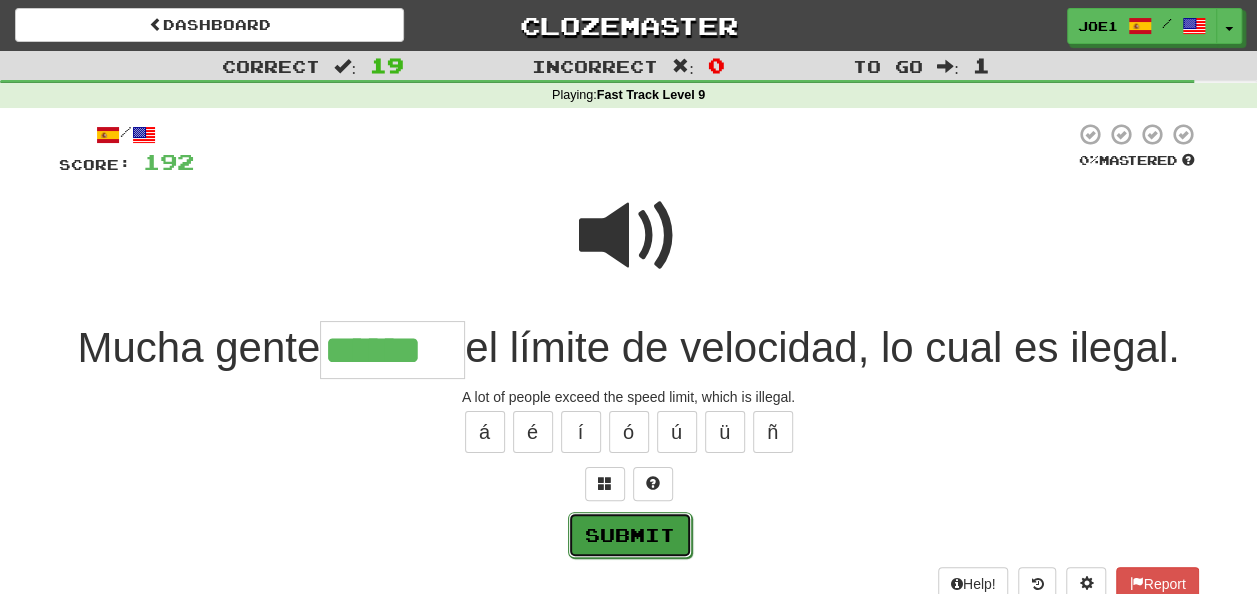 click on "Submit" at bounding box center [630, 535] 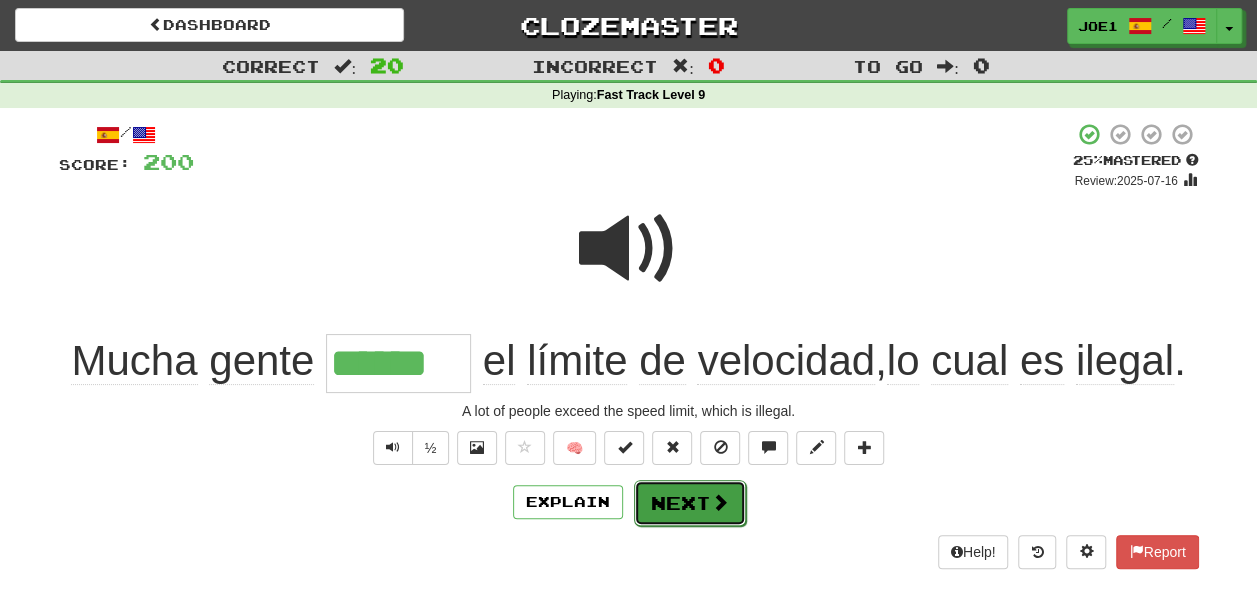 click on "Next" at bounding box center [690, 503] 